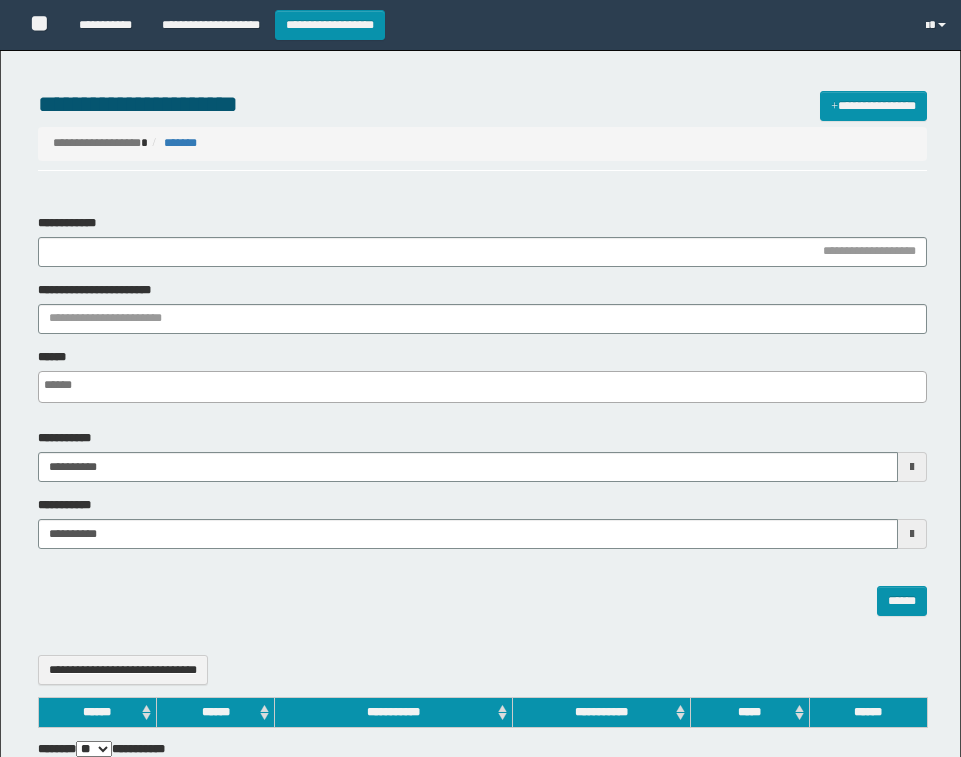 select 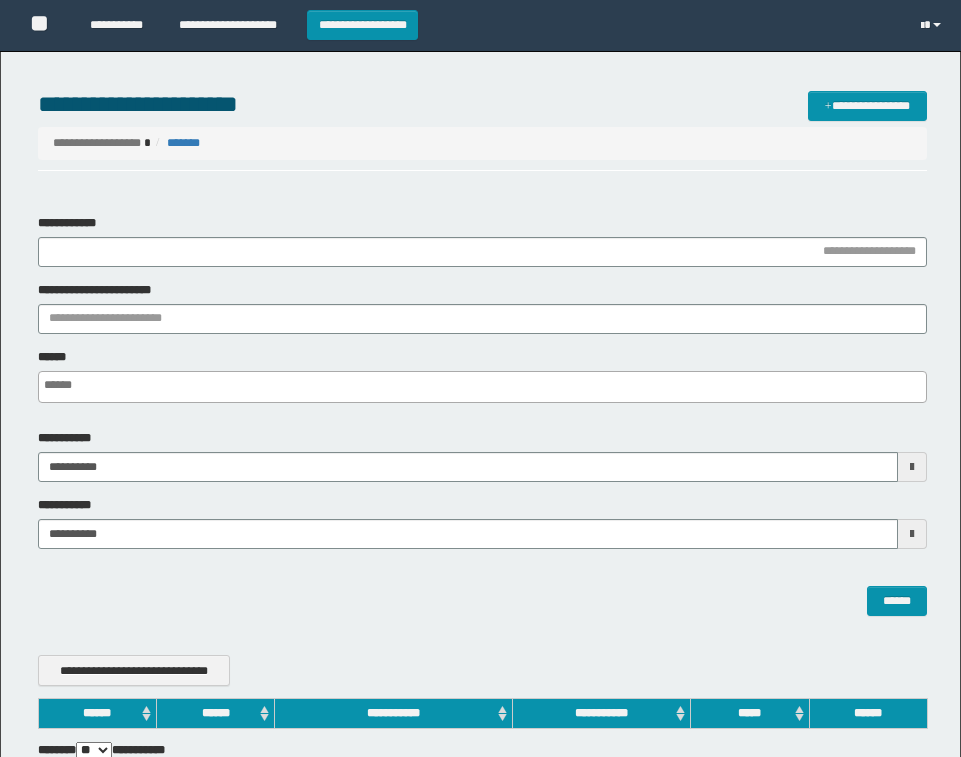 scroll, scrollTop: 0, scrollLeft: 0, axis: both 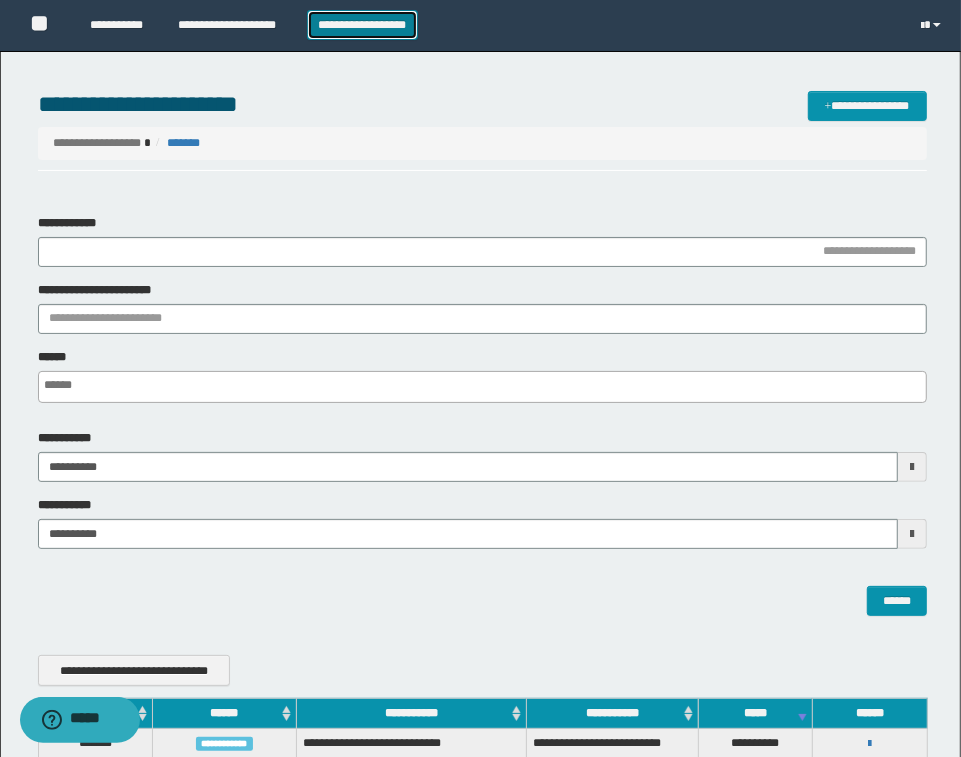 click on "**********" at bounding box center (362, 25) 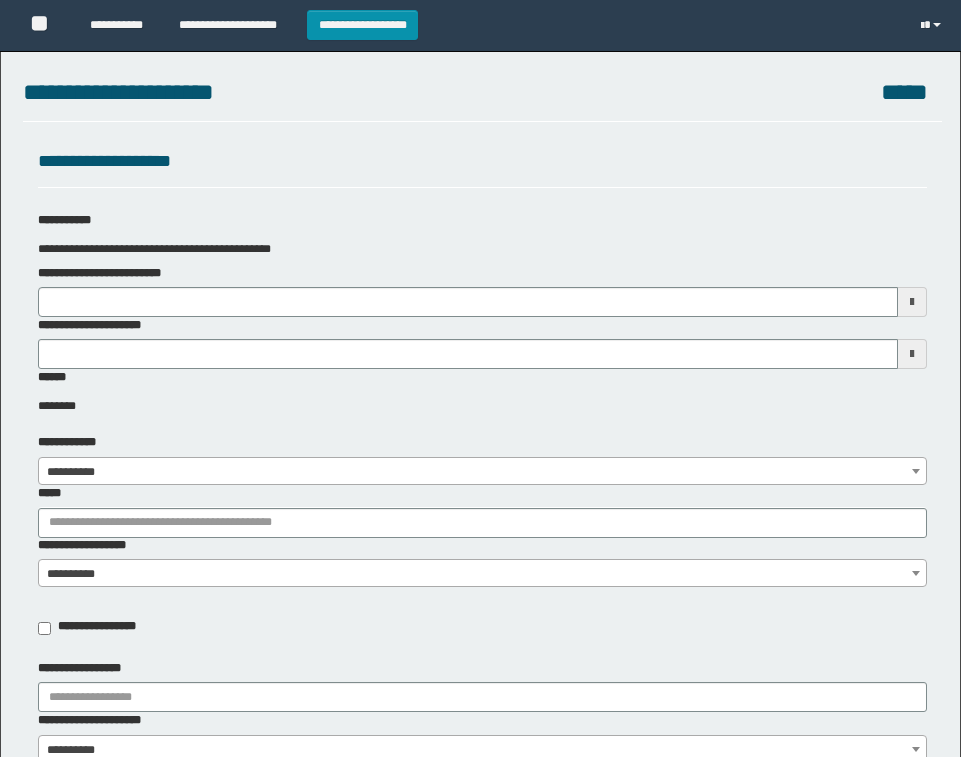 scroll, scrollTop: 0, scrollLeft: 0, axis: both 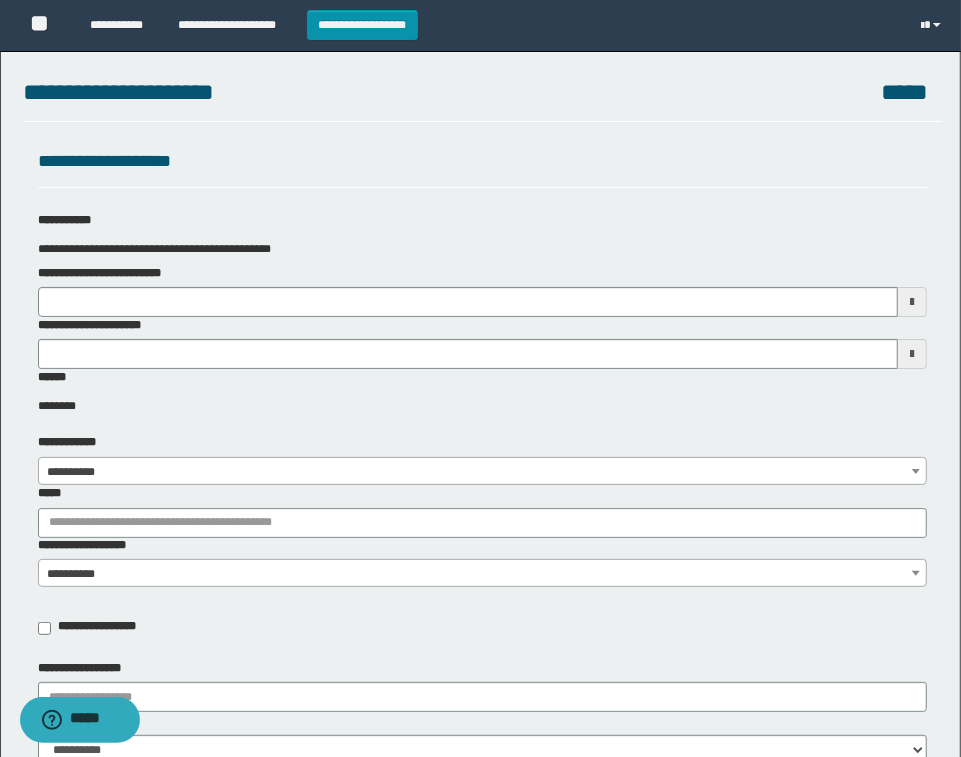 click on "**********" at bounding box center (114, 273) 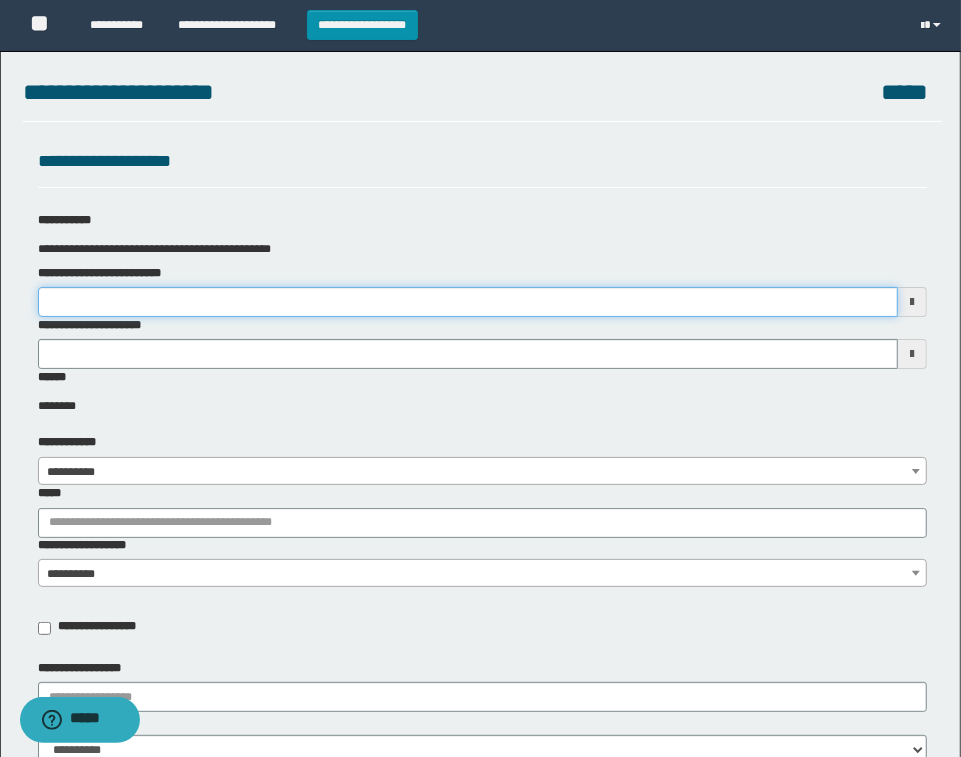 click on "**********" at bounding box center (468, 302) 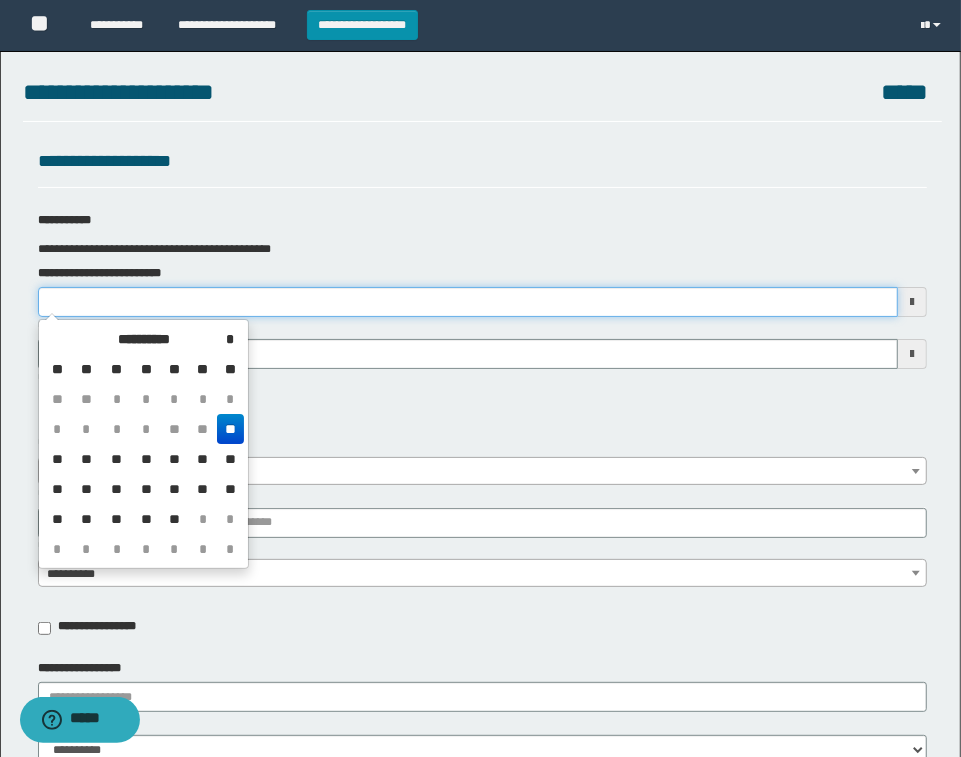 click on "**********" at bounding box center [468, 302] 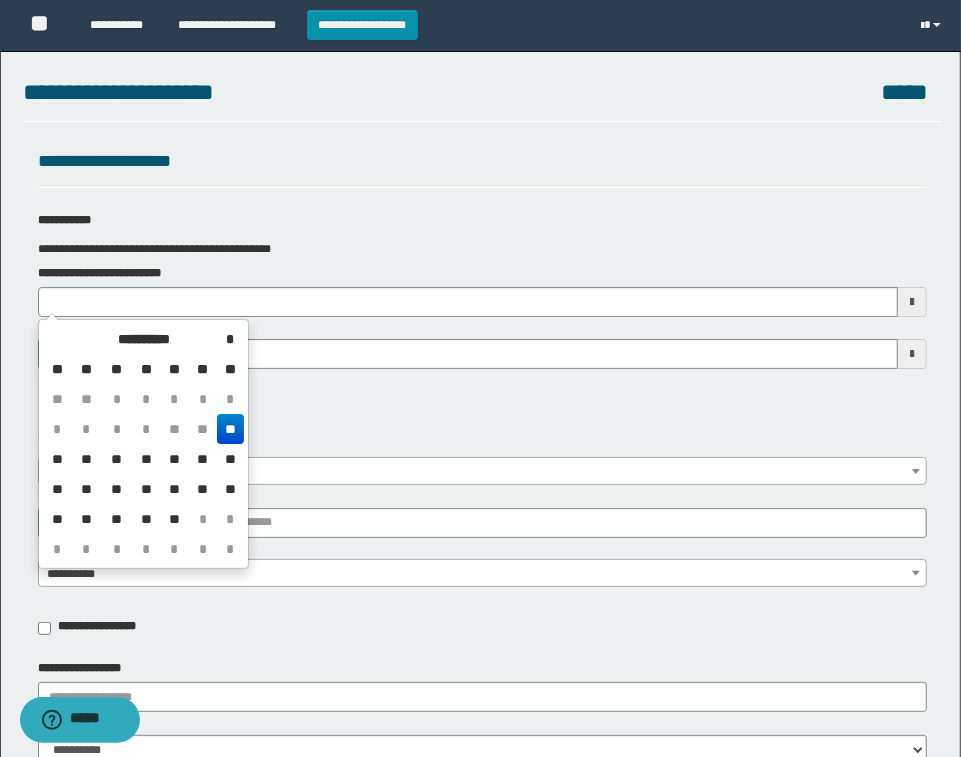 click on "**" at bounding box center [230, 429] 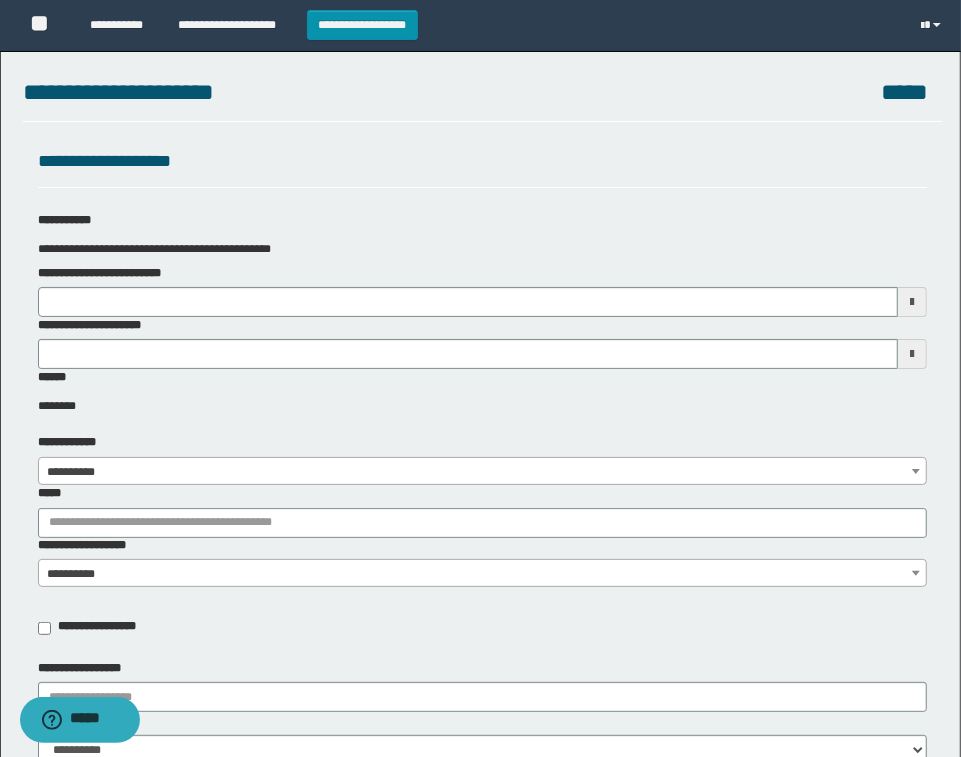 click on "**********" at bounding box center (480, 1059) 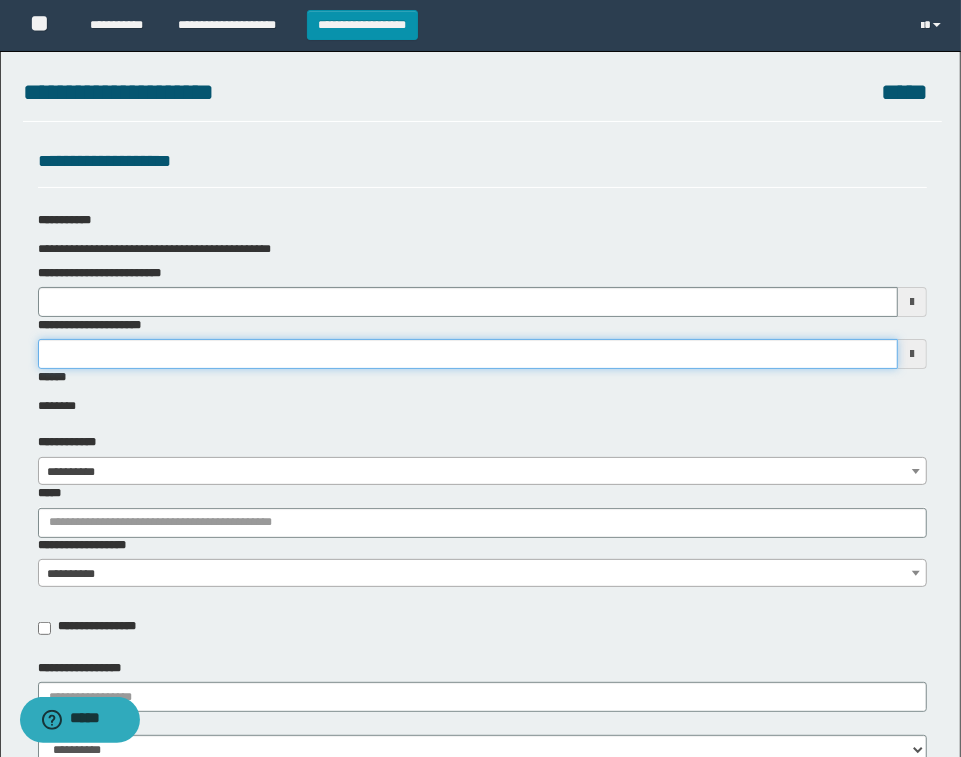 click on "**********" at bounding box center (468, 354) 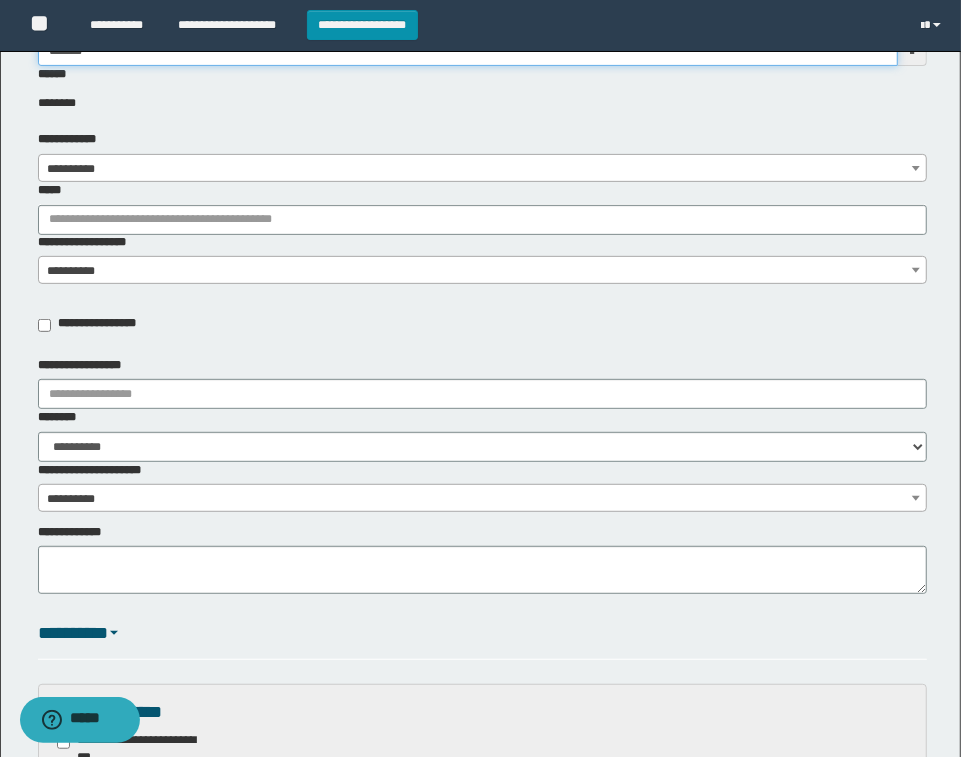 scroll, scrollTop: 250, scrollLeft: 0, axis: vertical 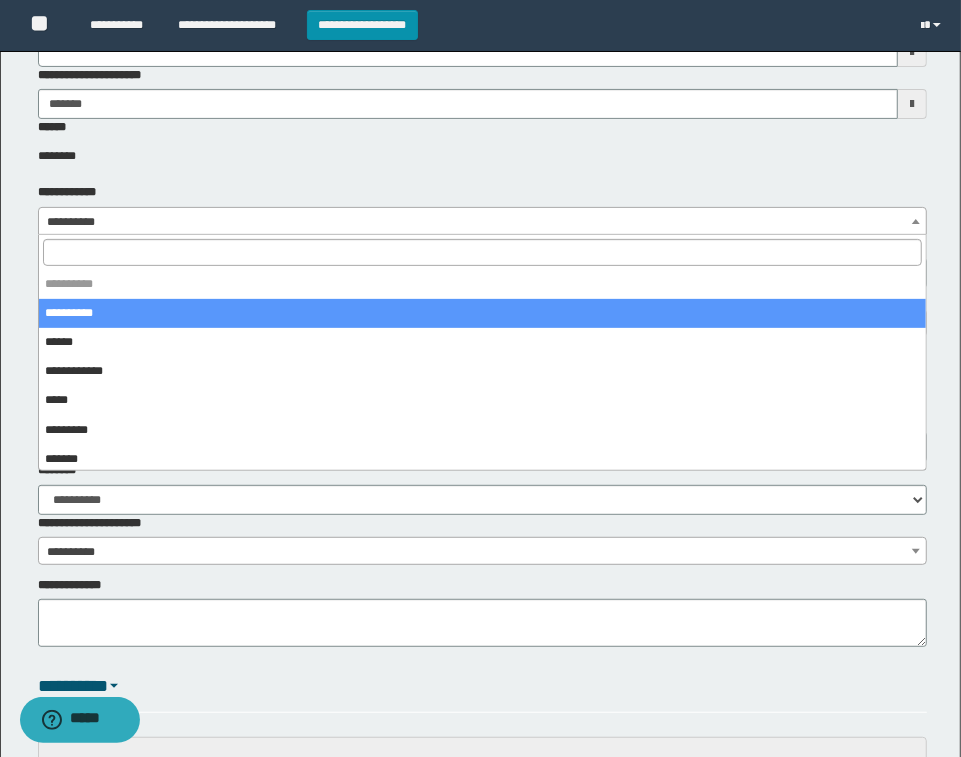 click on "**********" at bounding box center [482, 222] 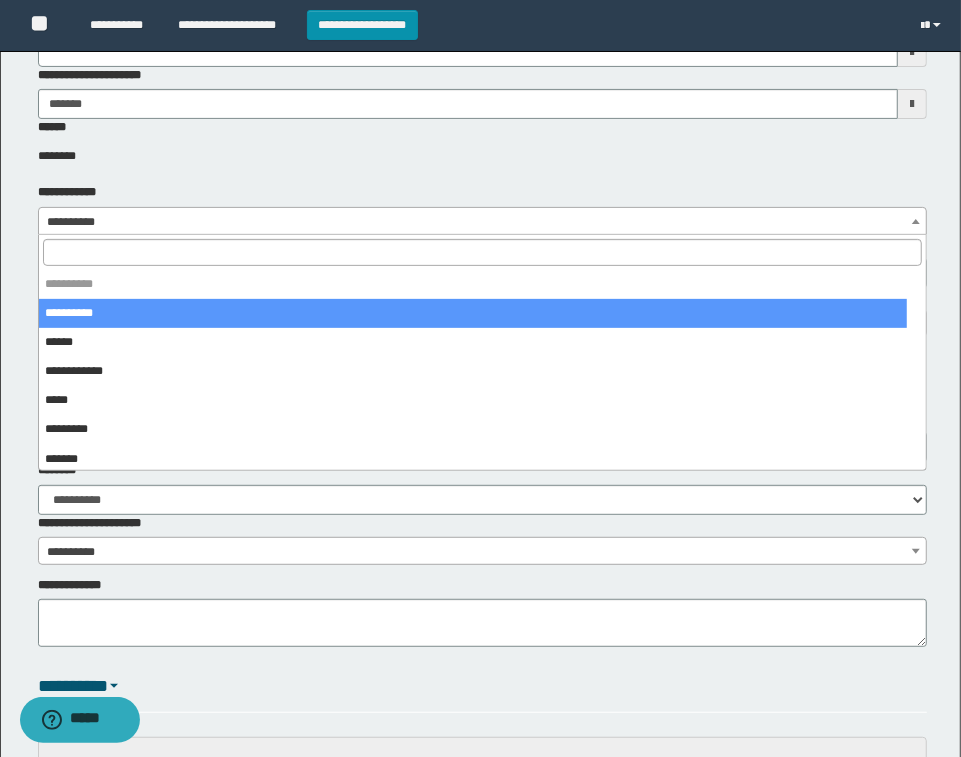 click at bounding box center [482, 252] 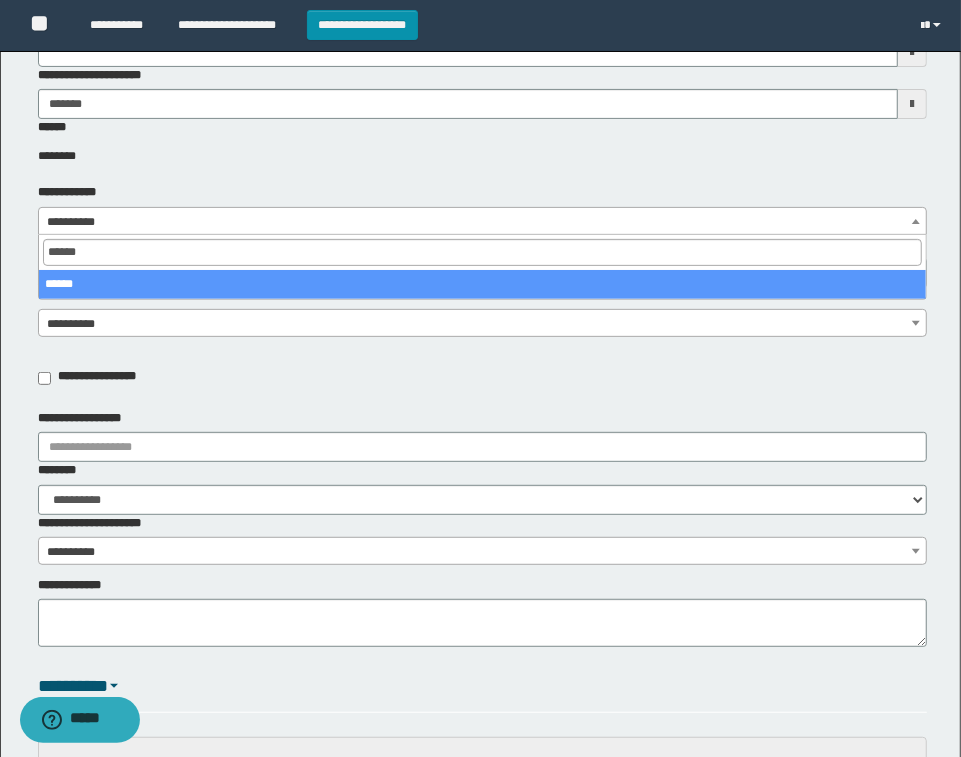 type on "******" 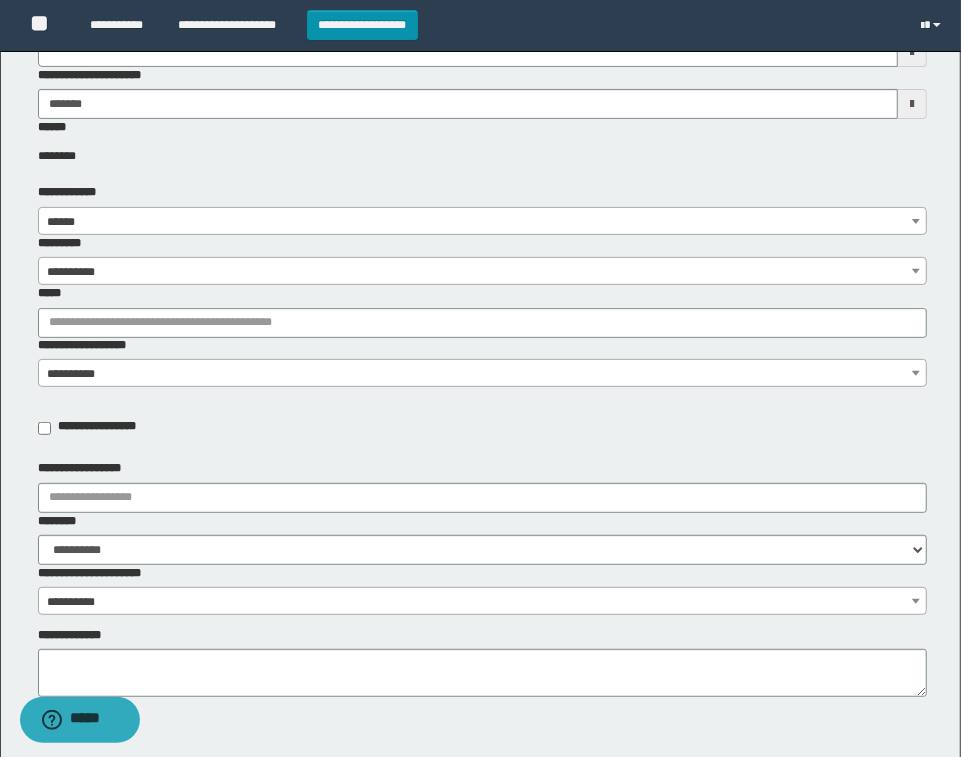 click on "**********" at bounding box center (482, 272) 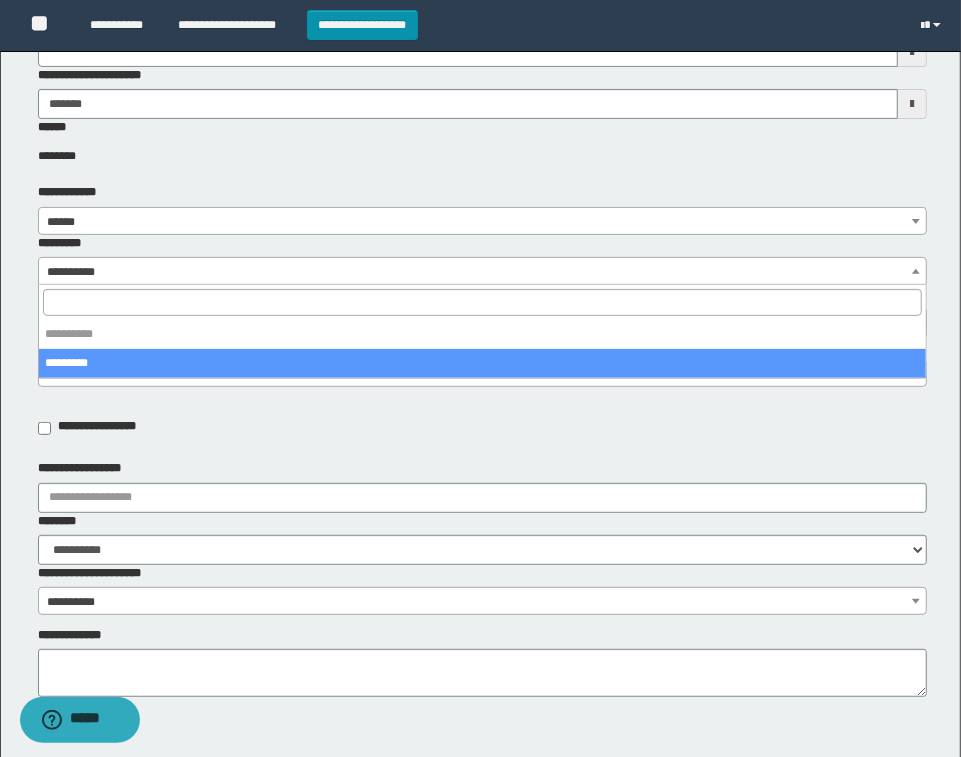 select on "****" 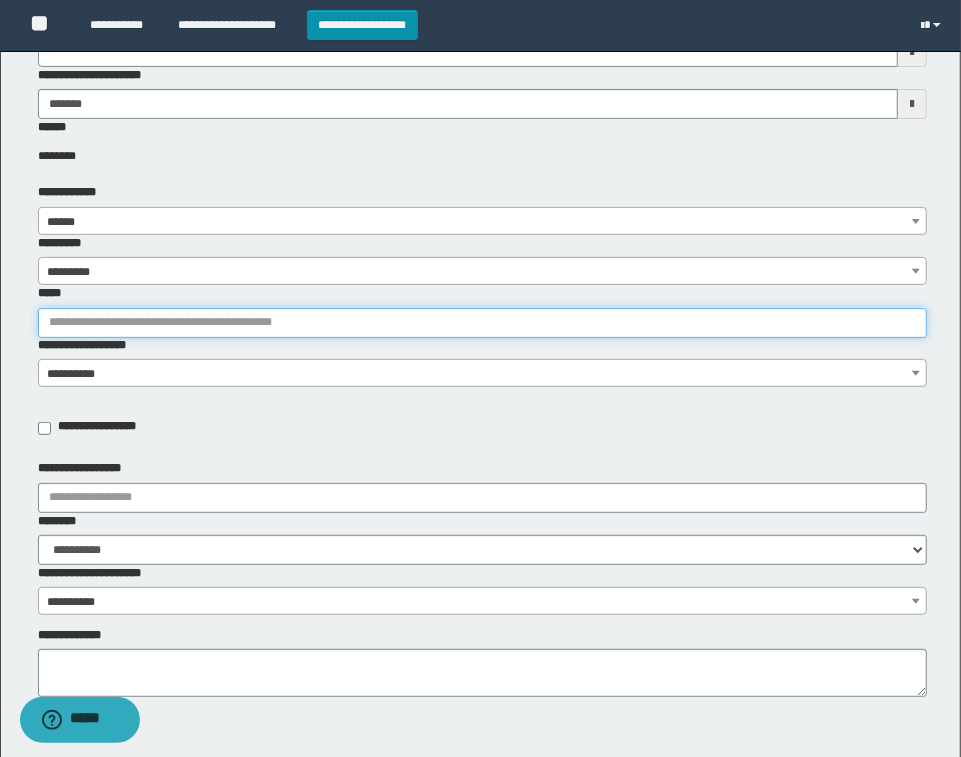 click on "*****" at bounding box center (482, 323) 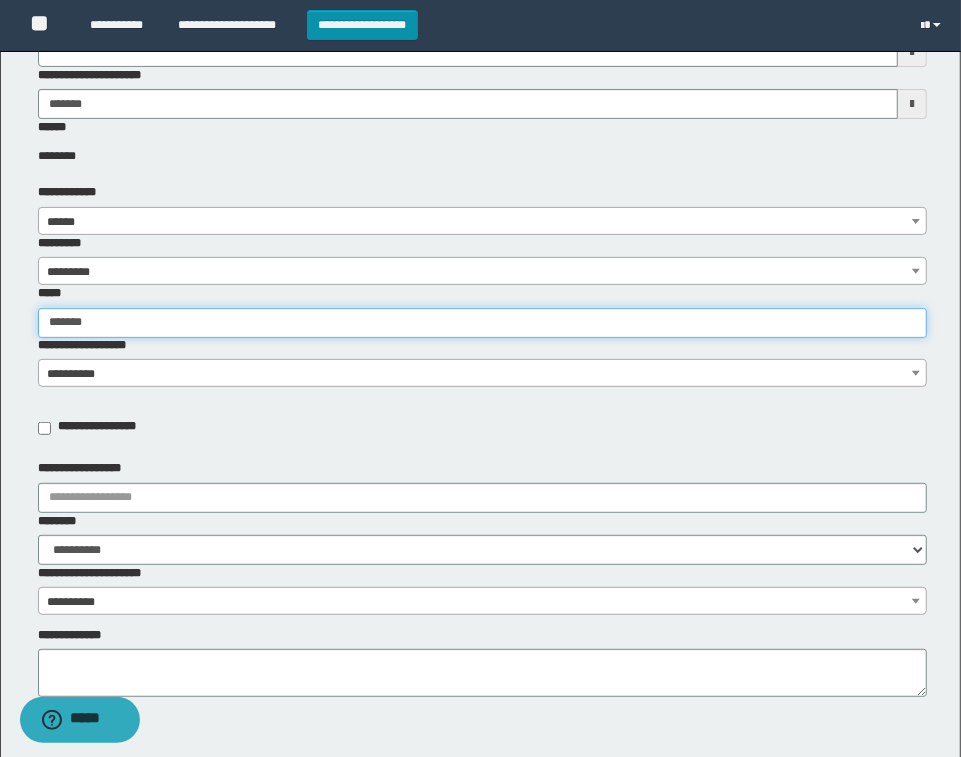 type on "********" 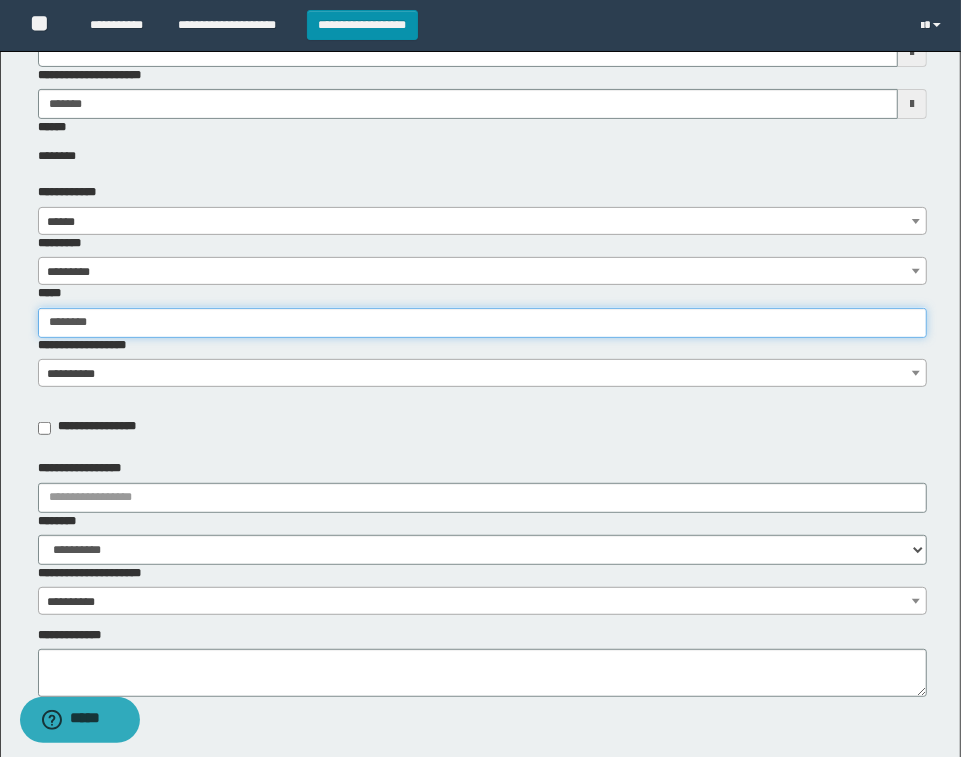 type on "********" 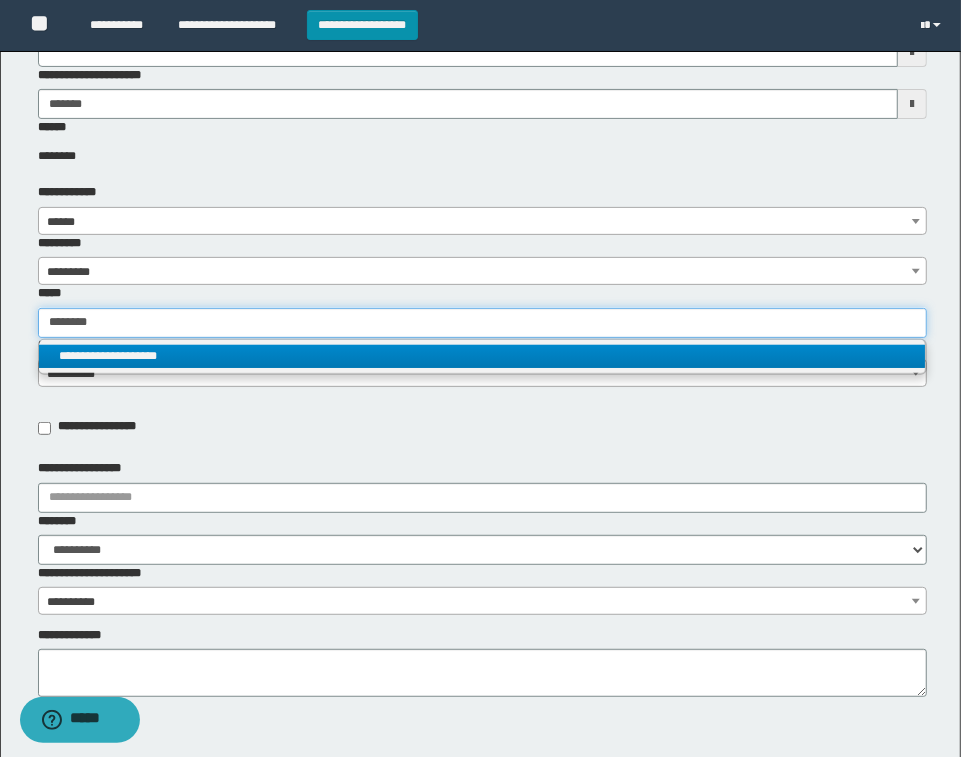 type on "********" 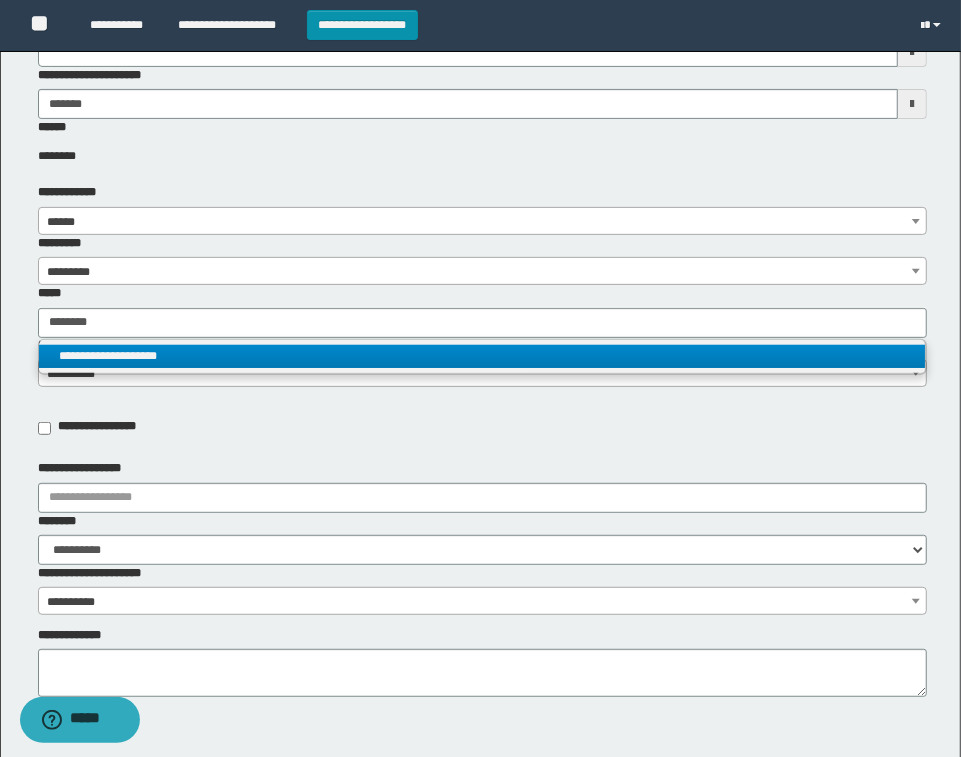 type 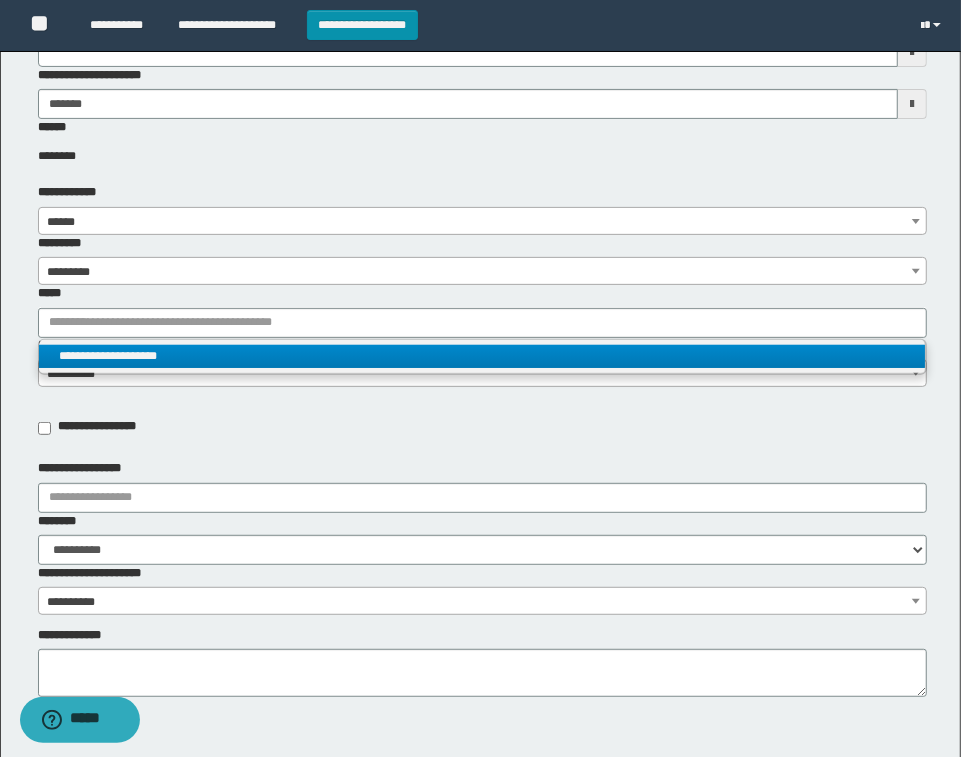 click on "**********" at bounding box center (482, 356) 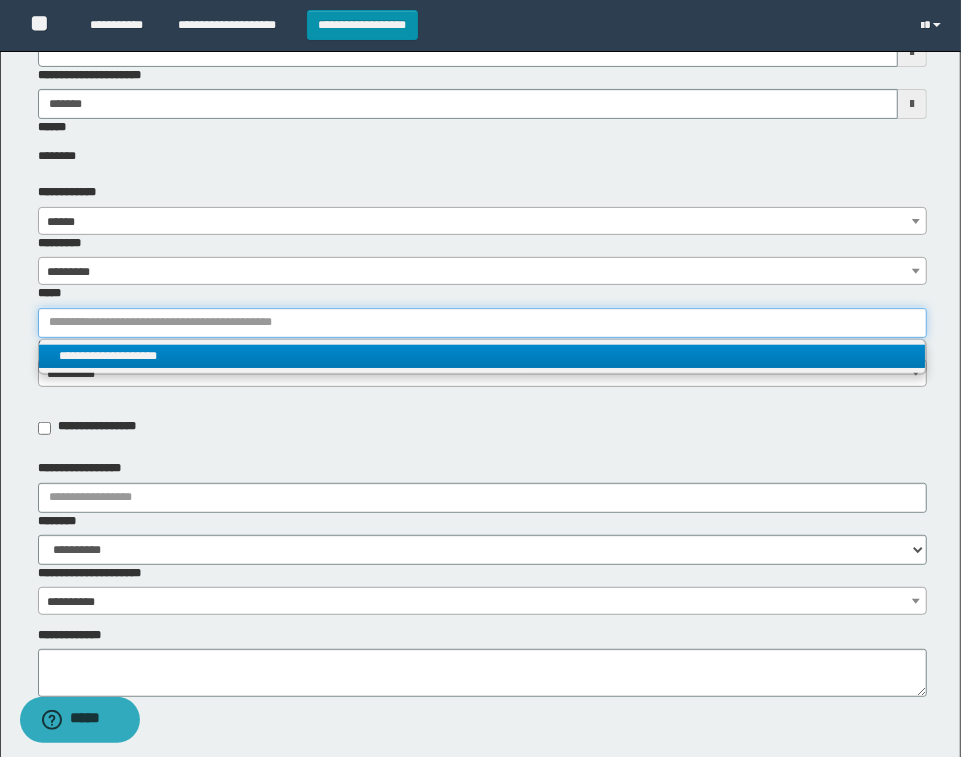 type 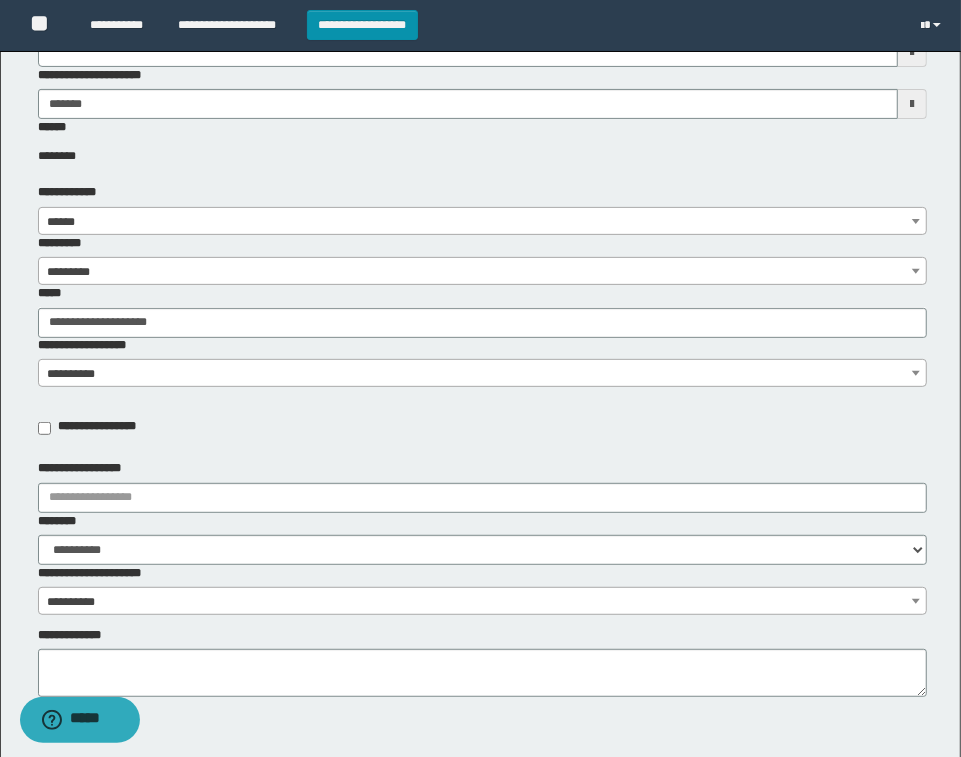 click on "**********" at bounding box center [482, 428] 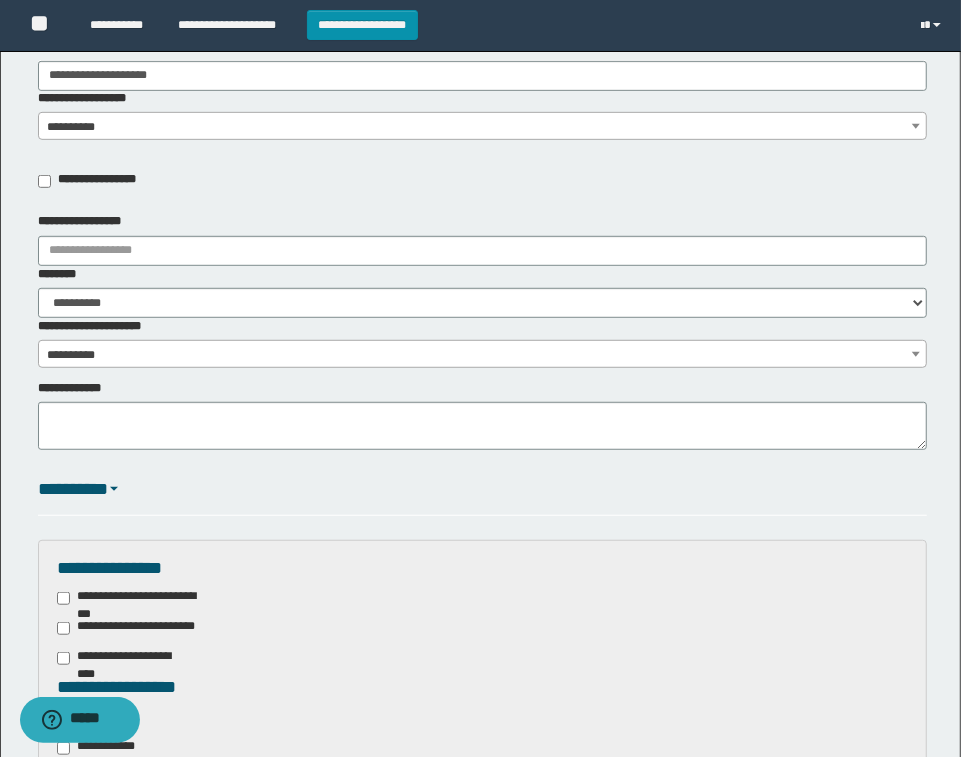 scroll, scrollTop: 500, scrollLeft: 0, axis: vertical 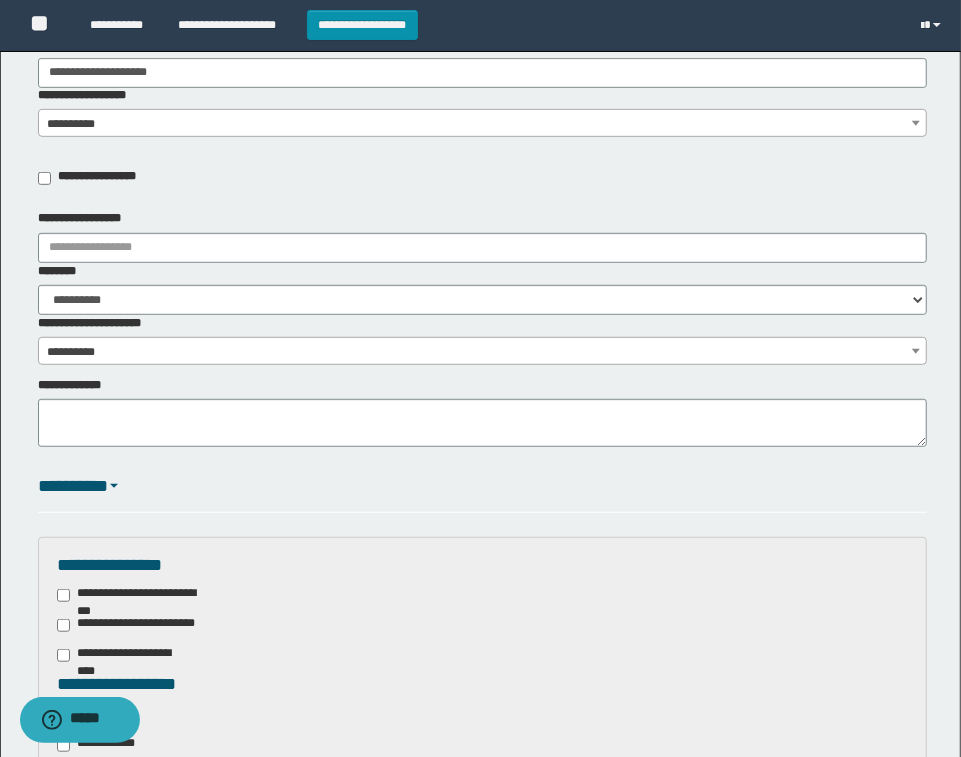 click on "**********" at bounding box center (482, 124) 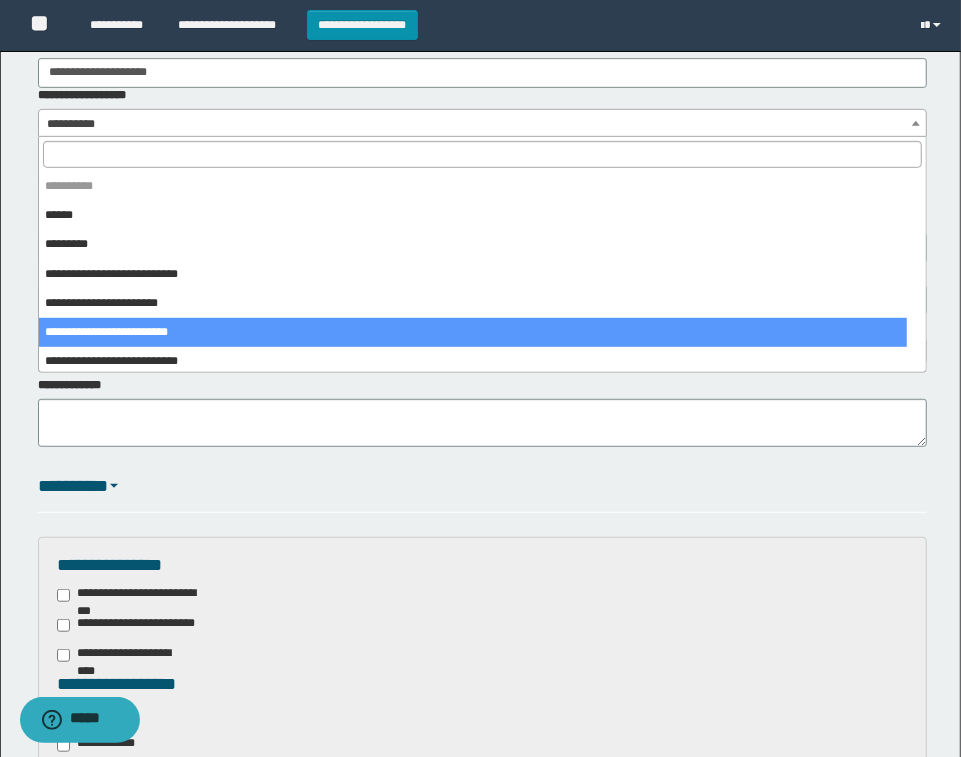 select on "****" 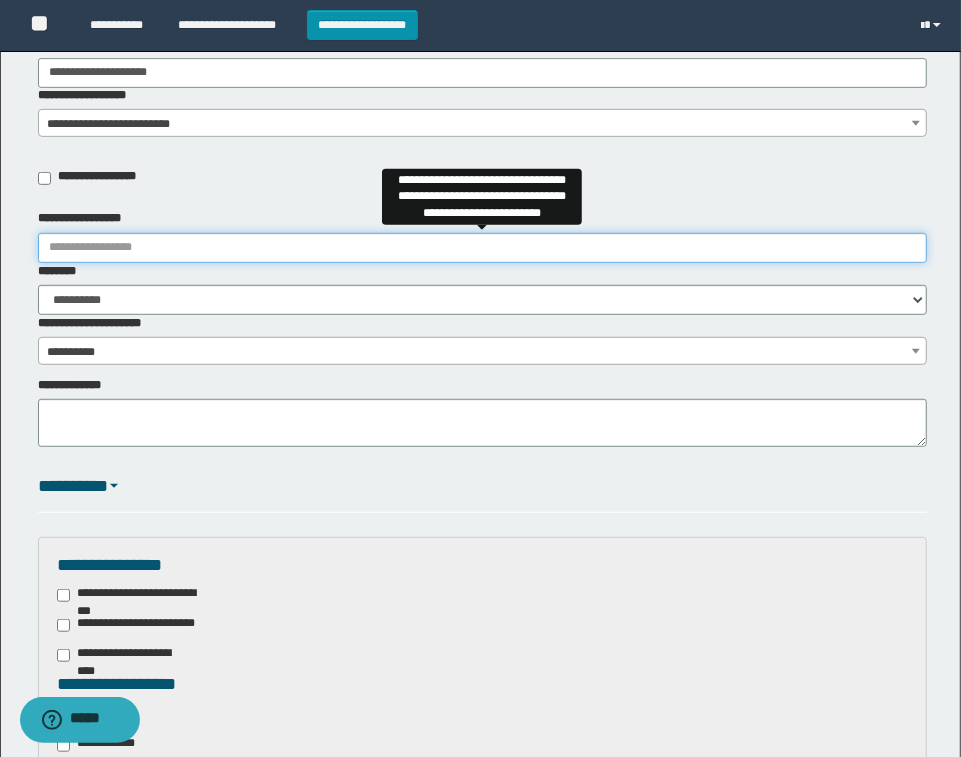 click on "**********" at bounding box center [482, 248] 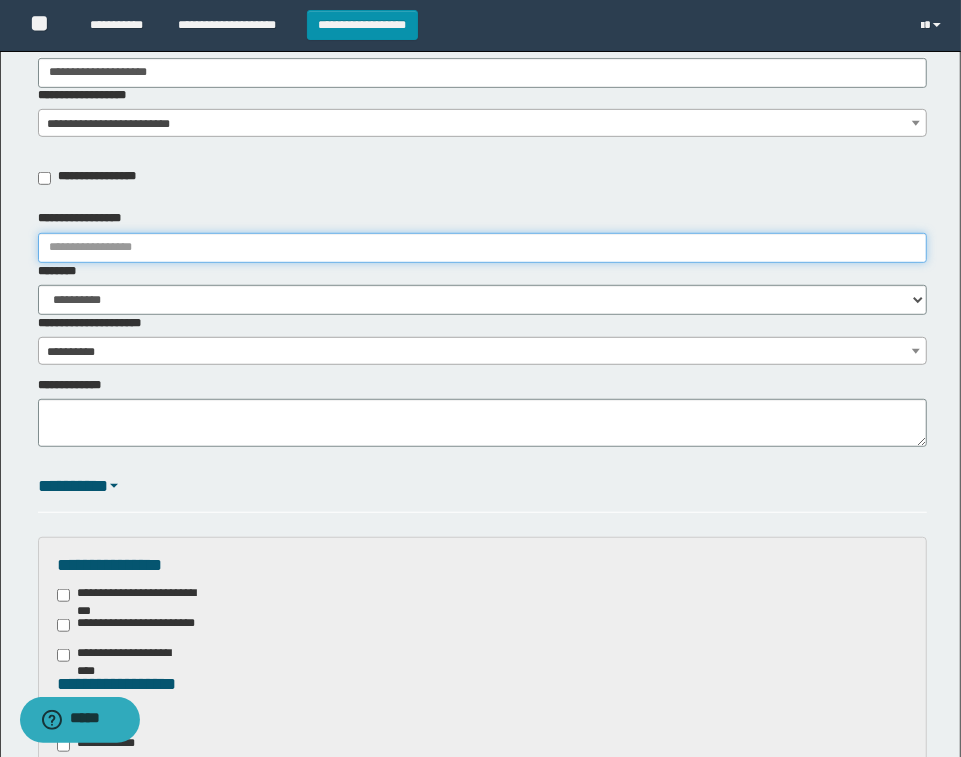 type on "**********" 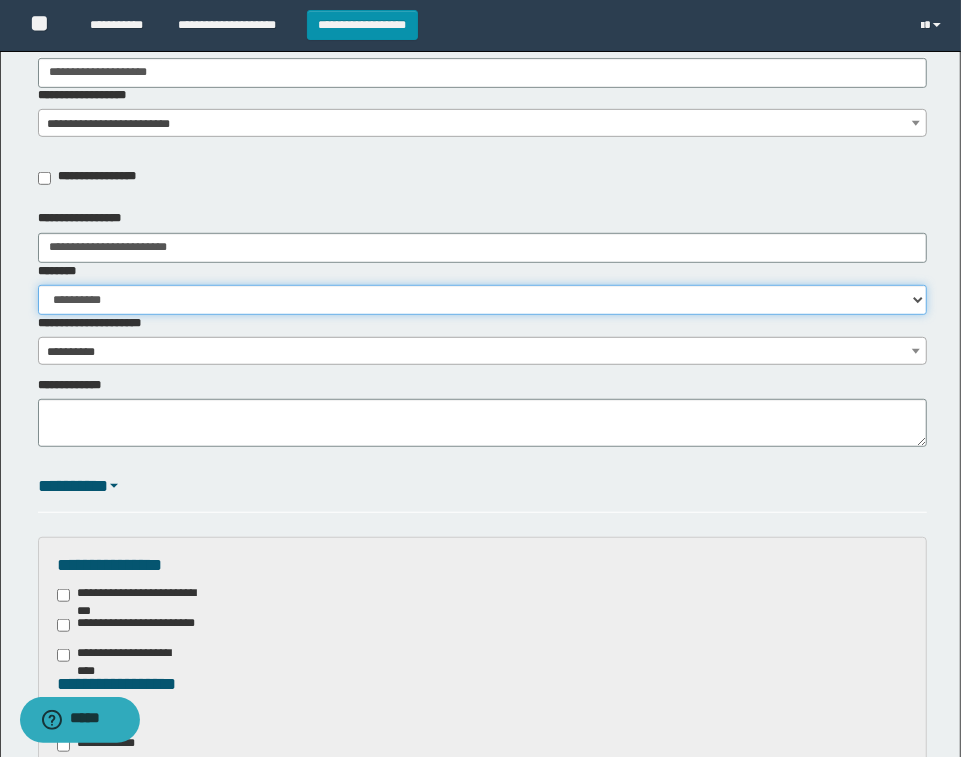click on "**********" at bounding box center [482, 300] 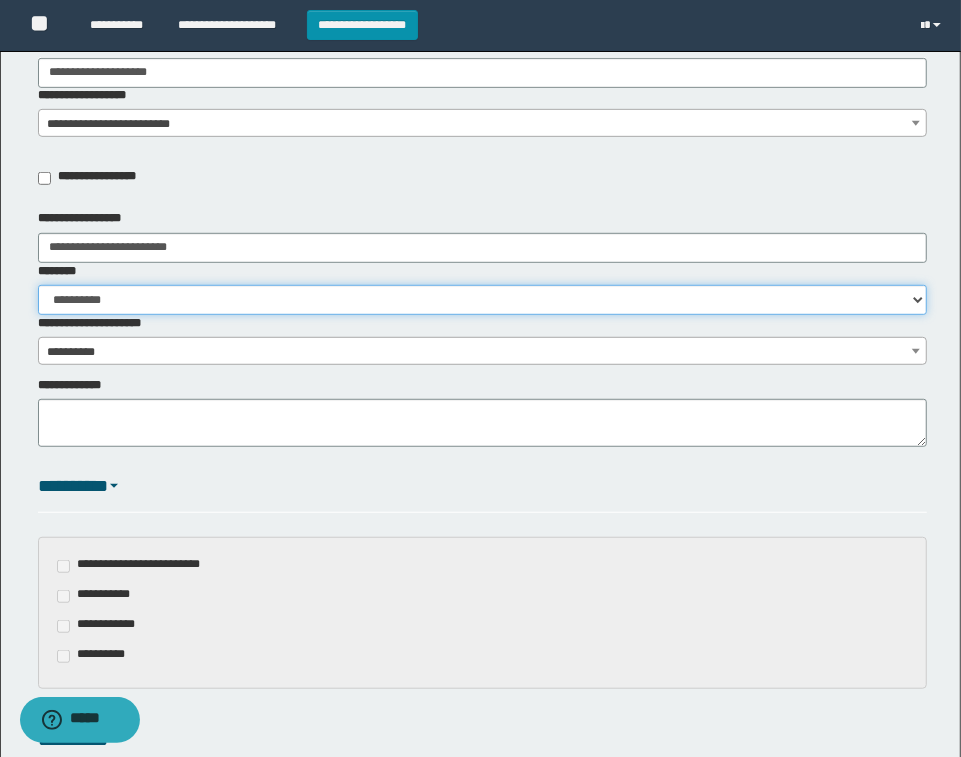 select on "***" 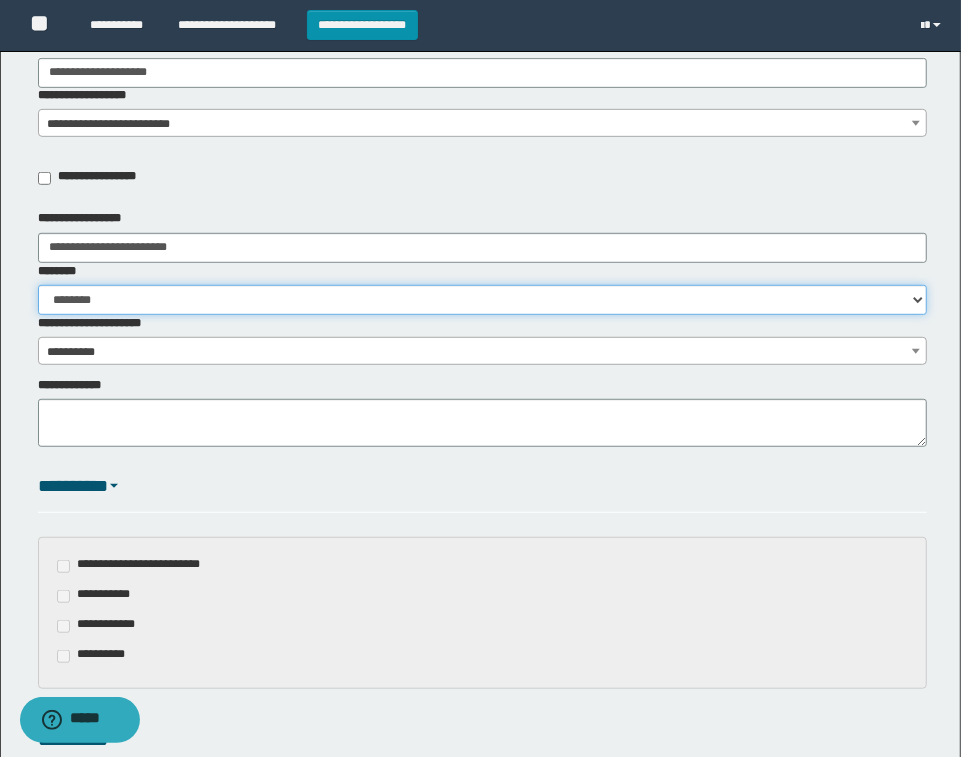 click on "**********" at bounding box center (482, 300) 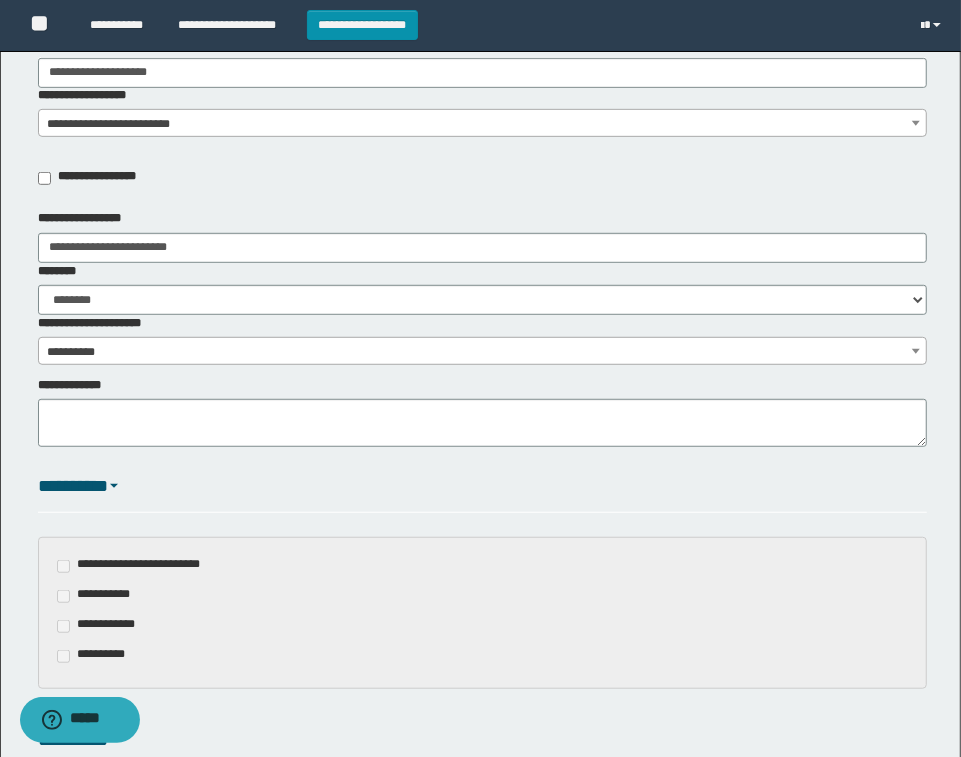 click on "**********" at bounding box center (482, 340) 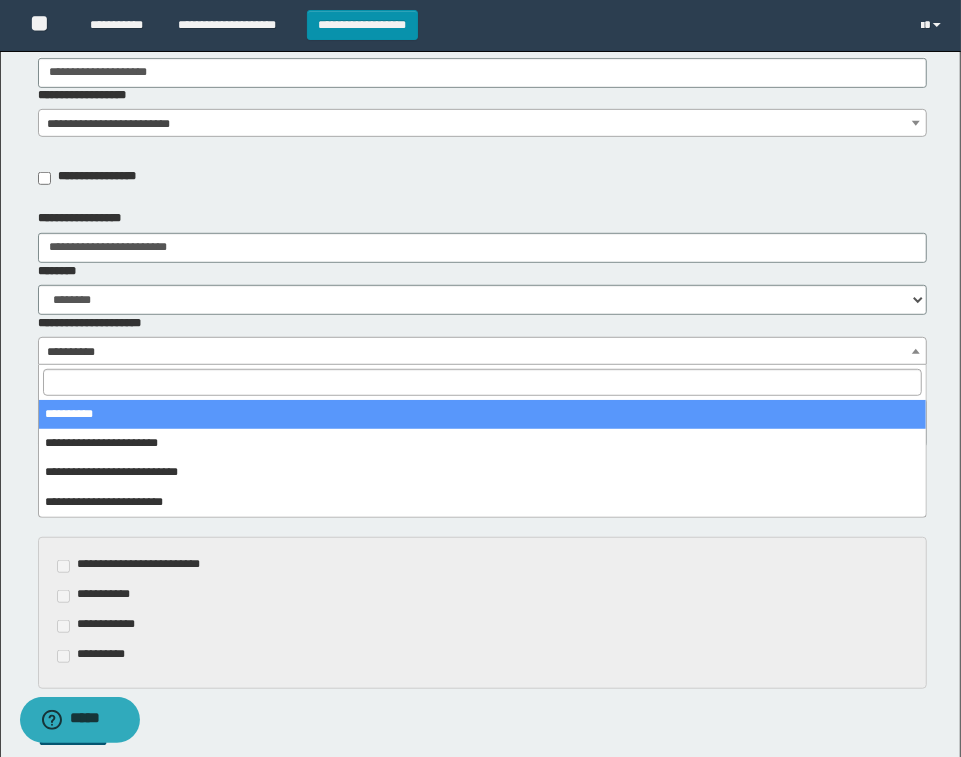 click on "**********" at bounding box center [482, 352] 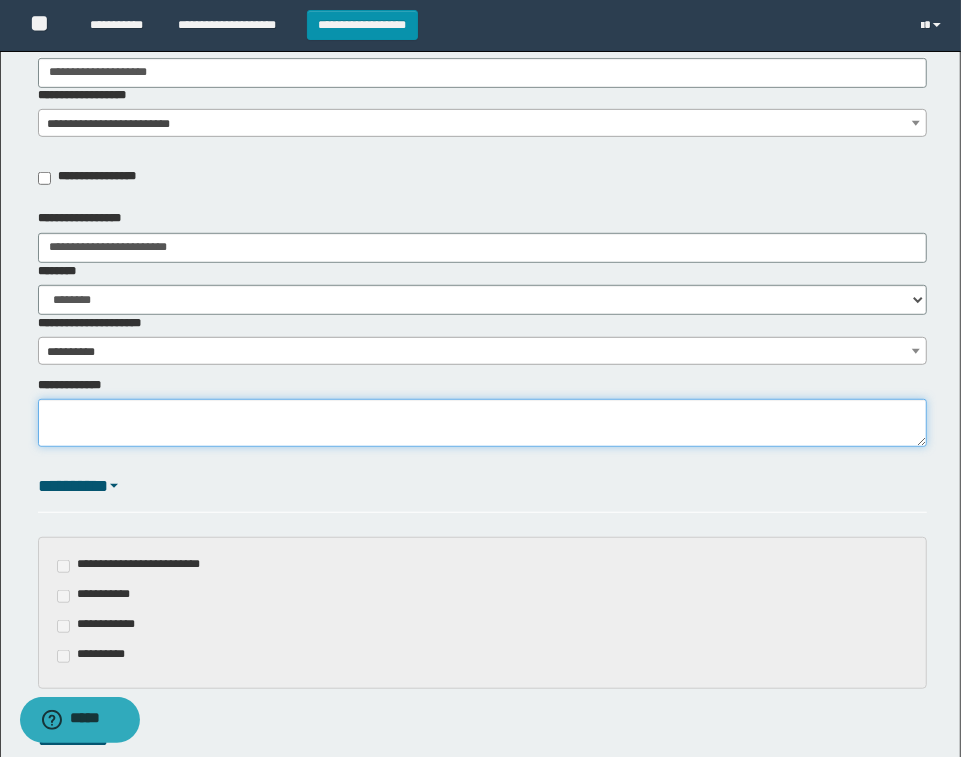 click on "**********" at bounding box center [482, 423] 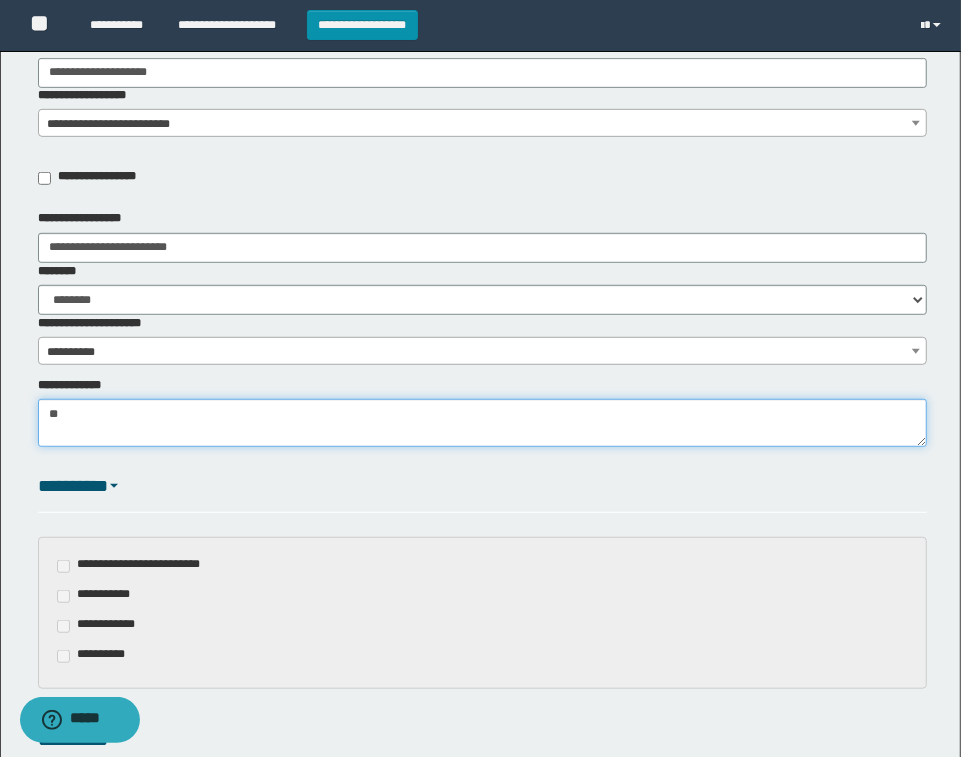 type on "*" 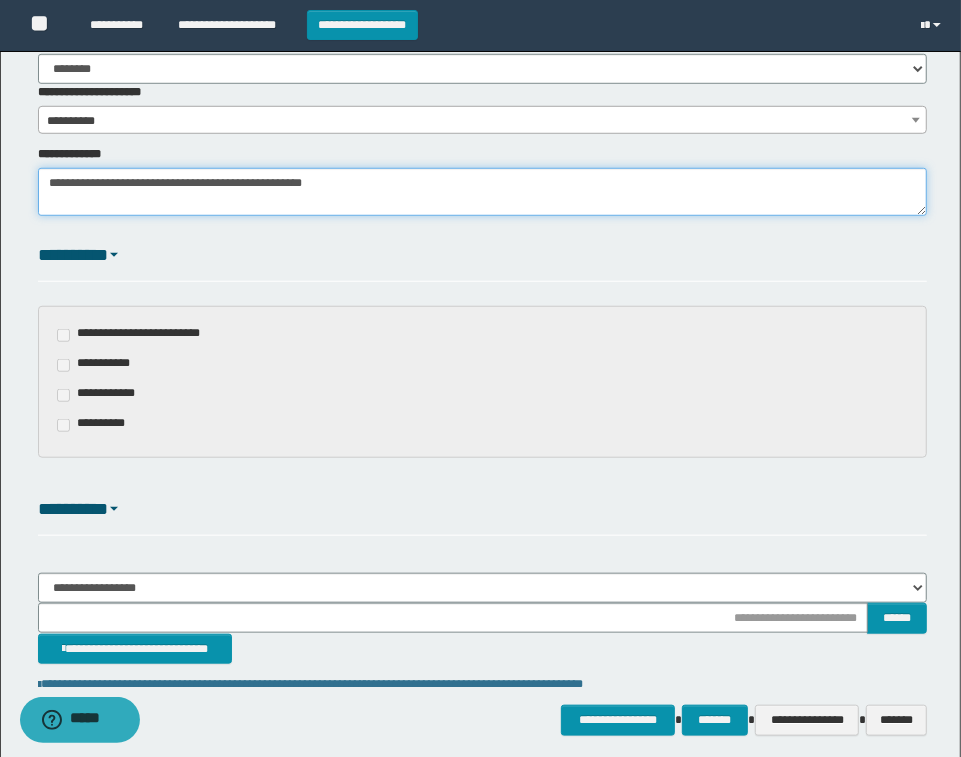 scroll, scrollTop: 750, scrollLeft: 0, axis: vertical 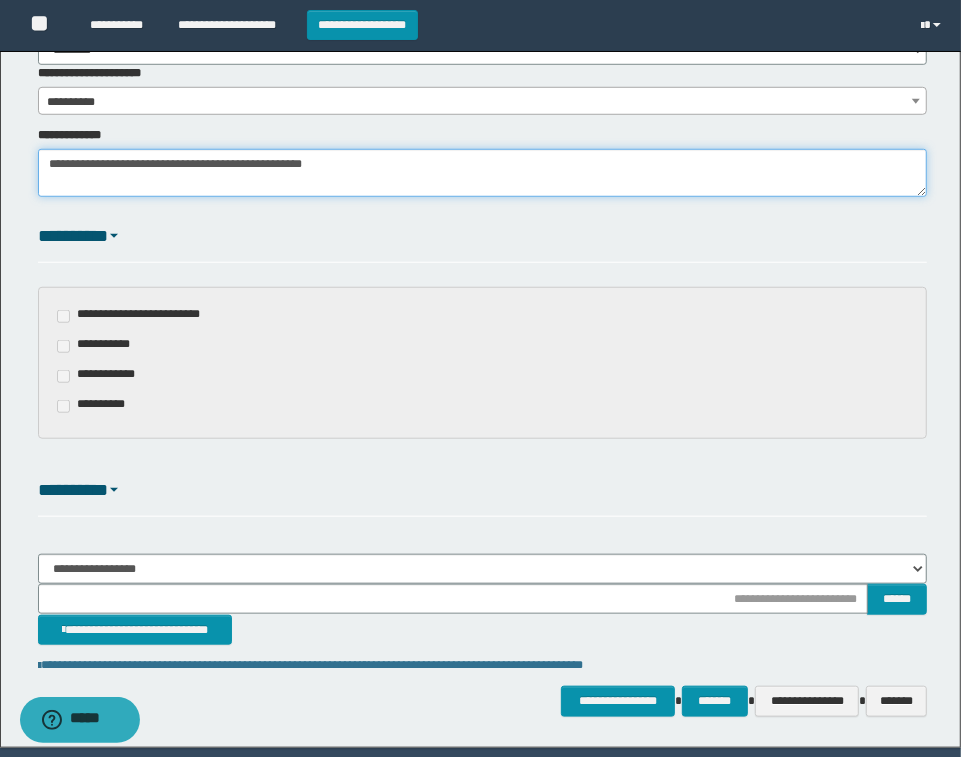 type on "**********" 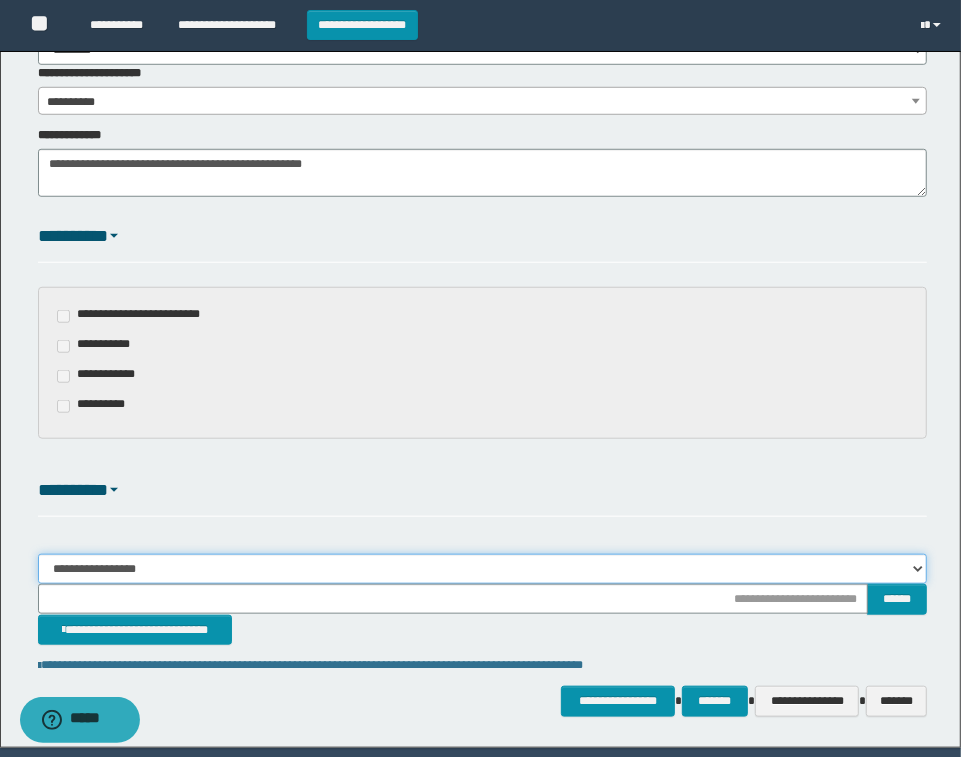 drag, startPoint x: 616, startPoint y: 565, endPoint x: 631, endPoint y: 575, distance: 18.027756 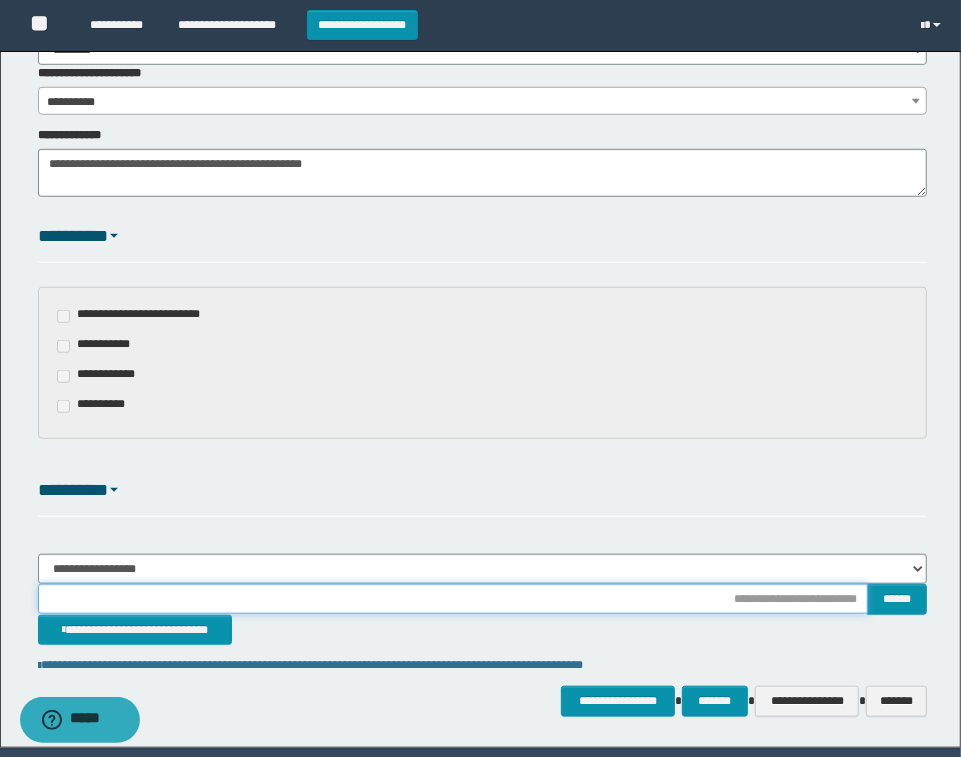 click at bounding box center [453, 599] 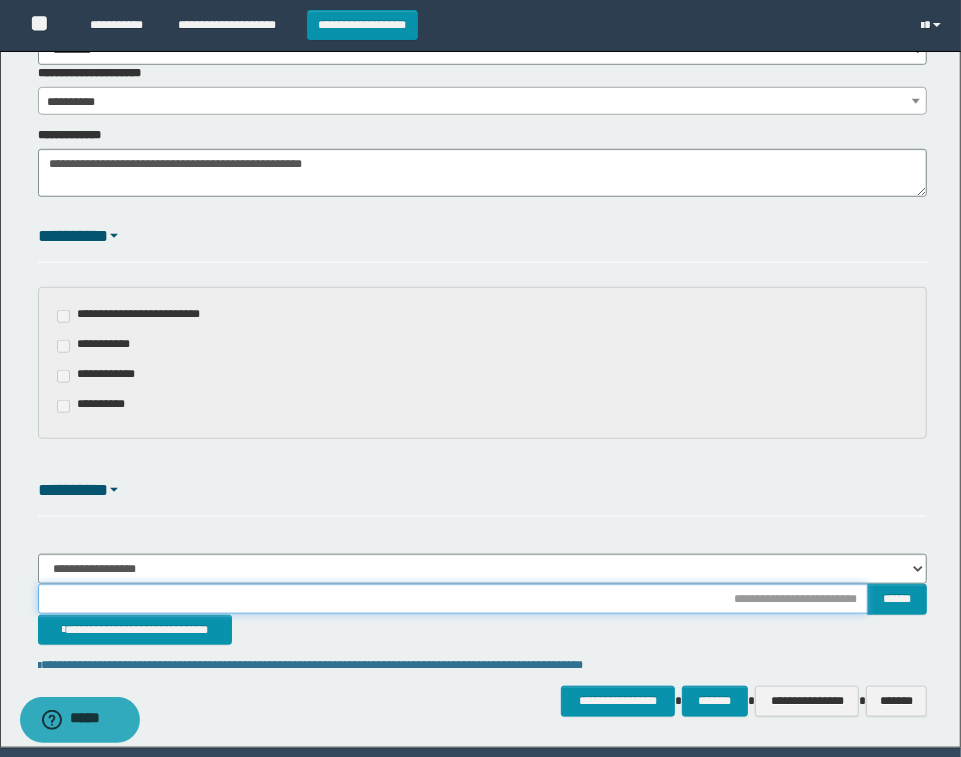 type on "**********" 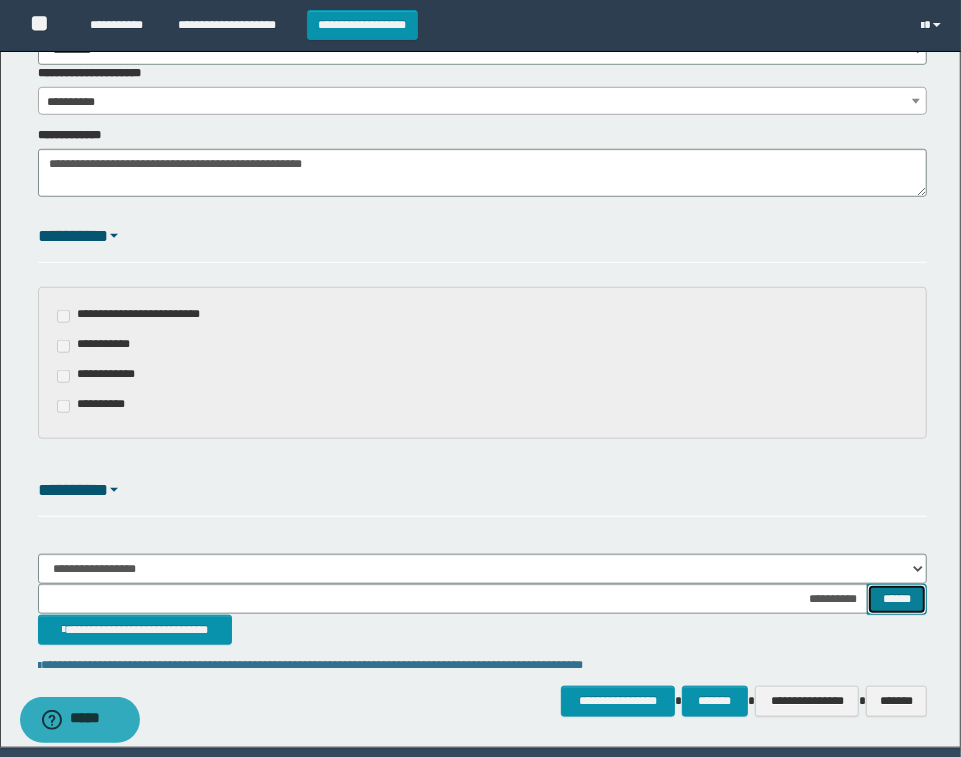 click on "******" at bounding box center (897, 599) 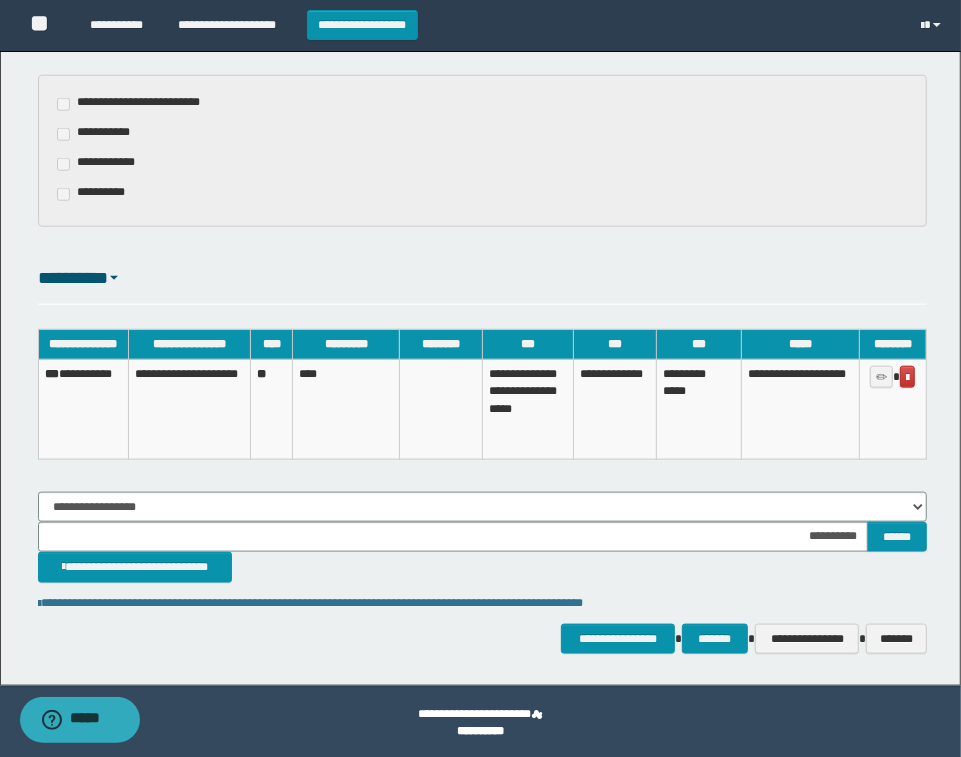 scroll, scrollTop: 965, scrollLeft: 0, axis: vertical 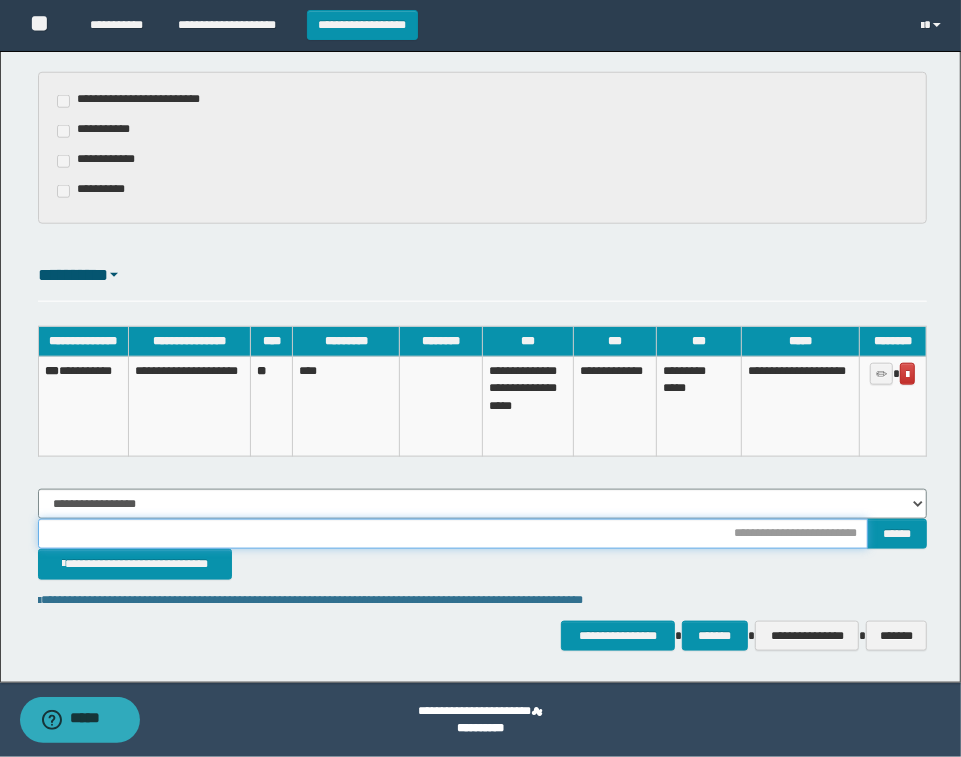 click at bounding box center (453, 534) 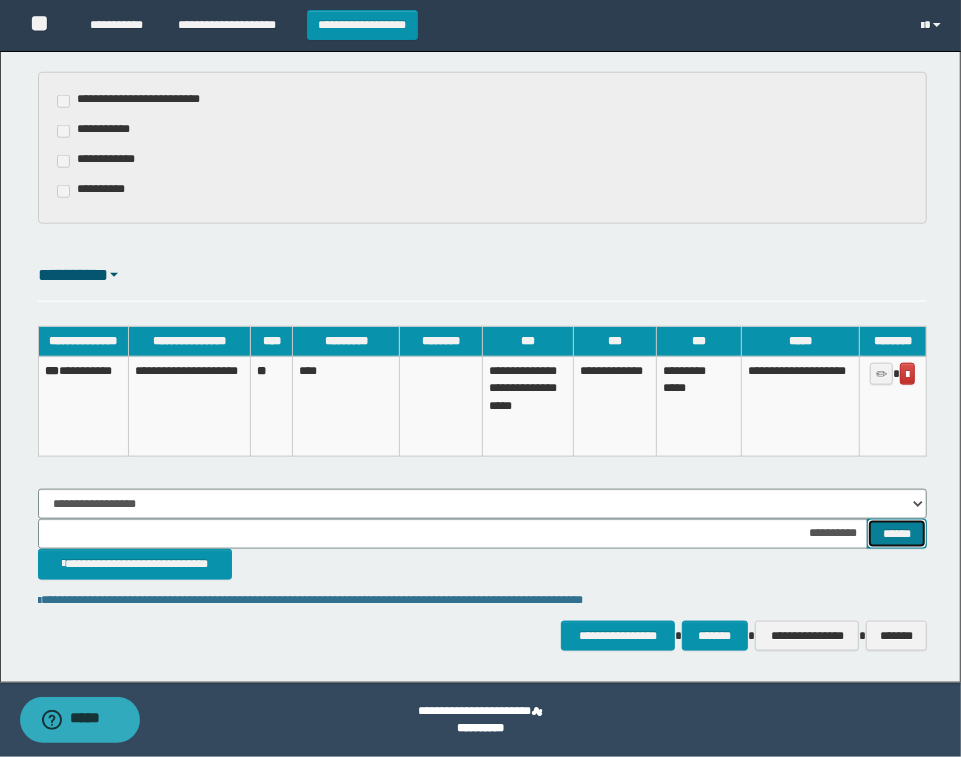 click on "******" at bounding box center [897, 534] 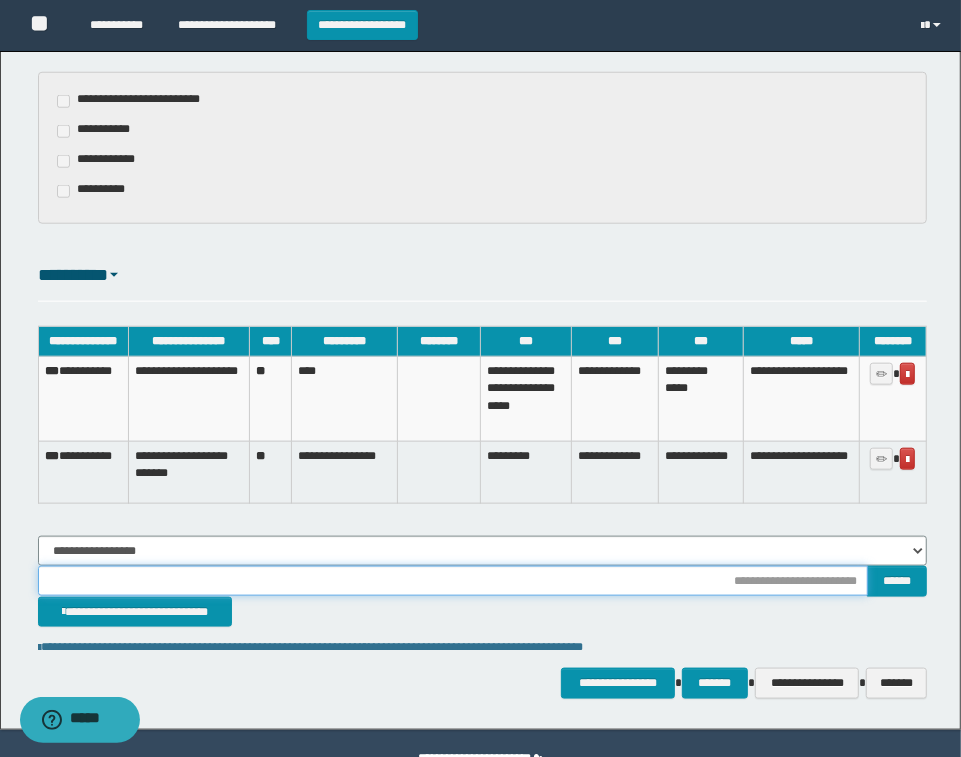 drag, startPoint x: 713, startPoint y: 567, endPoint x: 735, endPoint y: 580, distance: 25.553865 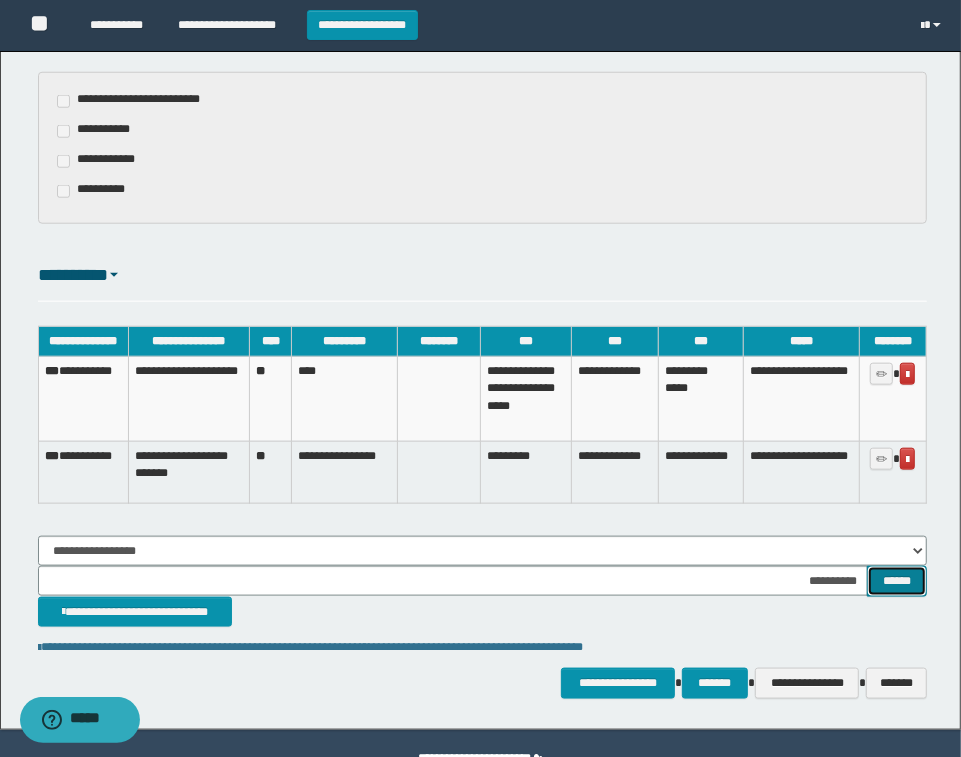 click on "******" at bounding box center (897, 581) 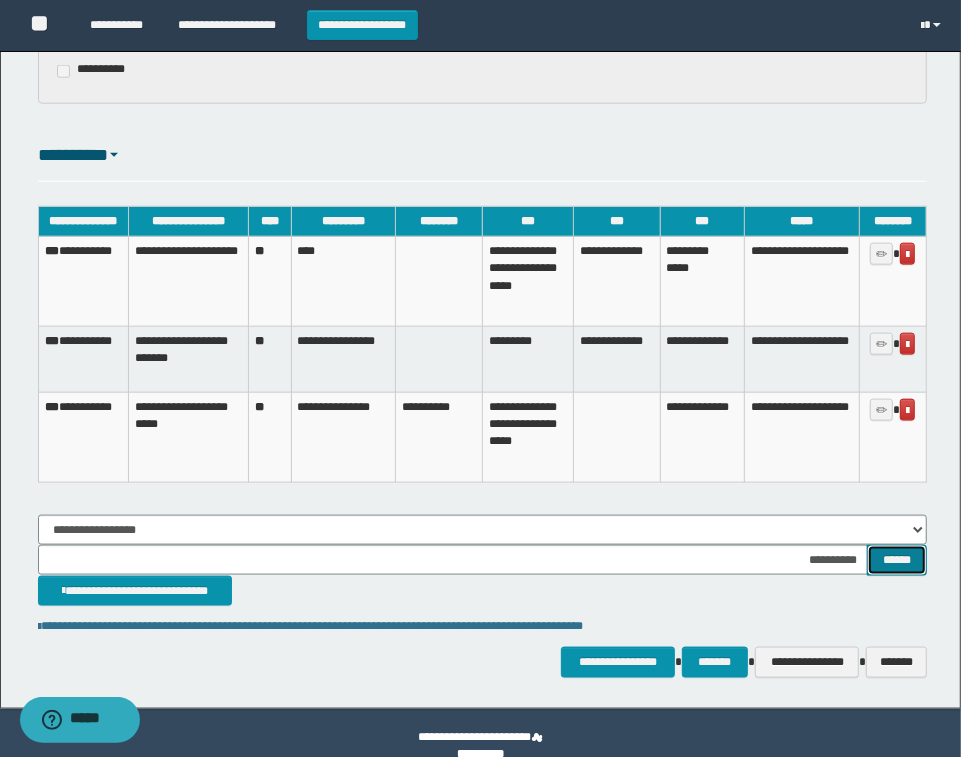 scroll, scrollTop: 1090, scrollLeft: 0, axis: vertical 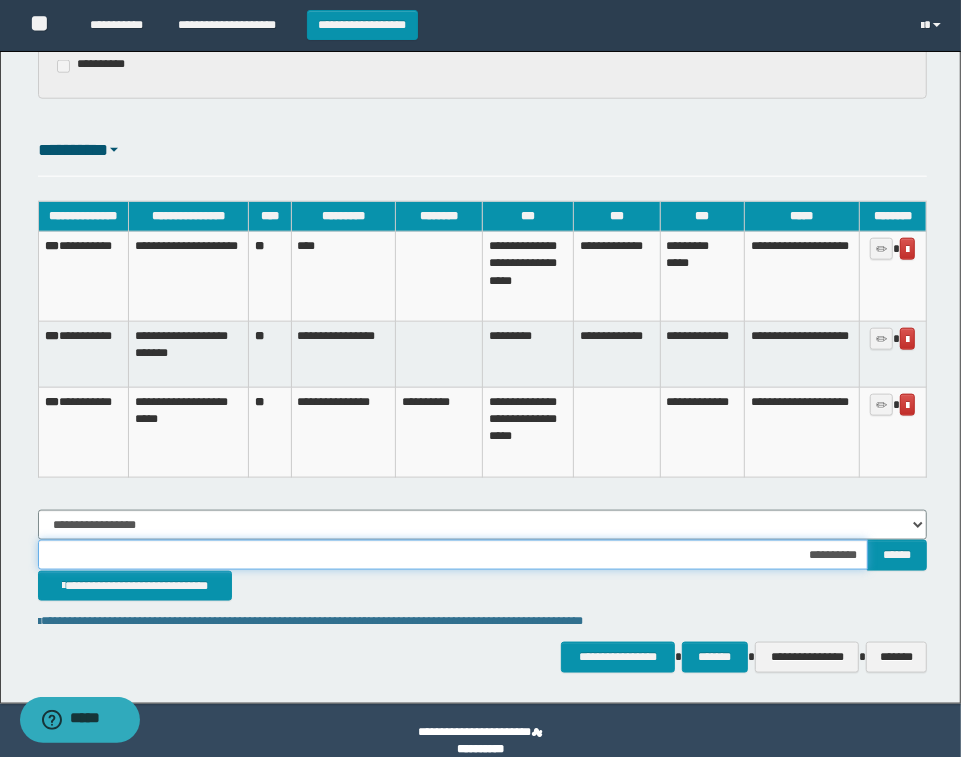 click on "**********" at bounding box center (453, 555) 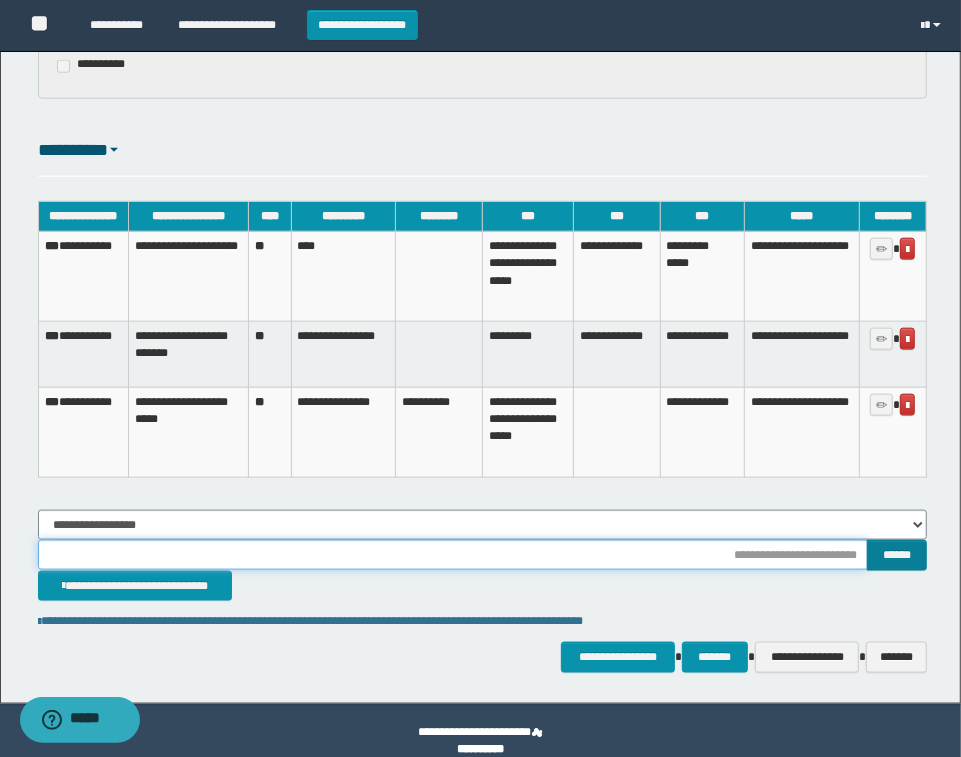 type on "**********" 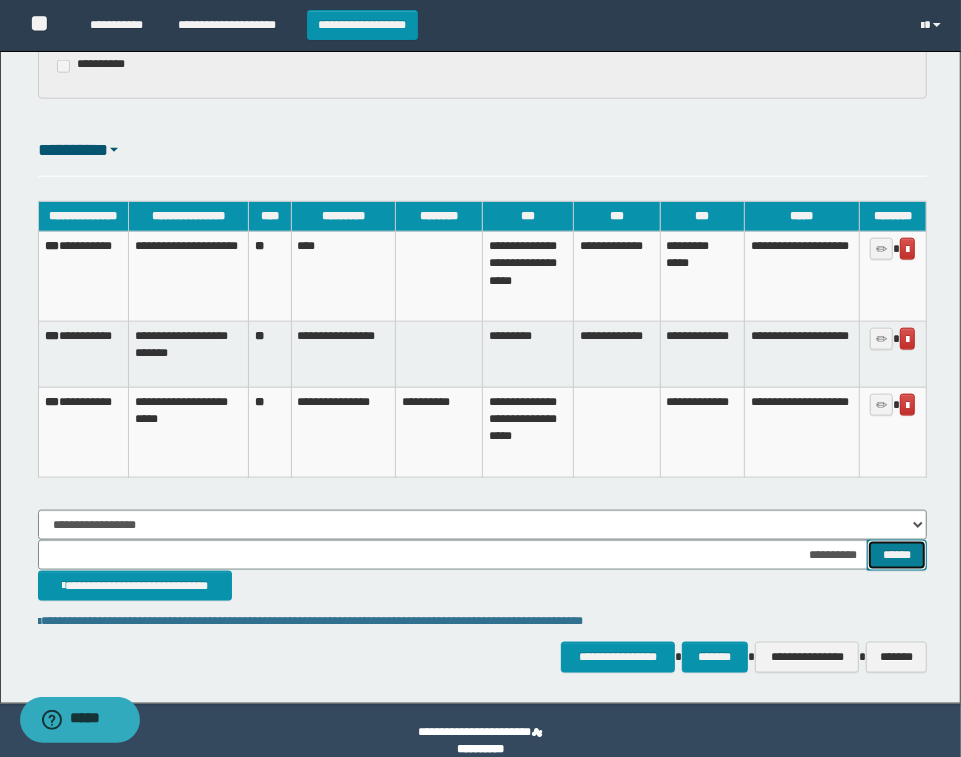 click on "******" at bounding box center [897, 555] 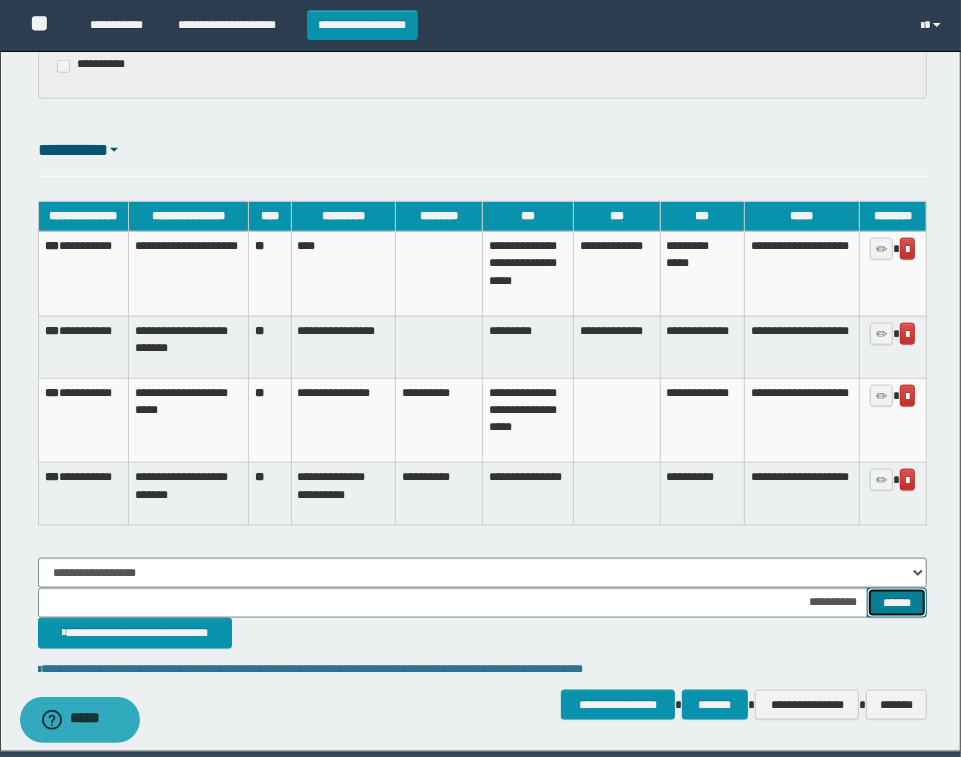 scroll, scrollTop: 1158, scrollLeft: 0, axis: vertical 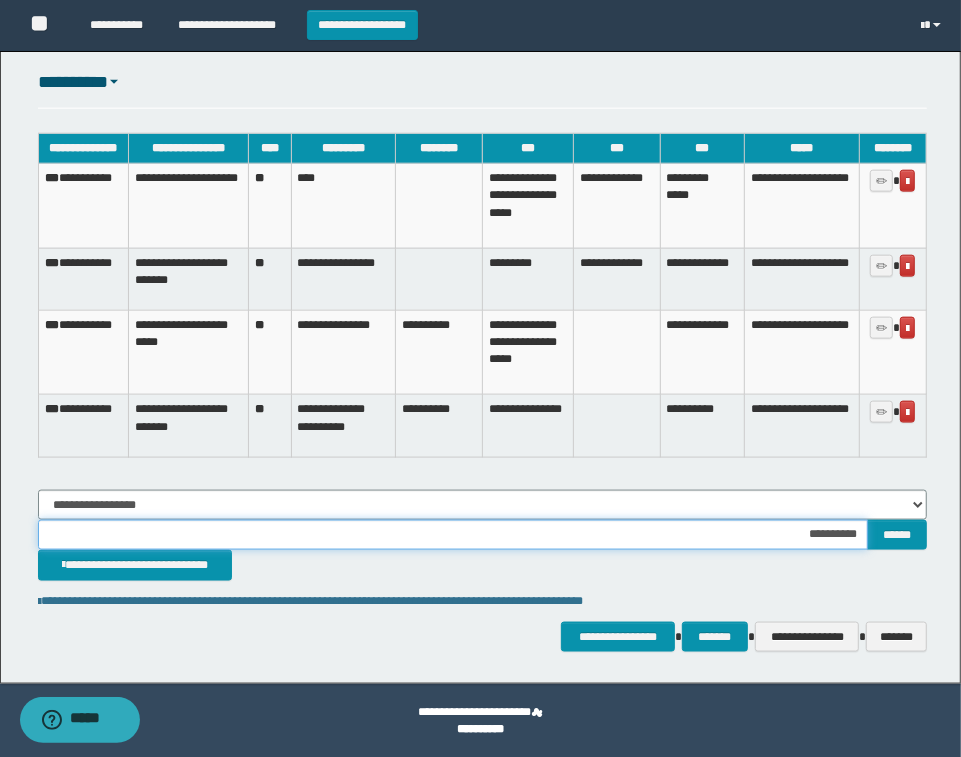 click on "**********" at bounding box center (453, 535) 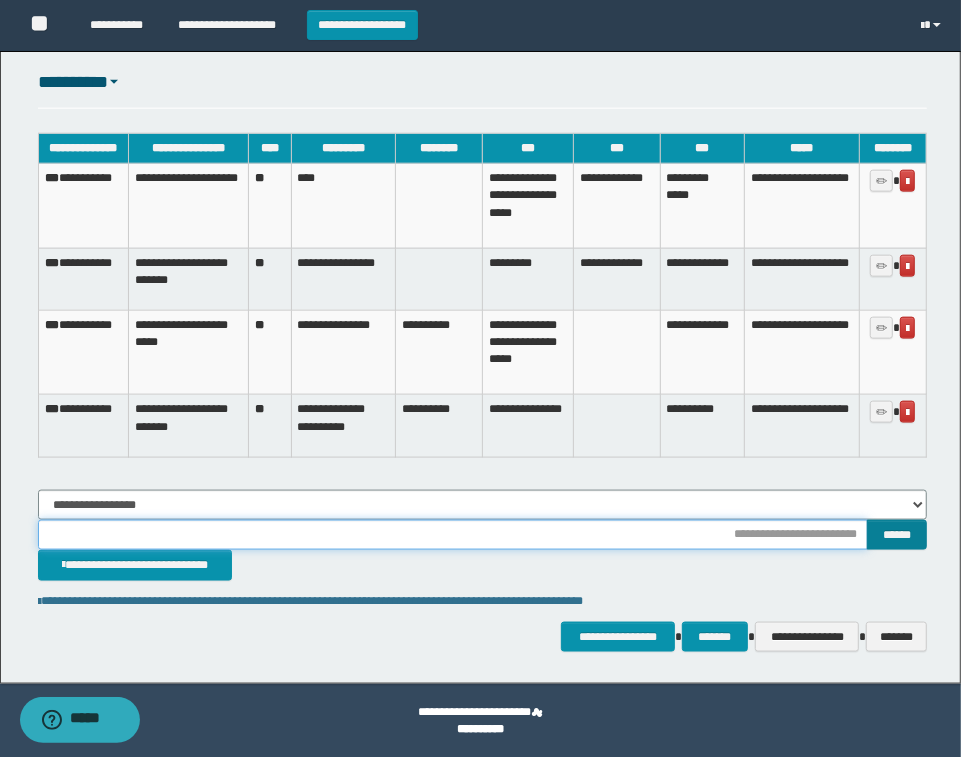 type on "**********" 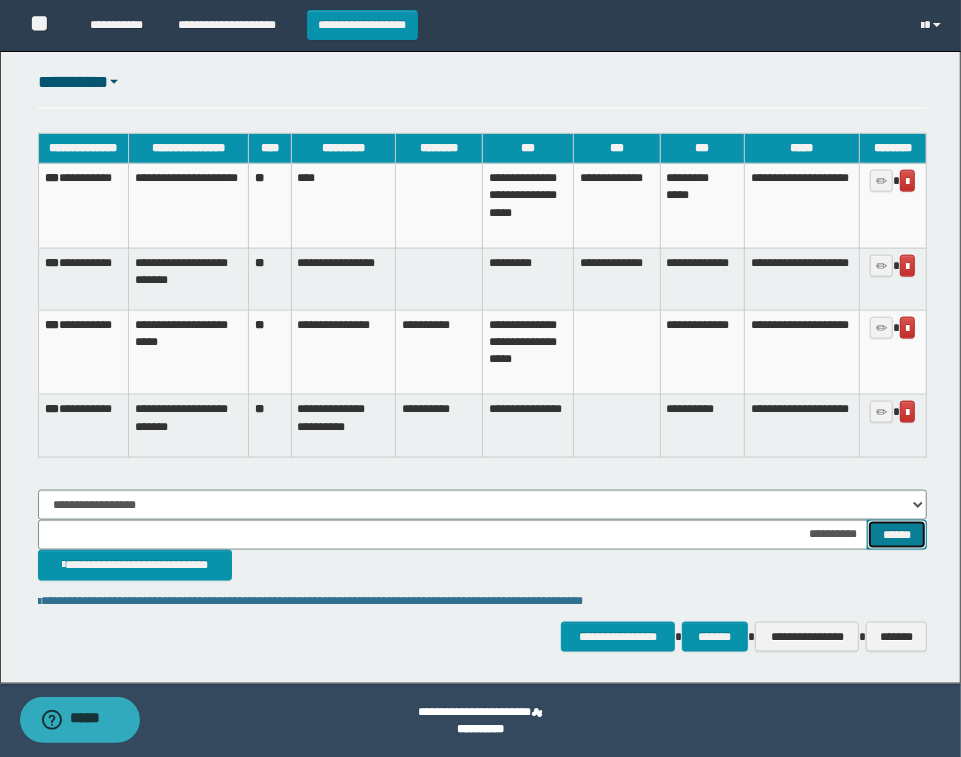 click on "******" at bounding box center (897, 535) 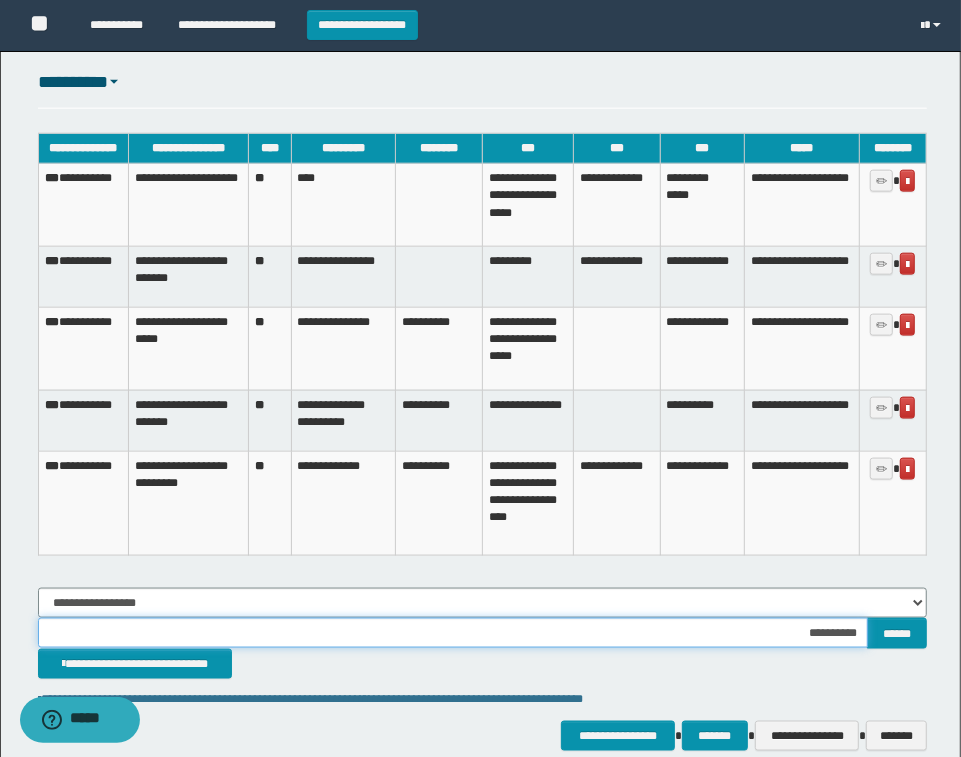 click on "**********" at bounding box center (453, 633) 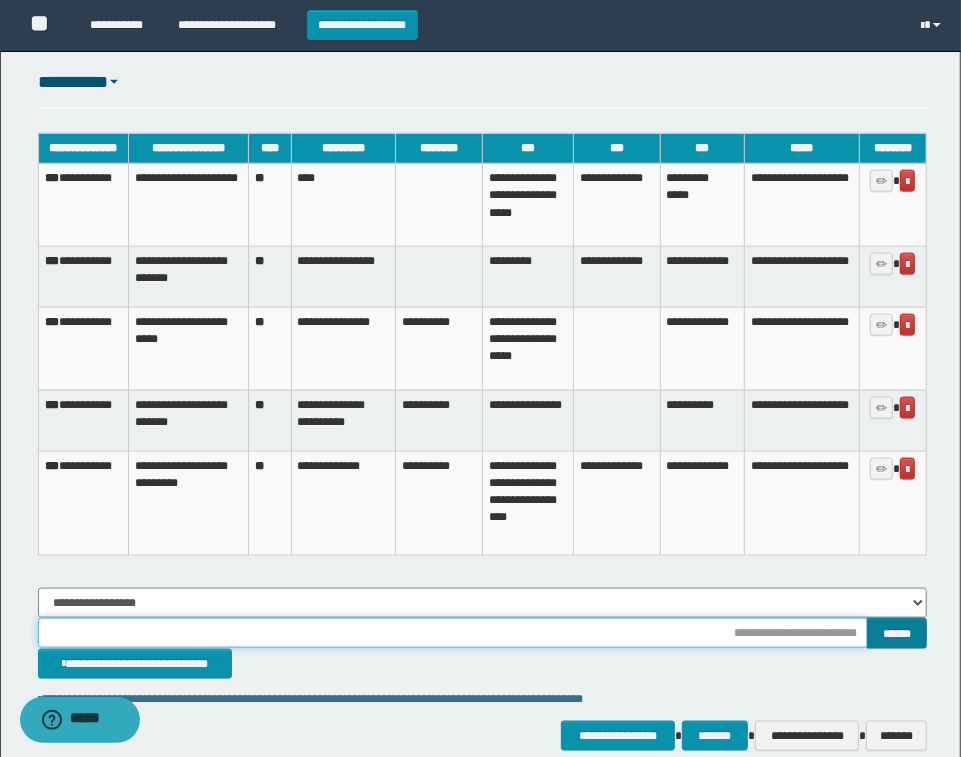 type on "********" 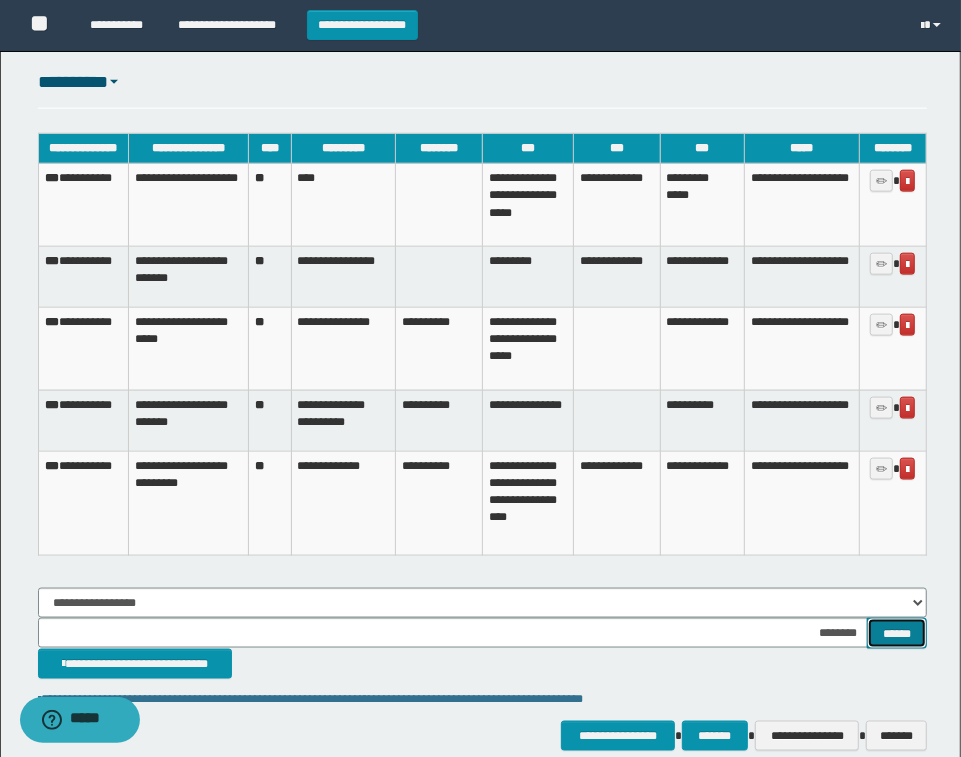 click on "******" at bounding box center (897, 633) 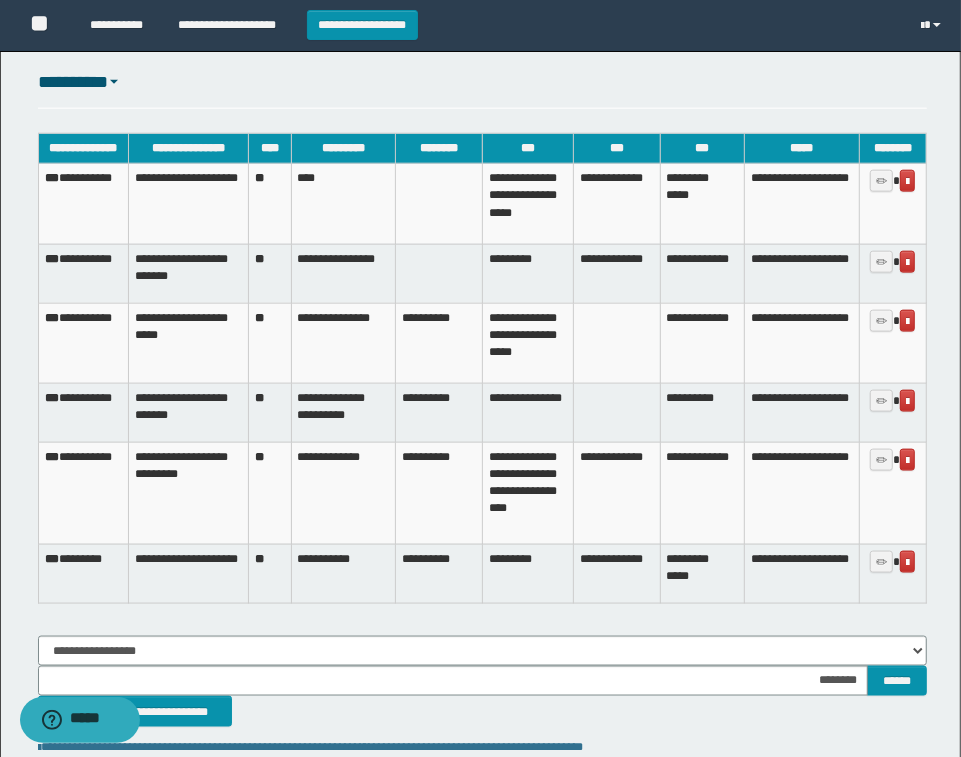 drag, startPoint x: 828, startPoint y: 701, endPoint x: 823, endPoint y: 683, distance: 18.681541 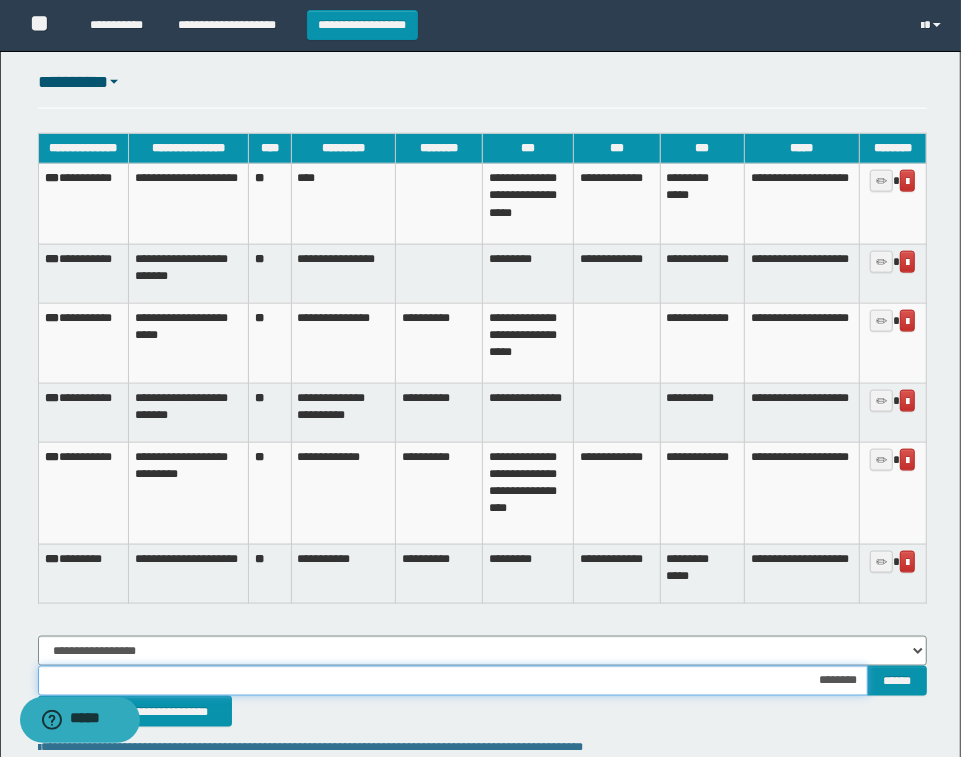 click on "********" at bounding box center (453, 681) 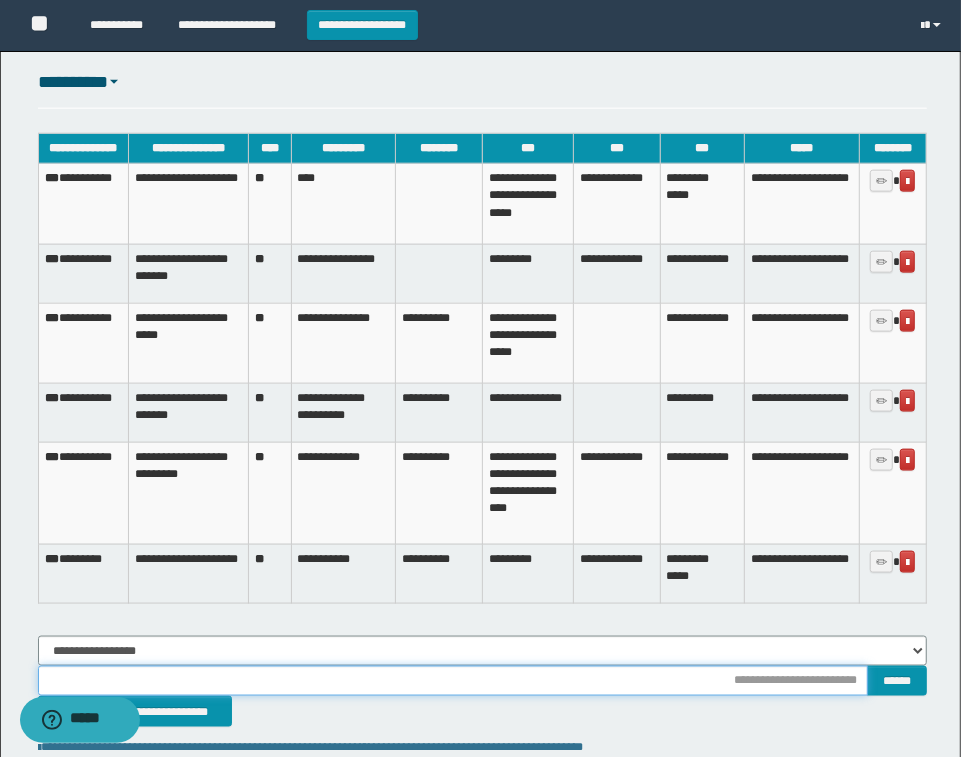 type on "**********" 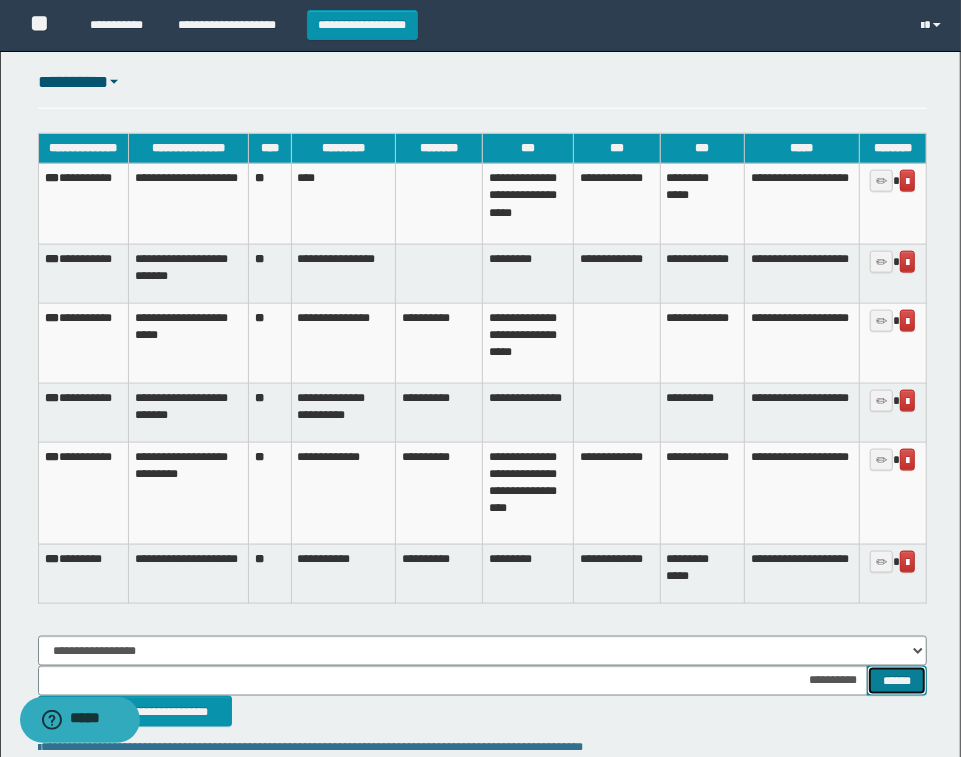 click on "******" at bounding box center (897, 681) 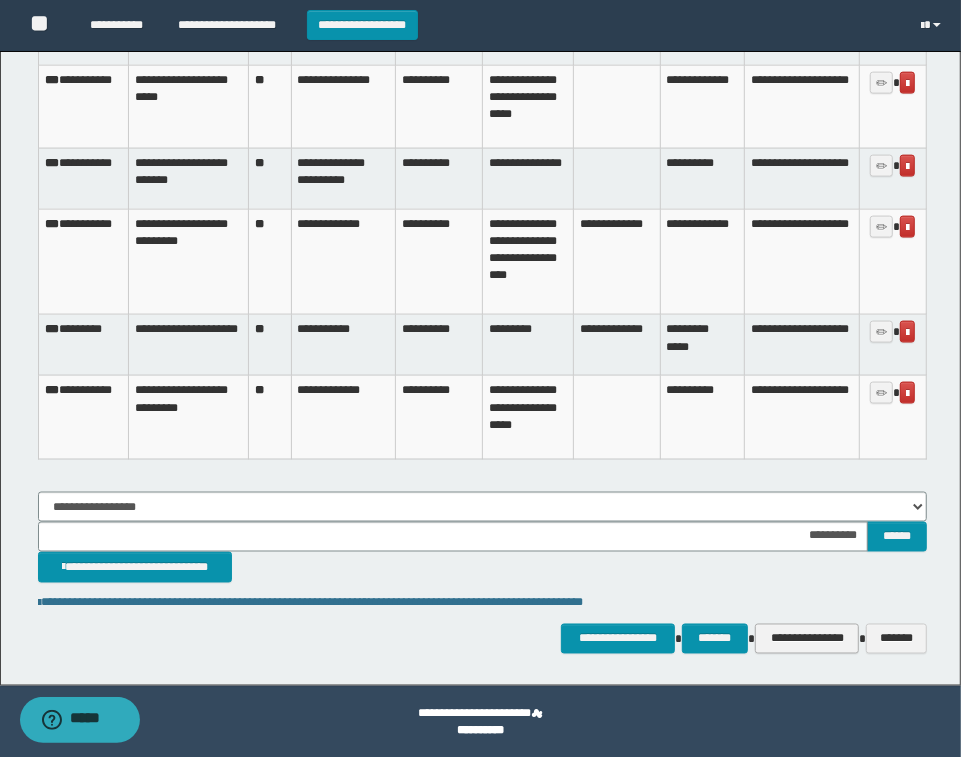 scroll, scrollTop: 1403, scrollLeft: 0, axis: vertical 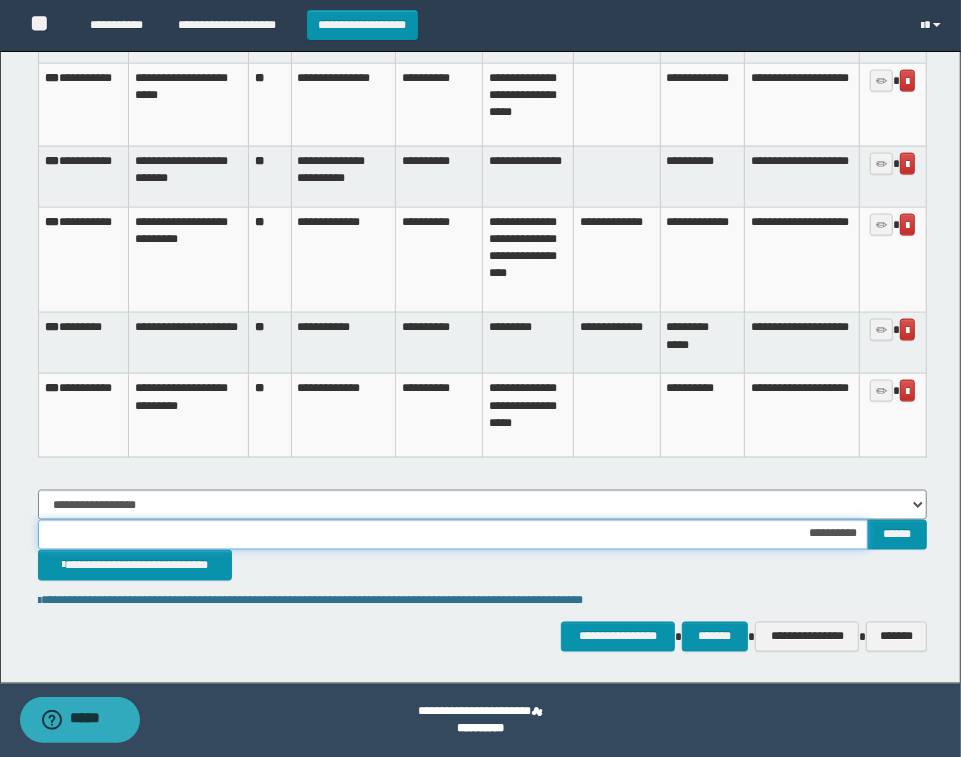 click on "**********" at bounding box center (453, 535) 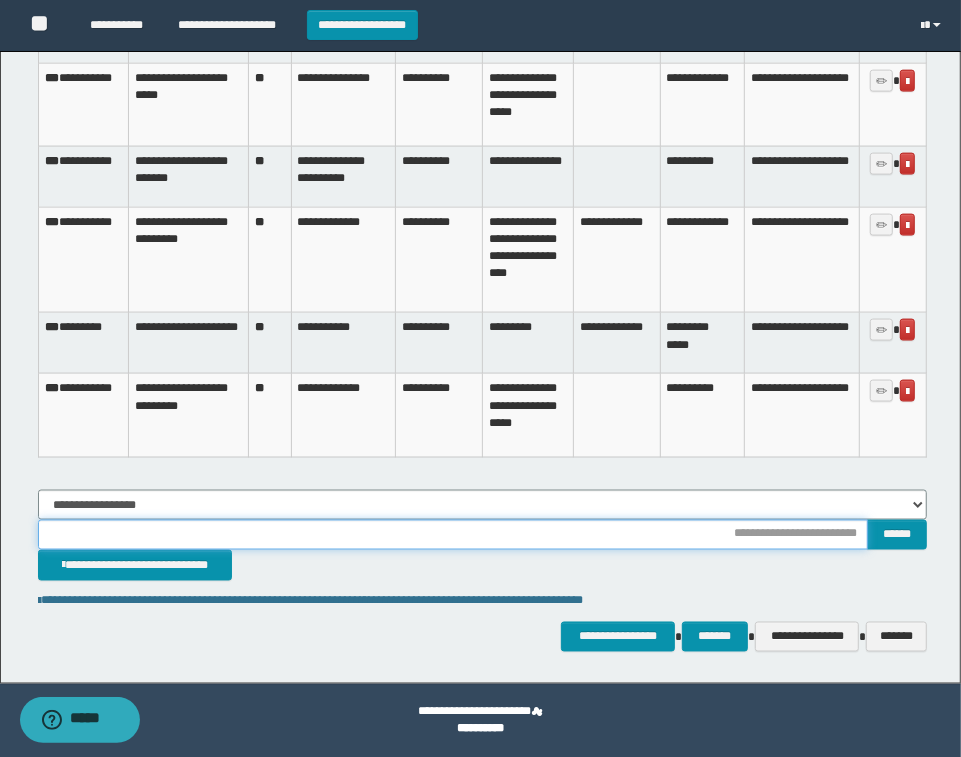 type on "**********" 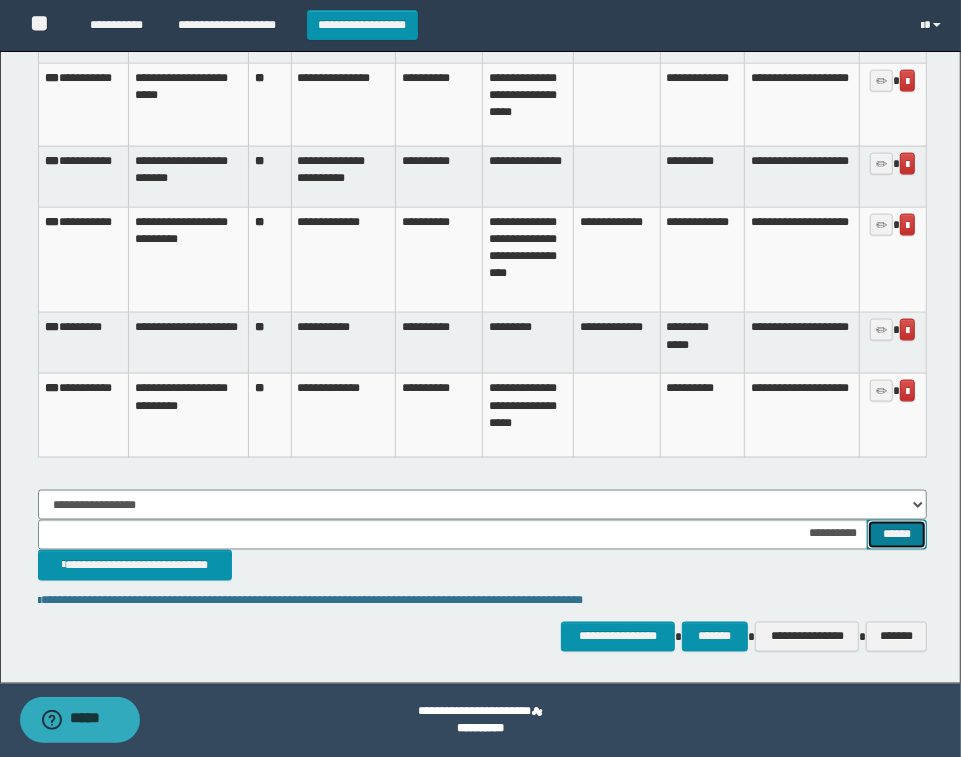click on "******" at bounding box center [897, 535] 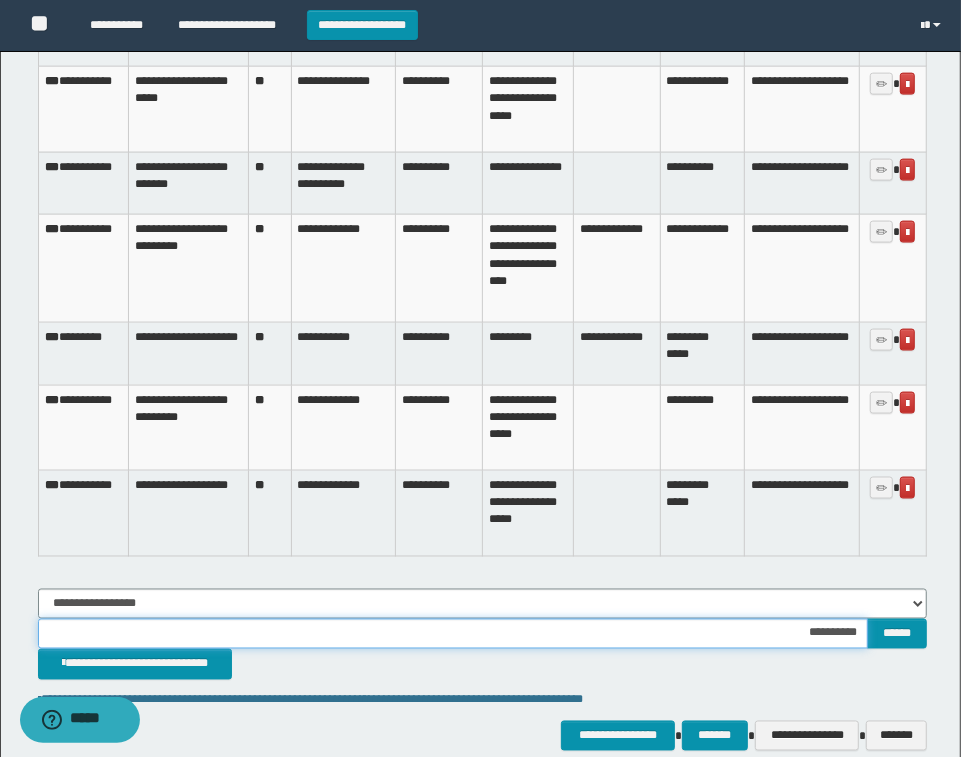 drag, startPoint x: 772, startPoint y: 623, endPoint x: 802, endPoint y: 645, distance: 37.202152 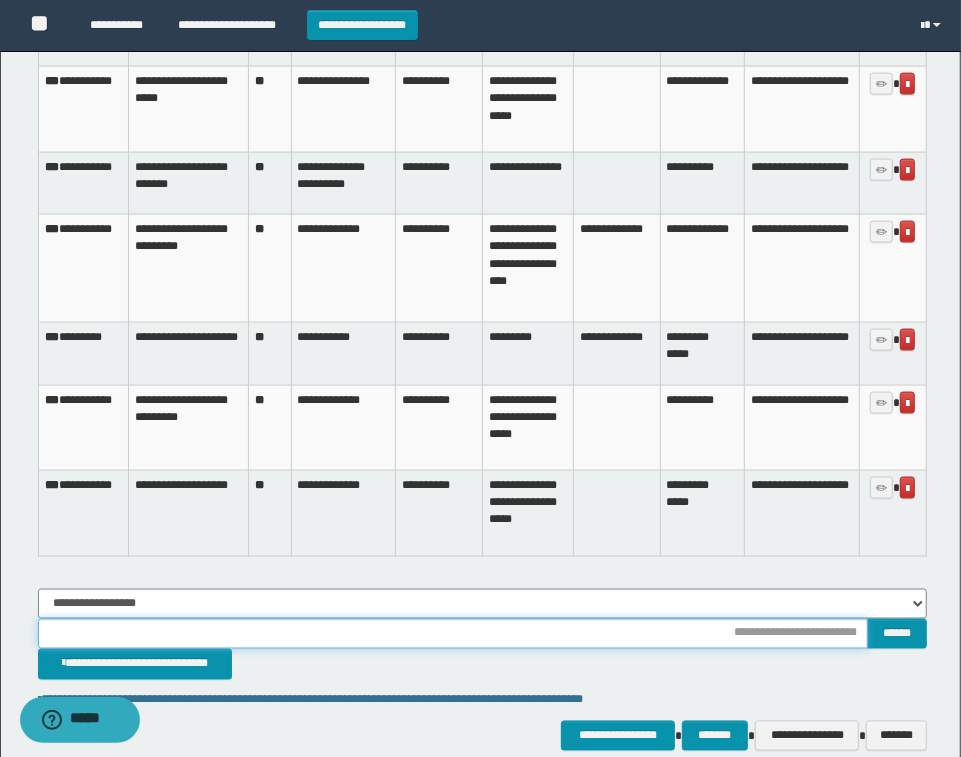 type on "********" 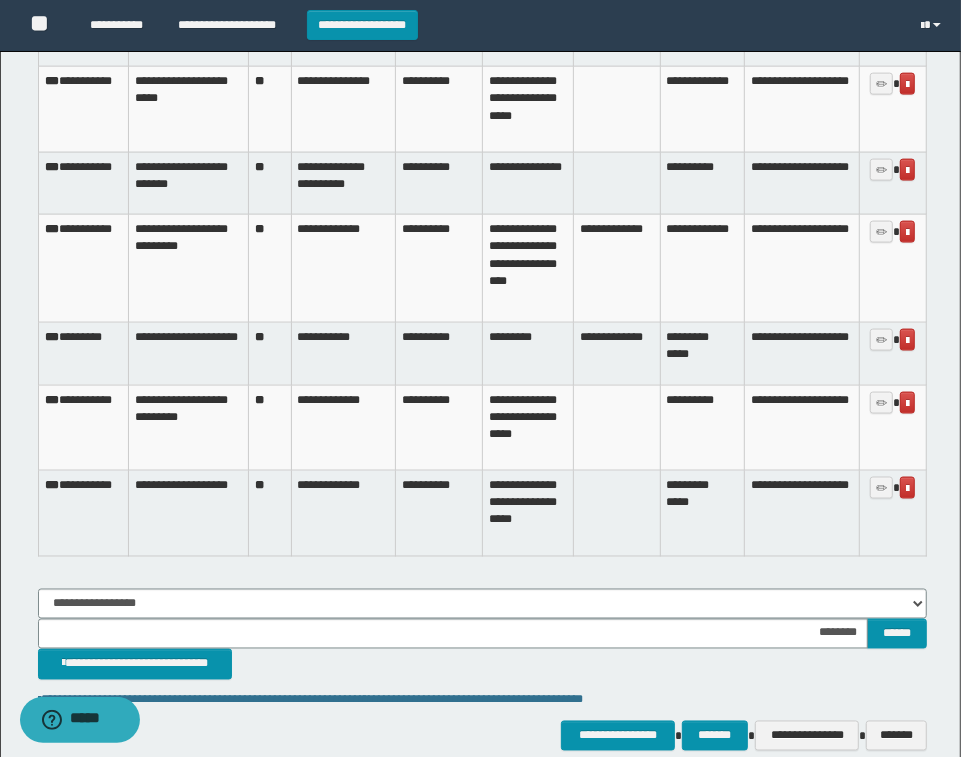 click on "********
******" at bounding box center [482, 634] 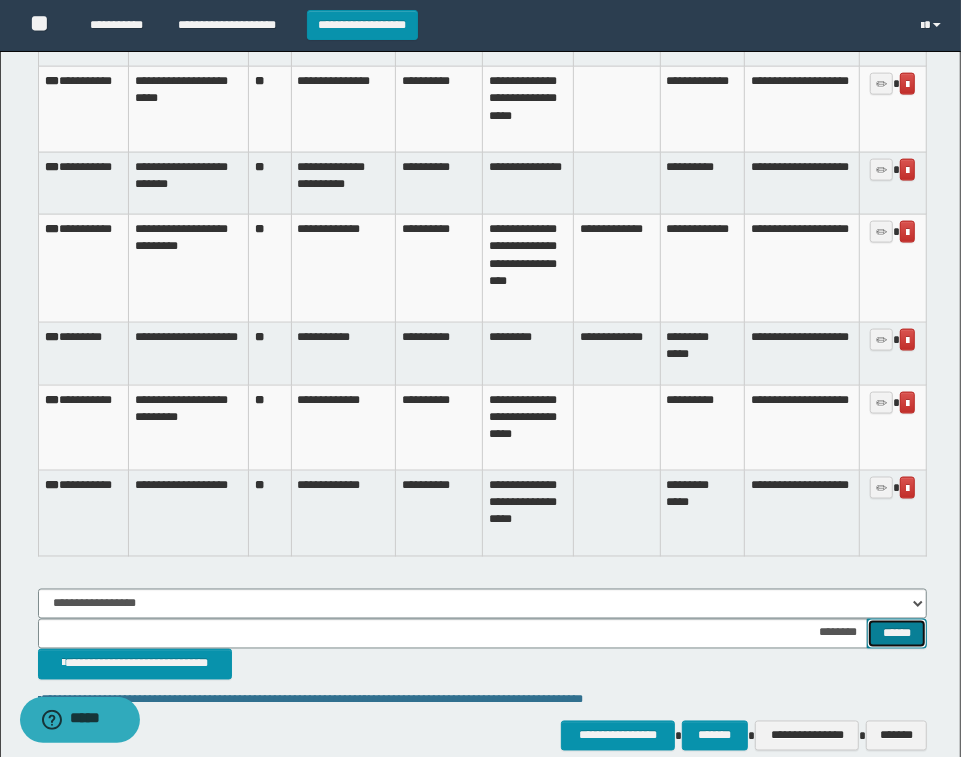 click on "******" at bounding box center [897, 634] 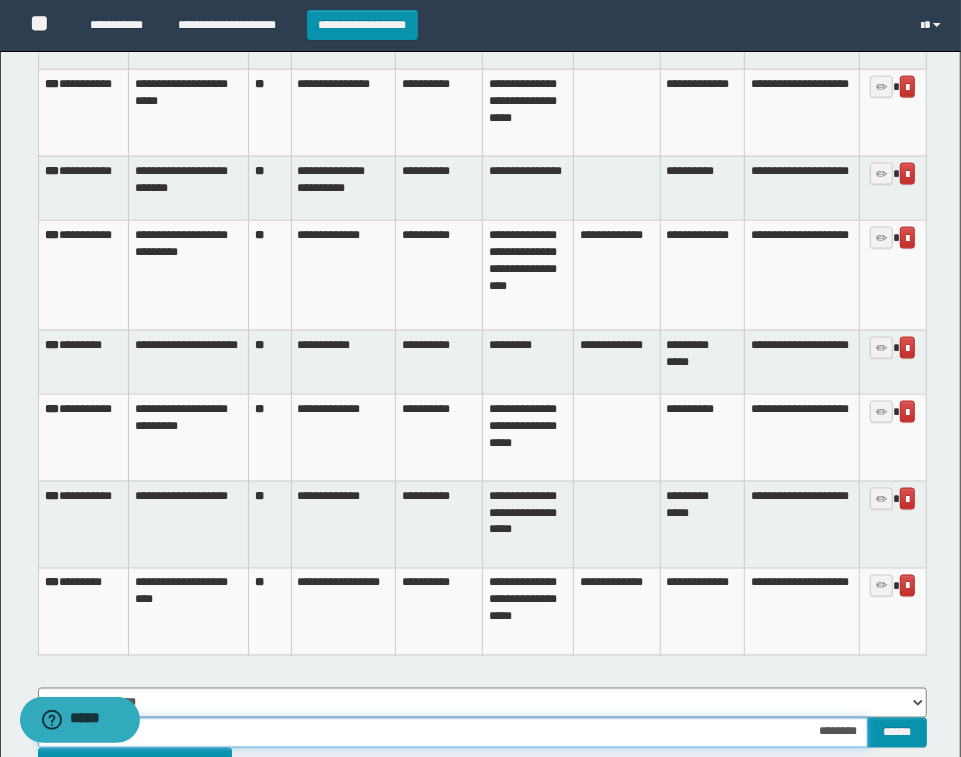 click on "********" at bounding box center [453, 733] 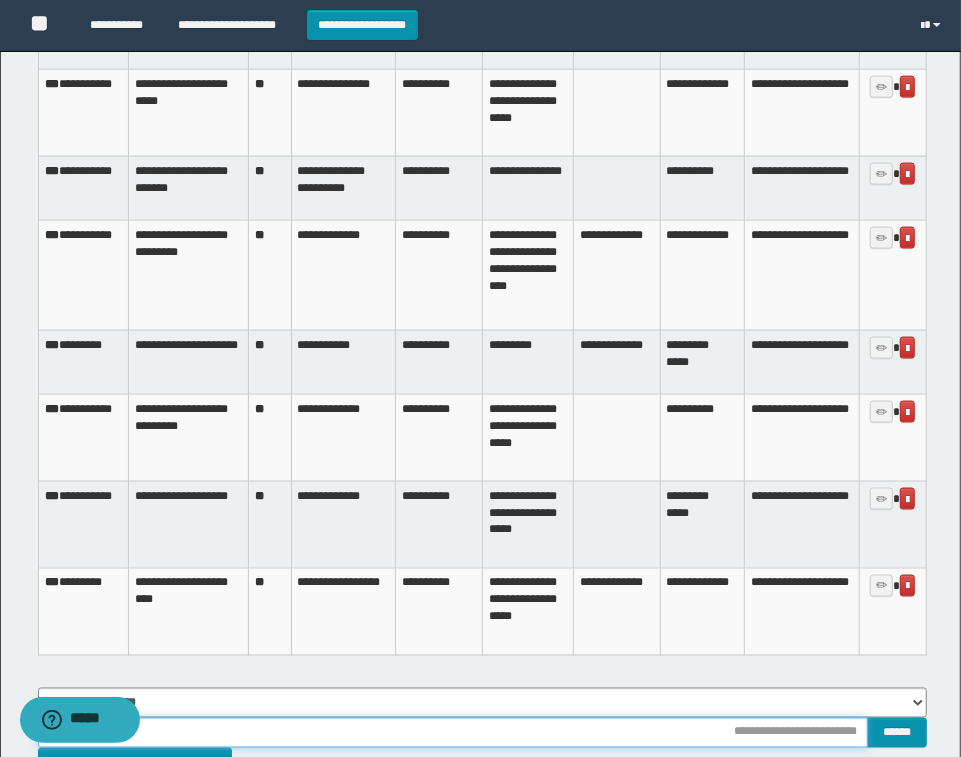 type on "**********" 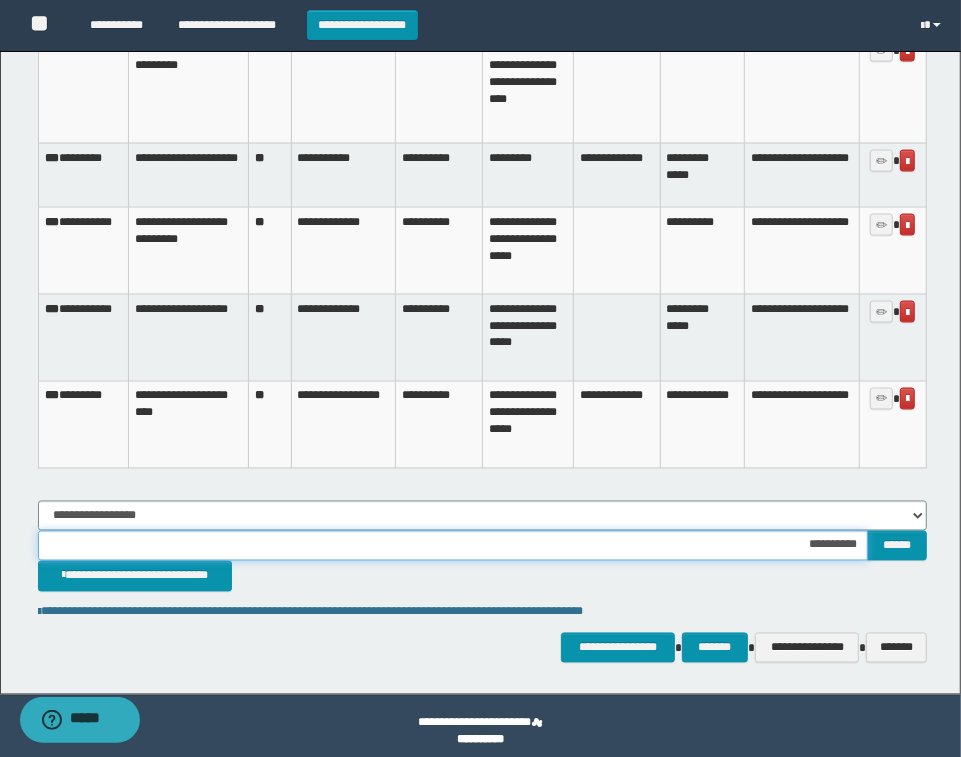 scroll, scrollTop: 1601, scrollLeft: 0, axis: vertical 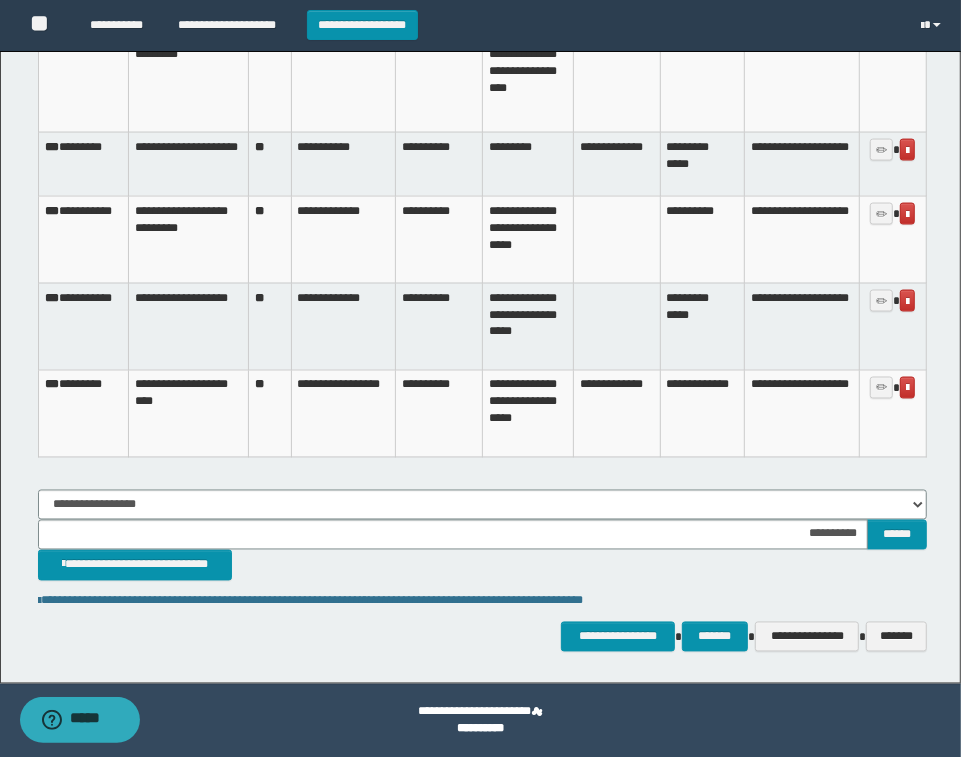 click on "**********" at bounding box center [482, 565] 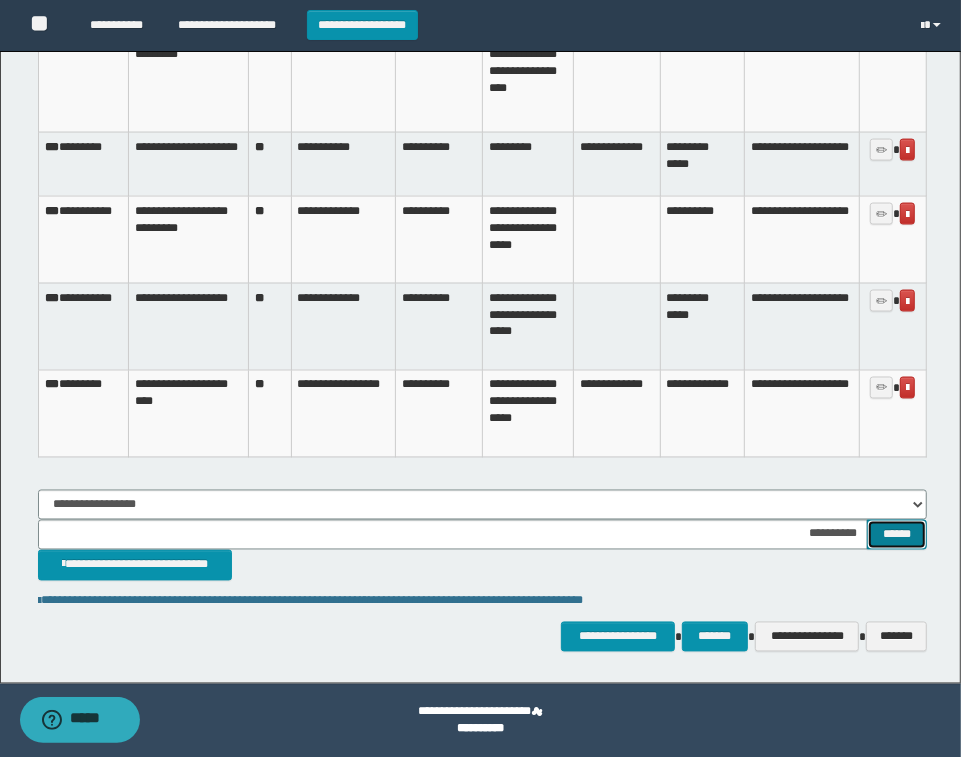 click on "******" at bounding box center (897, 535) 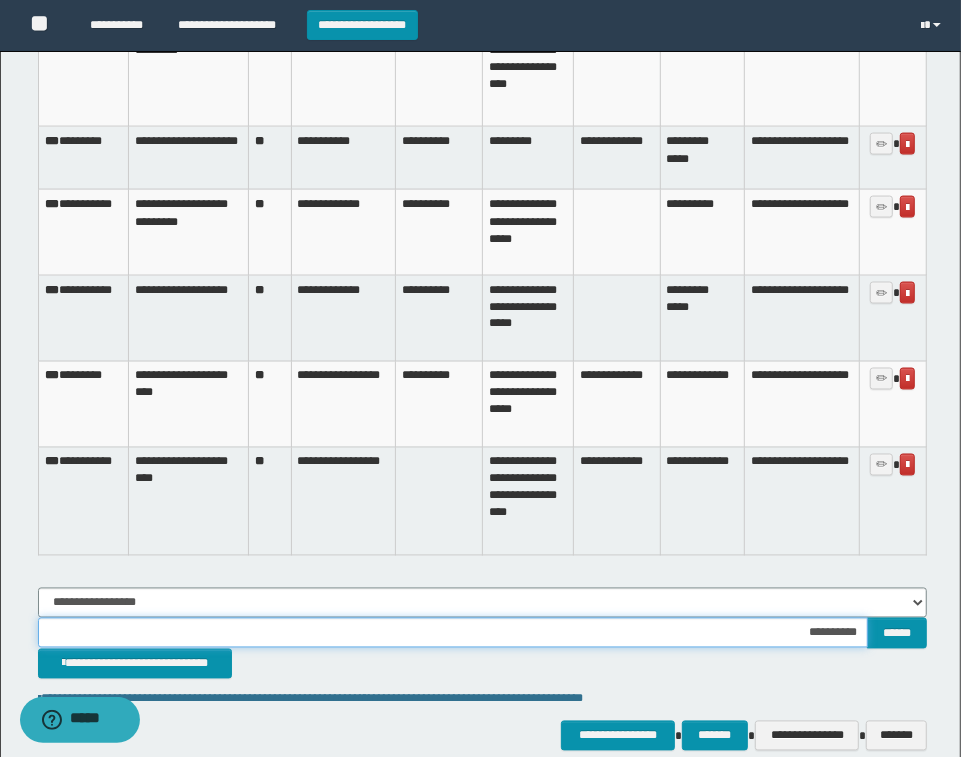 click on "**********" at bounding box center (453, 633) 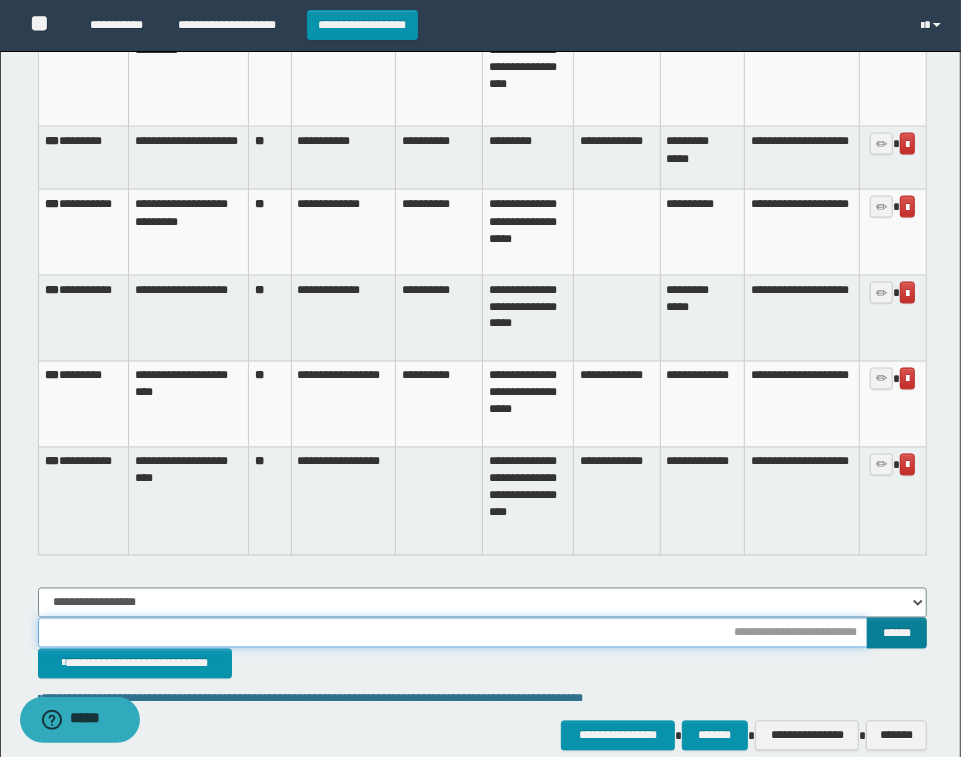 type on "**********" 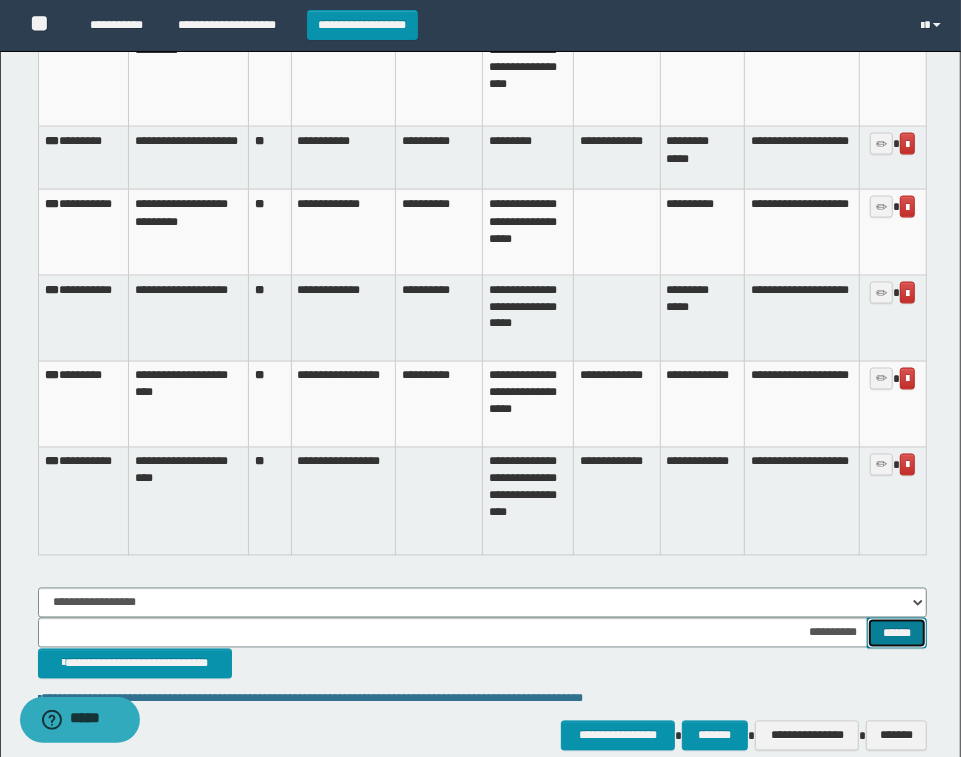 click on "******" at bounding box center (897, 633) 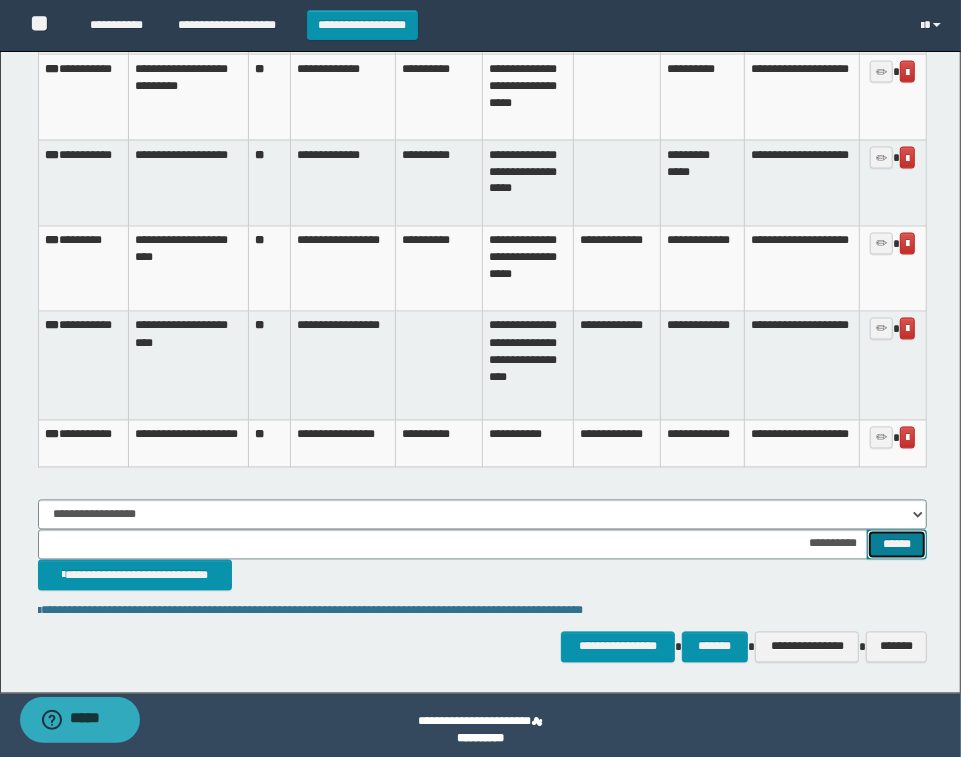 scroll, scrollTop: 1747, scrollLeft: 0, axis: vertical 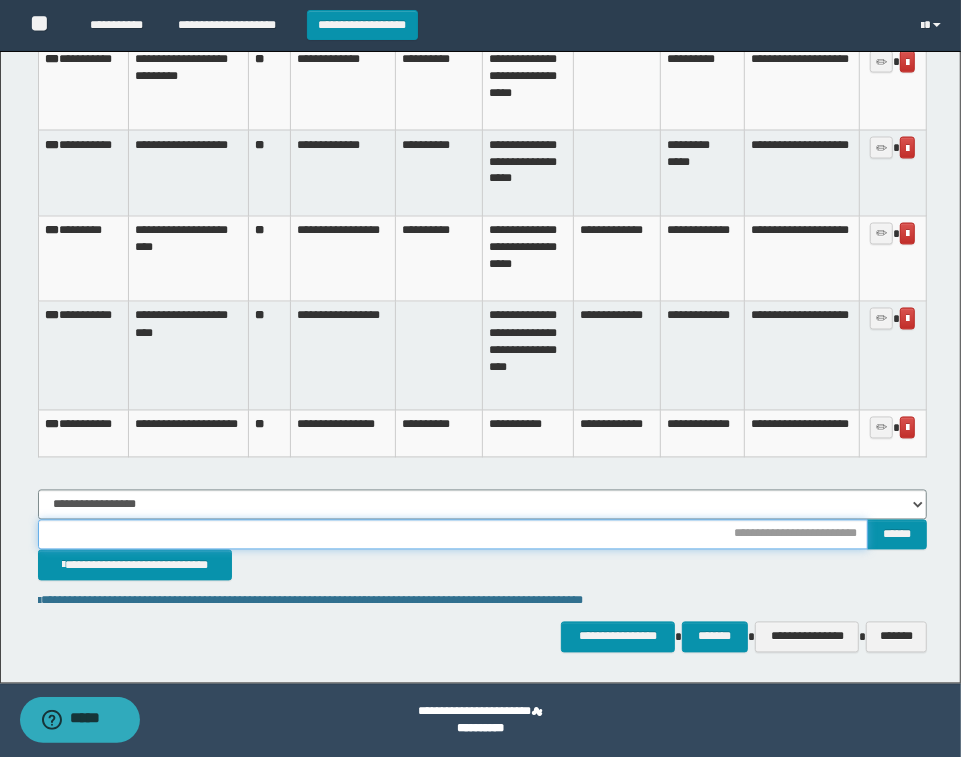 click at bounding box center (453, 535) 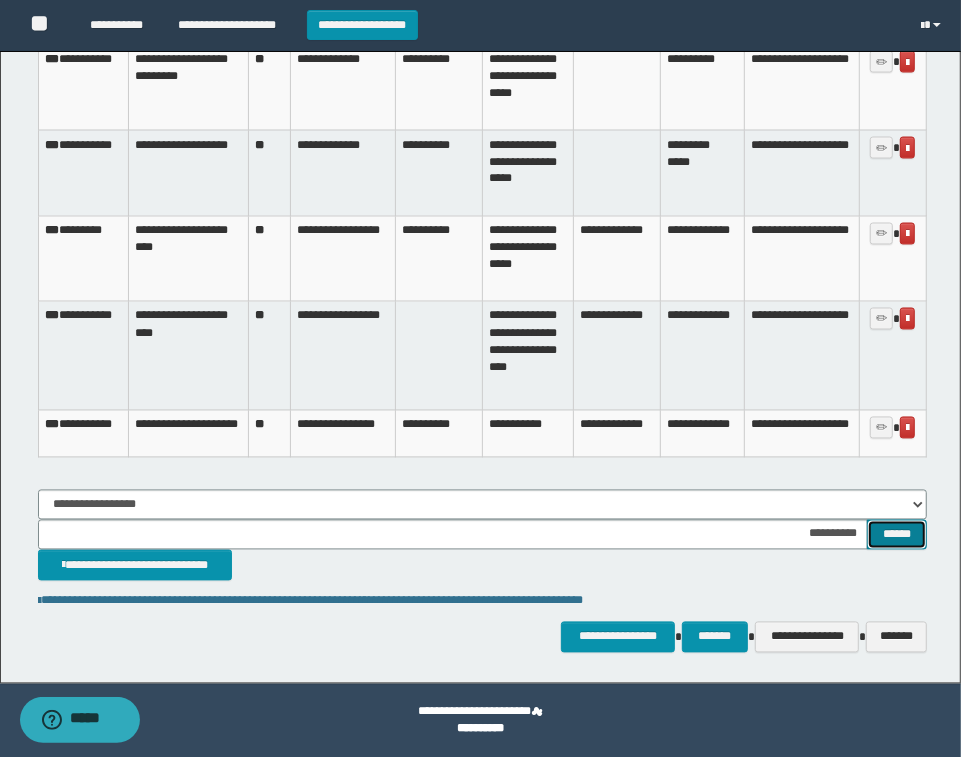 click on "******" at bounding box center (897, 535) 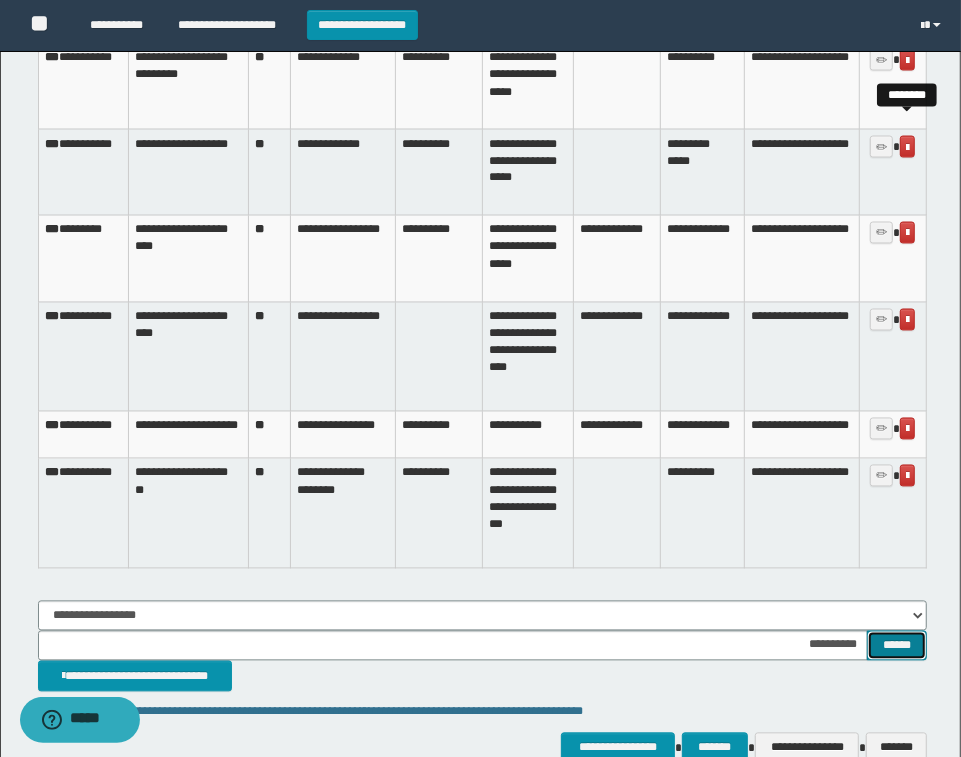 scroll, scrollTop: 1863, scrollLeft: 0, axis: vertical 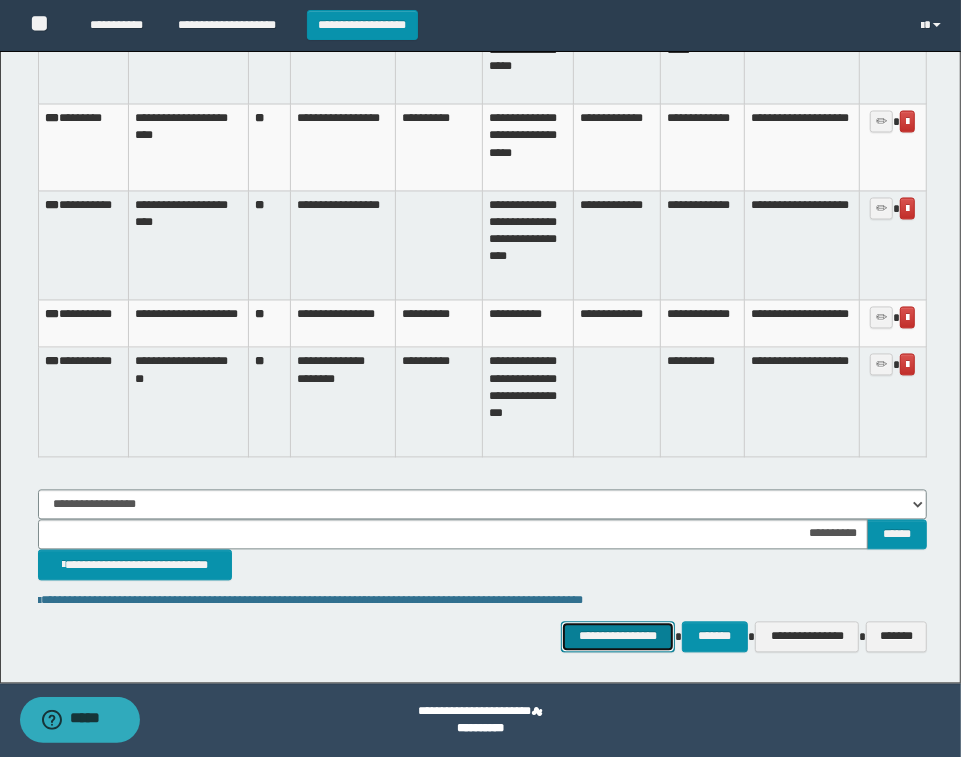 click on "**********" at bounding box center [618, 637] 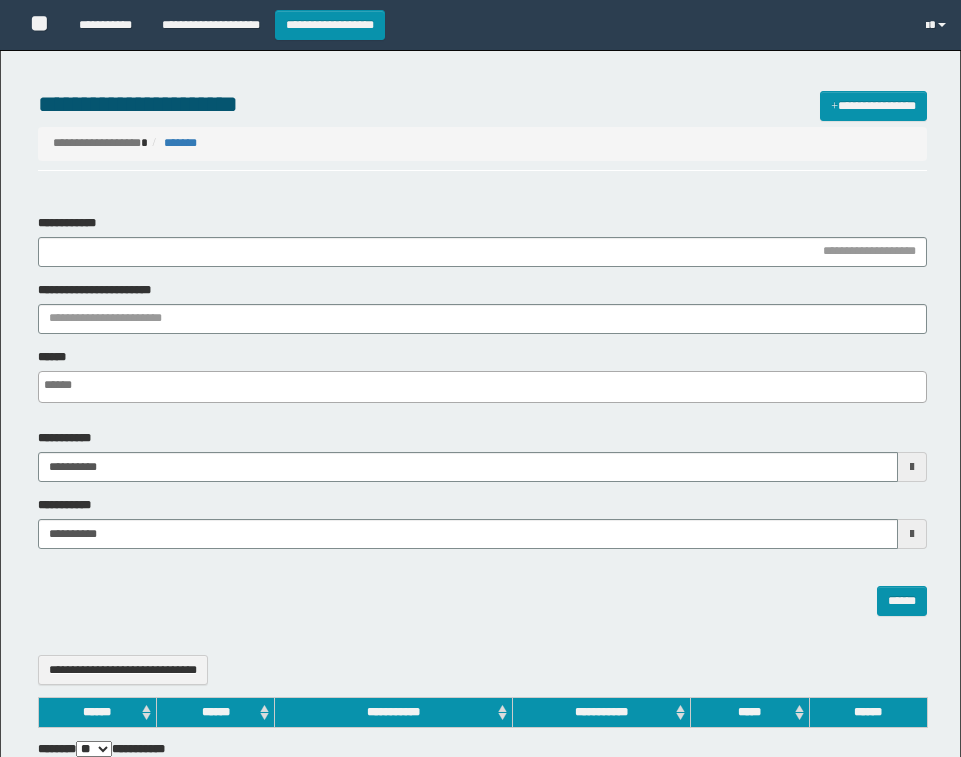 select 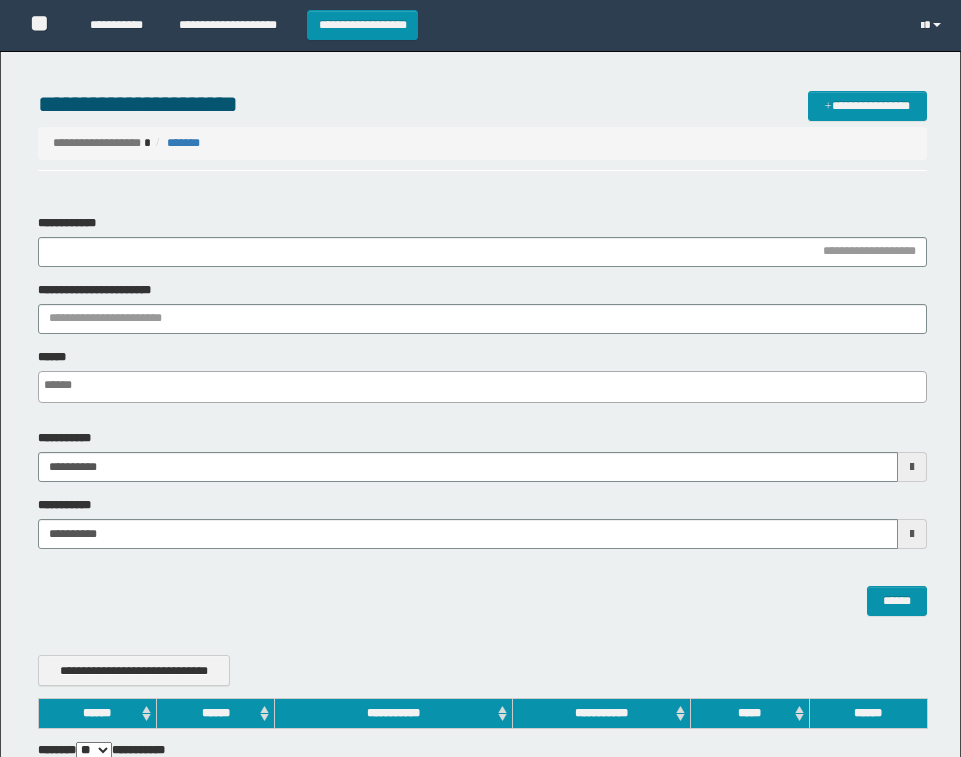 scroll, scrollTop: 0, scrollLeft: 0, axis: both 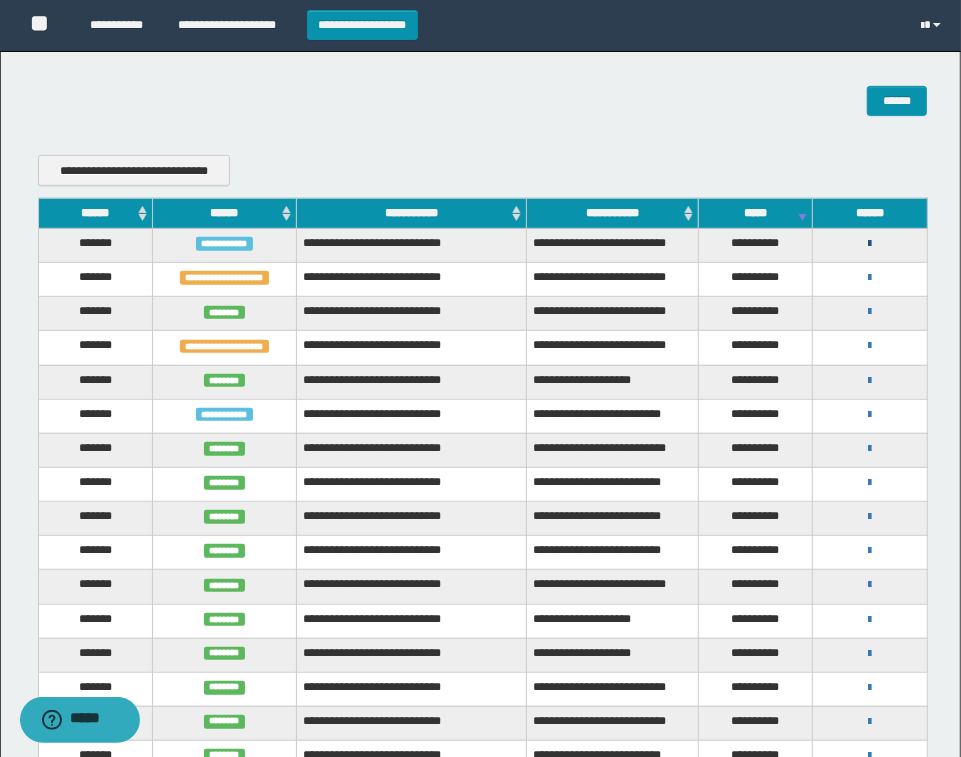 click at bounding box center [870, 244] 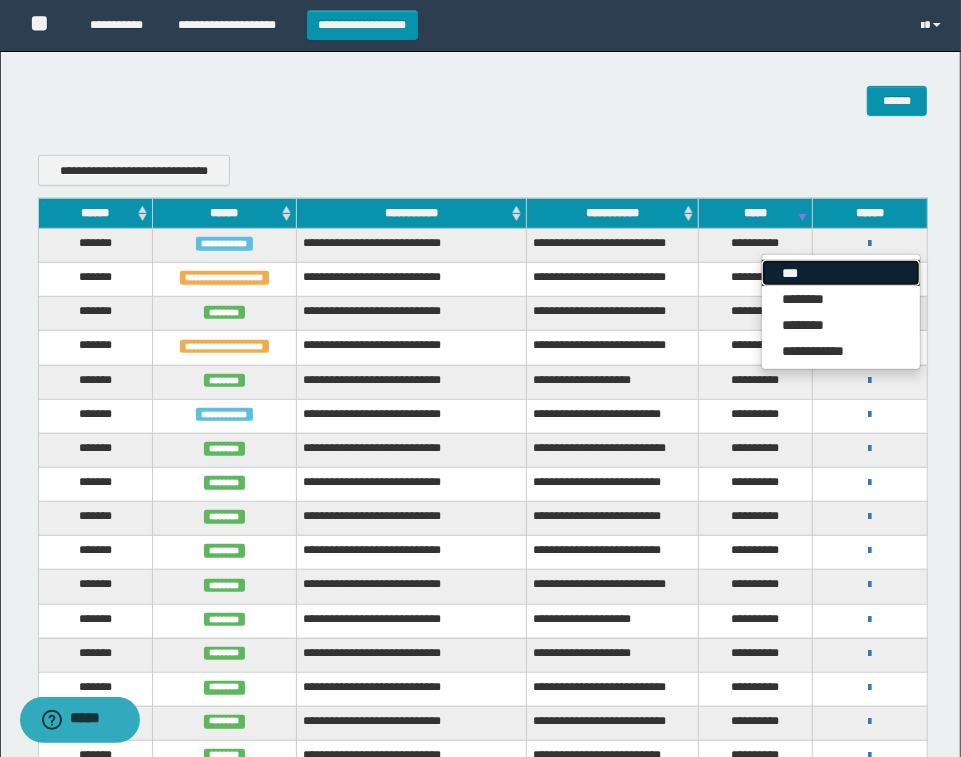 click on "***" at bounding box center [841, 273] 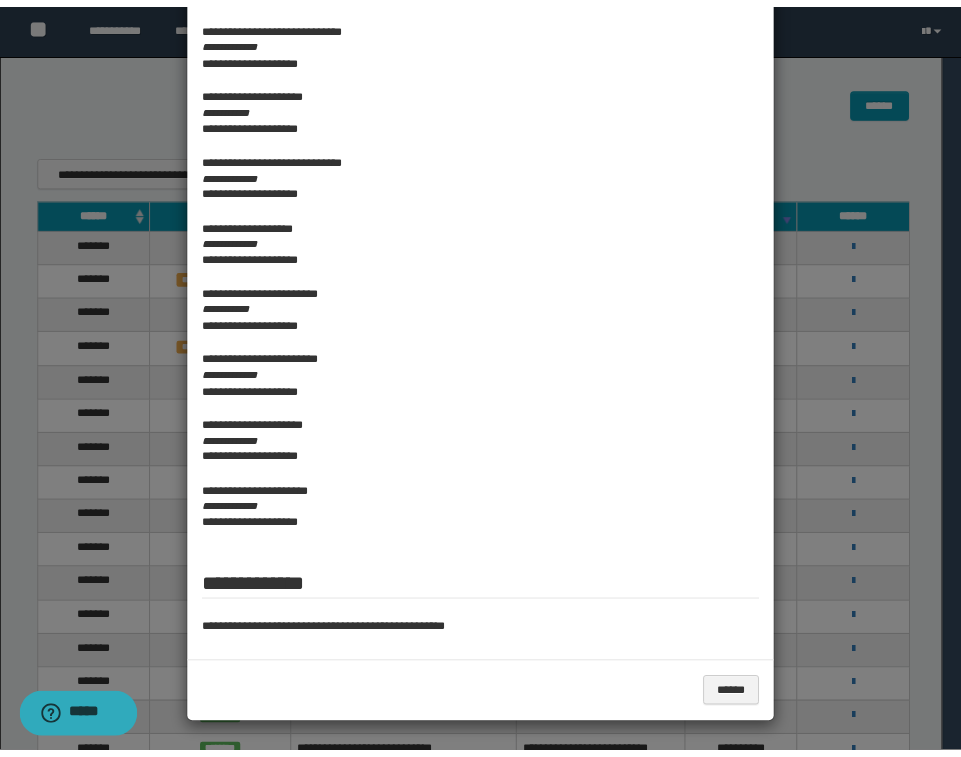 scroll, scrollTop: 896, scrollLeft: 0, axis: vertical 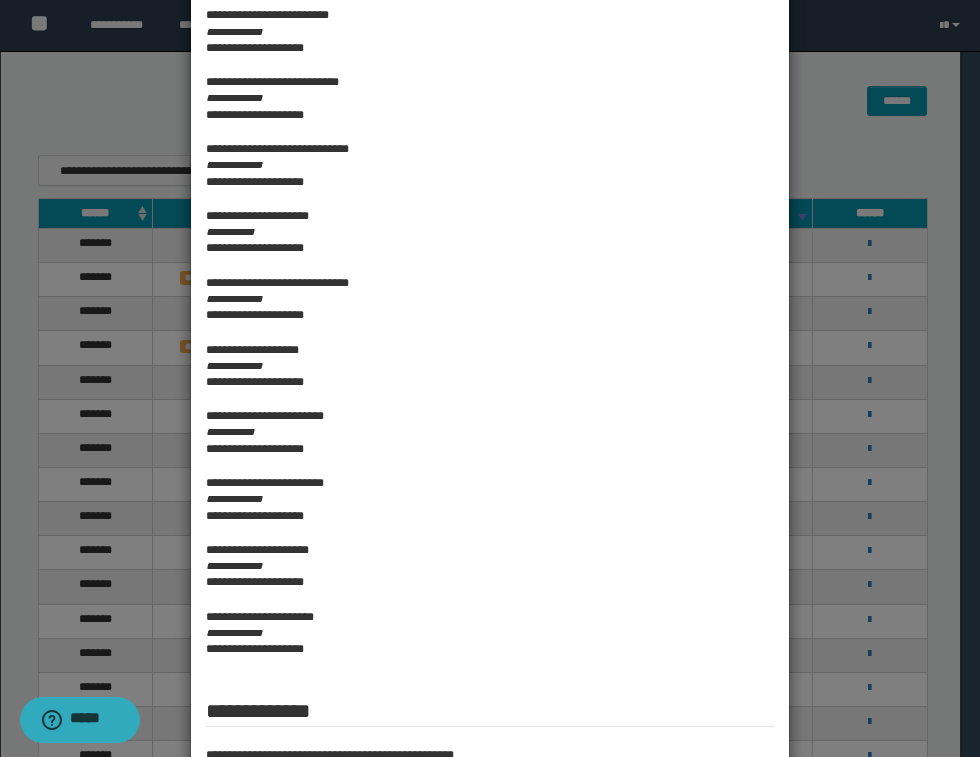 click at bounding box center (490, -7) 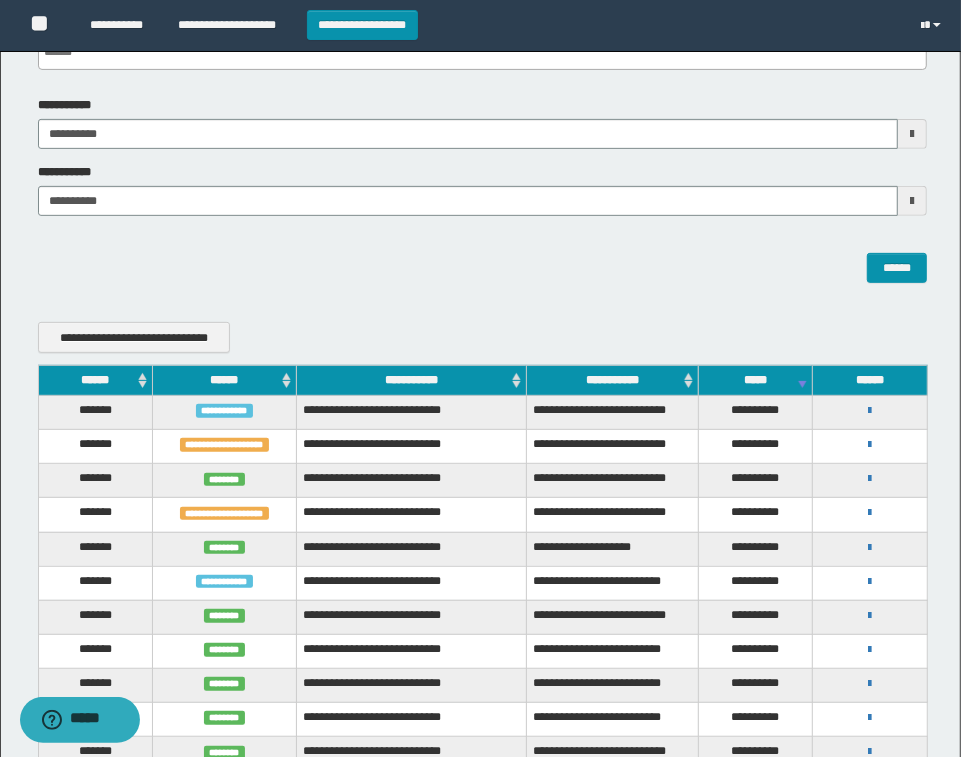 scroll, scrollTop: 0, scrollLeft: 0, axis: both 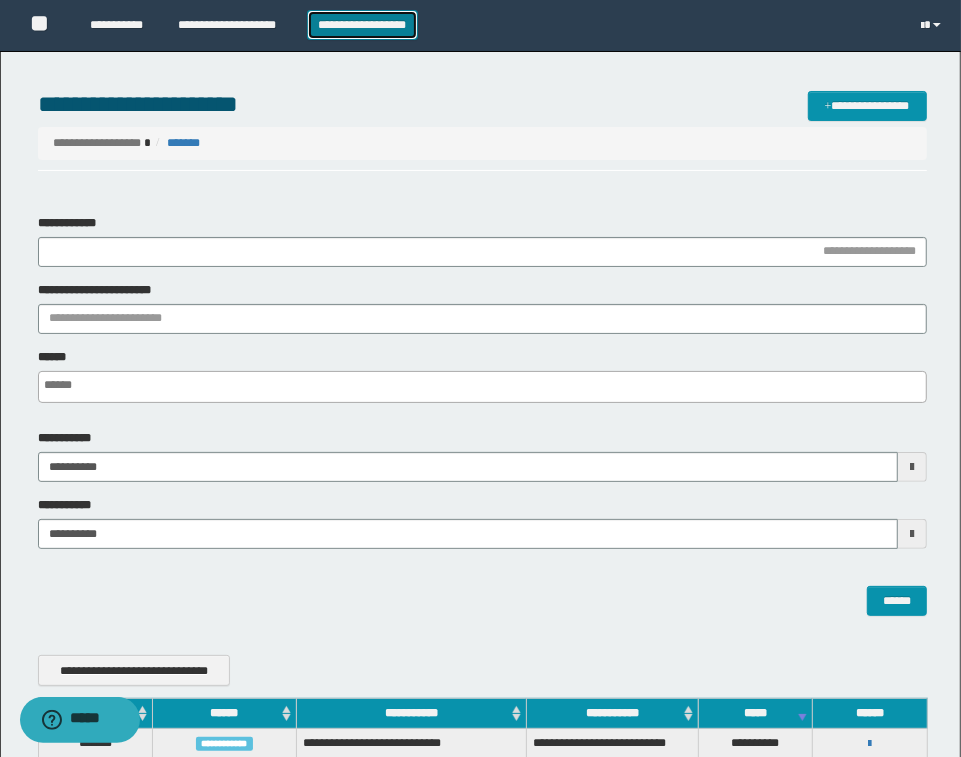 click on "**********" at bounding box center (362, 25) 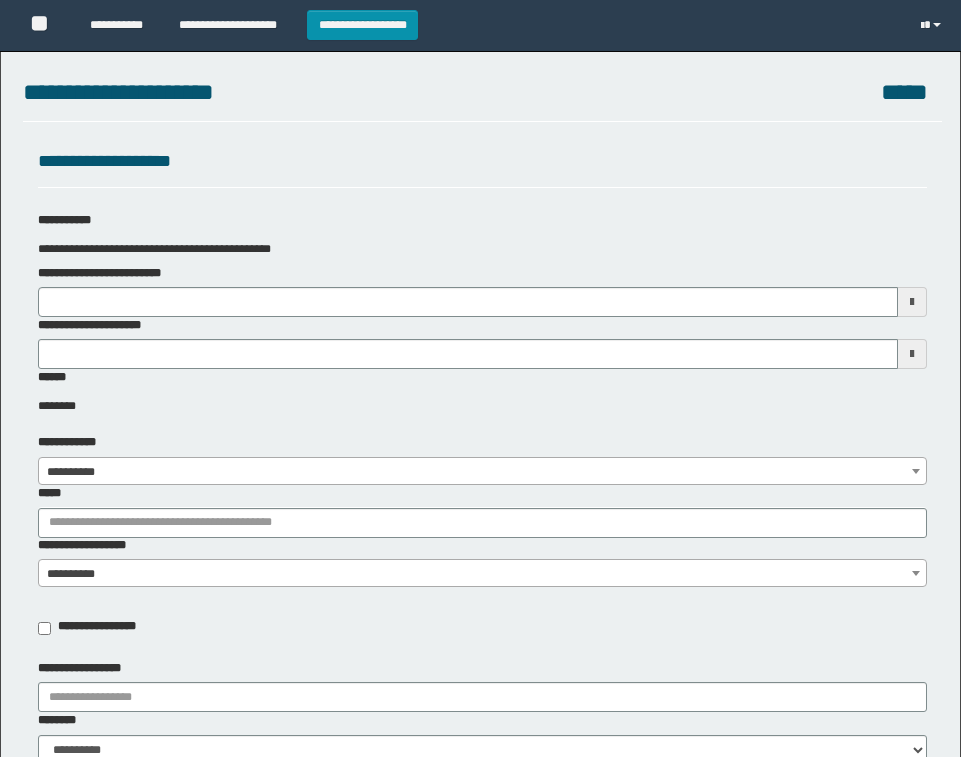 scroll, scrollTop: 0, scrollLeft: 0, axis: both 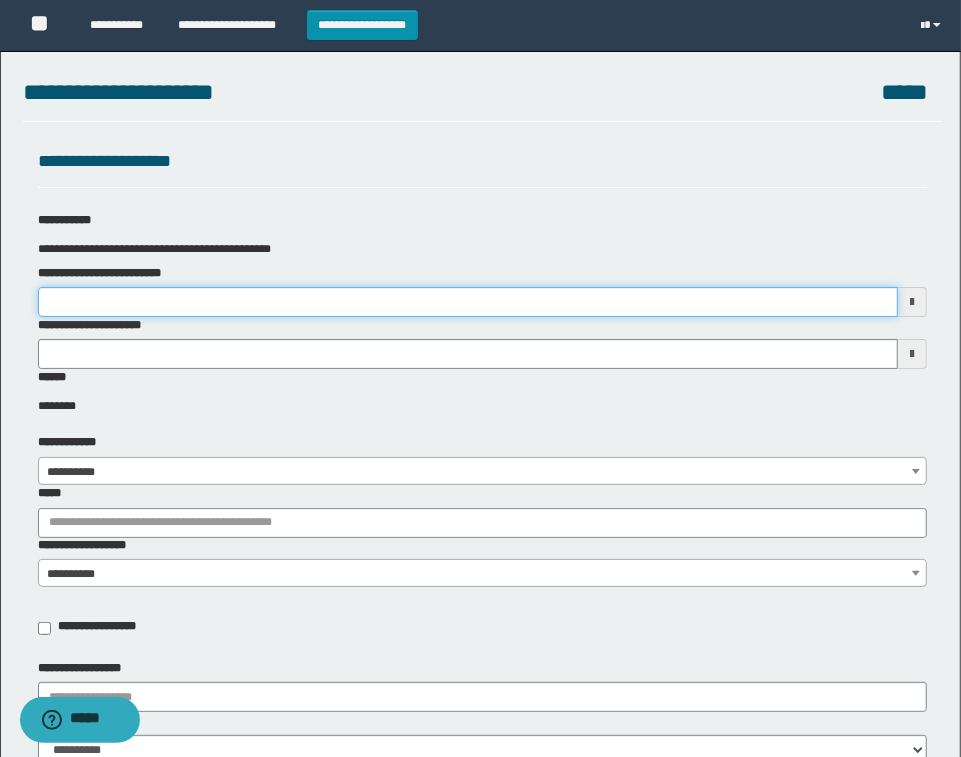 click on "**********" at bounding box center (468, 302) 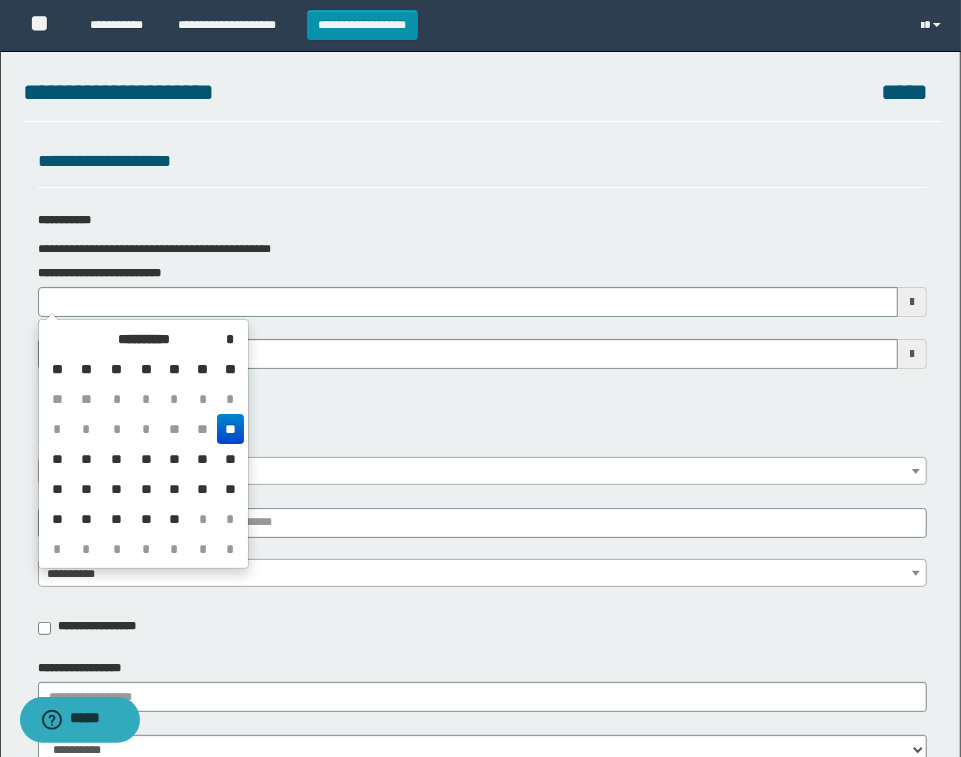 click on "**" at bounding box center [230, 429] 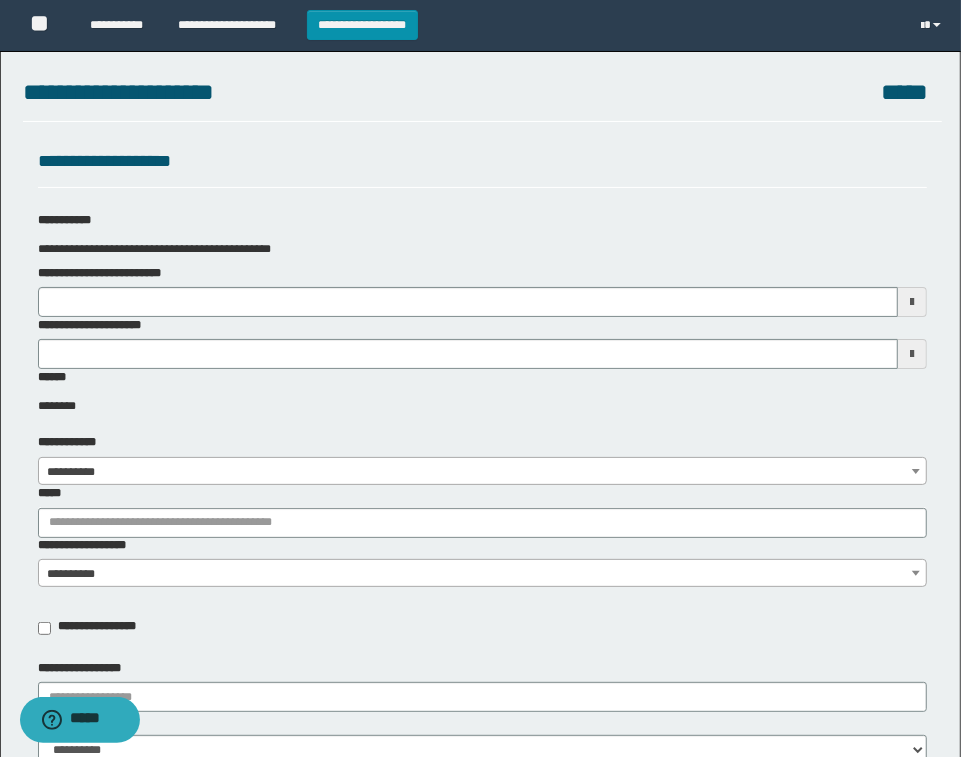 click on "**********" at bounding box center (99, 325) 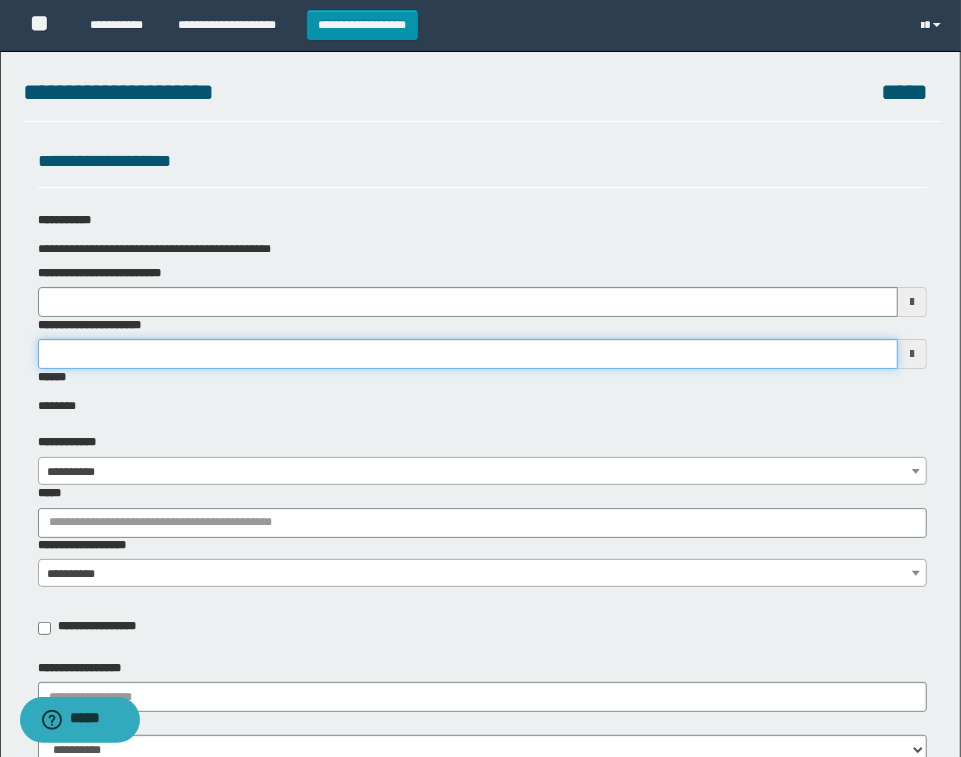 click on "**********" at bounding box center [468, 354] 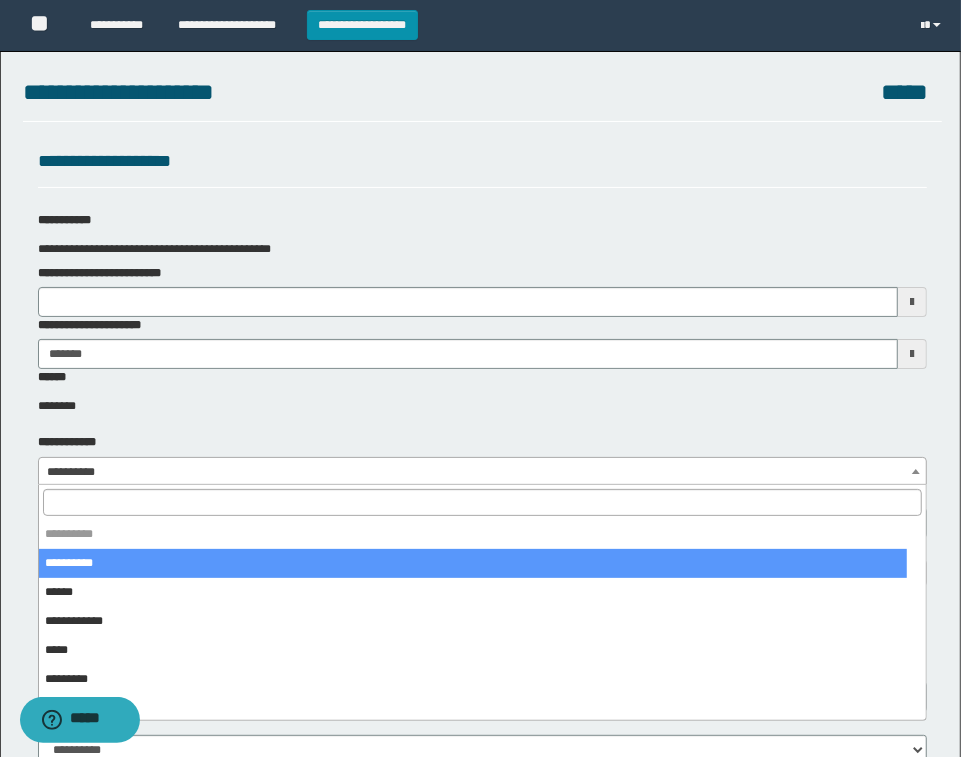 click on "**********" at bounding box center [482, 472] 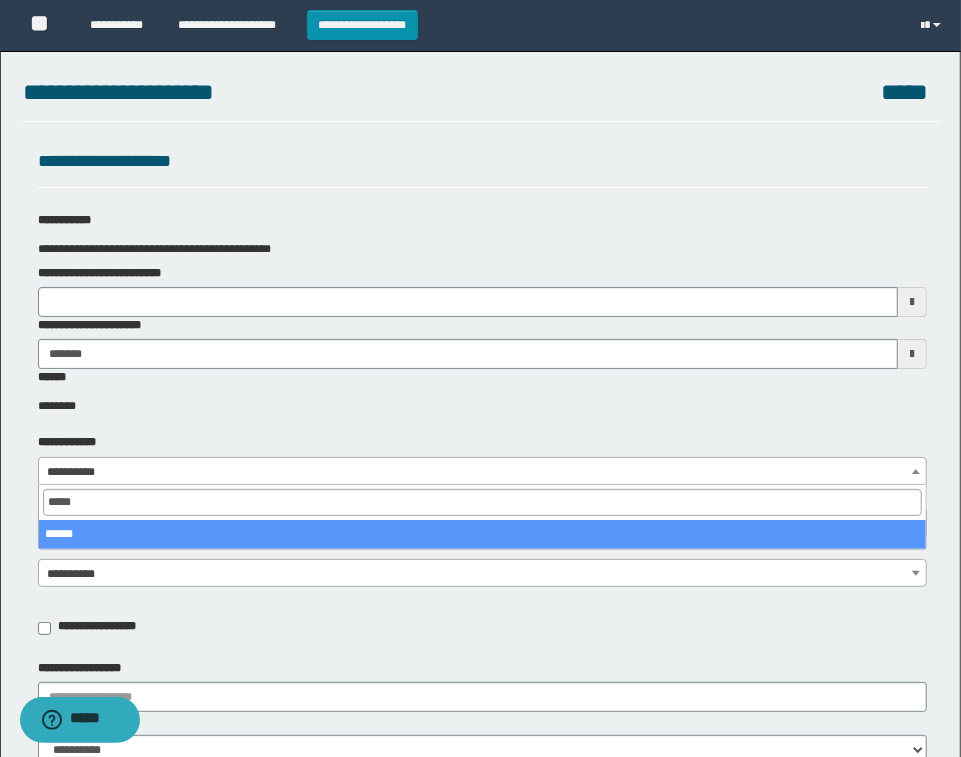 type on "*****" 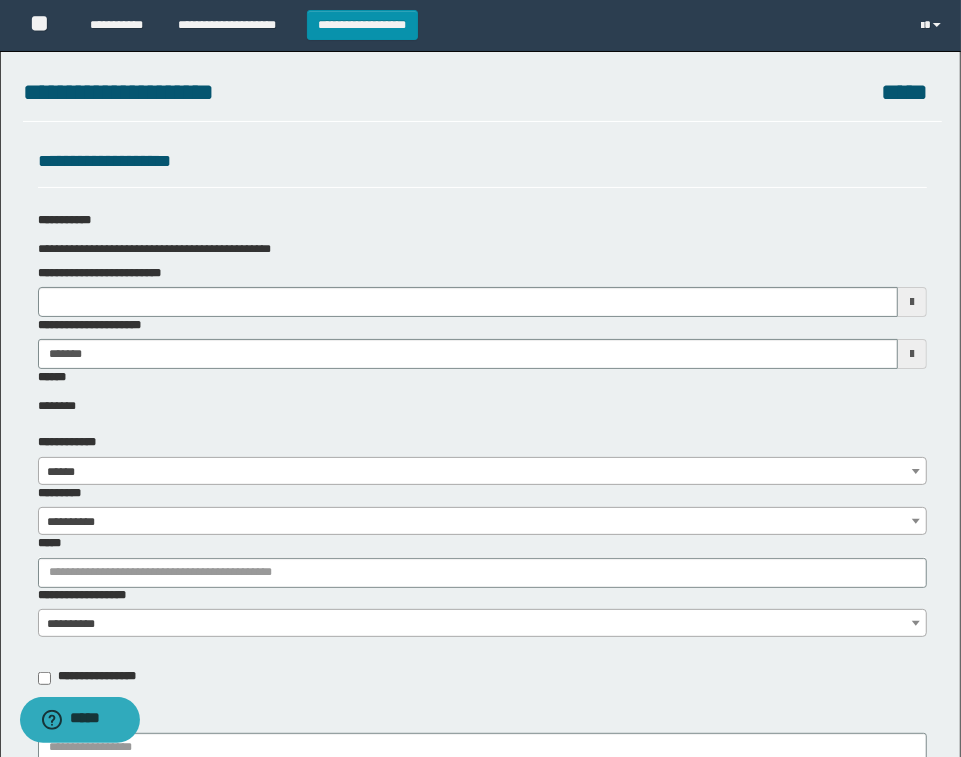 click on "**********" at bounding box center (482, 522) 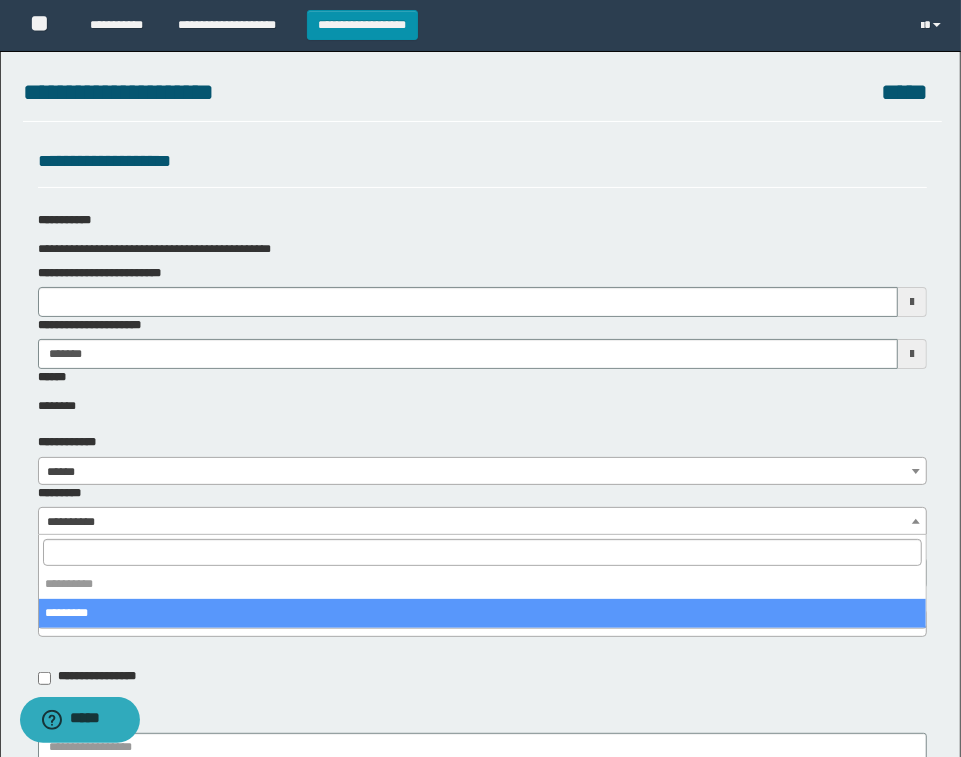 select on "****" 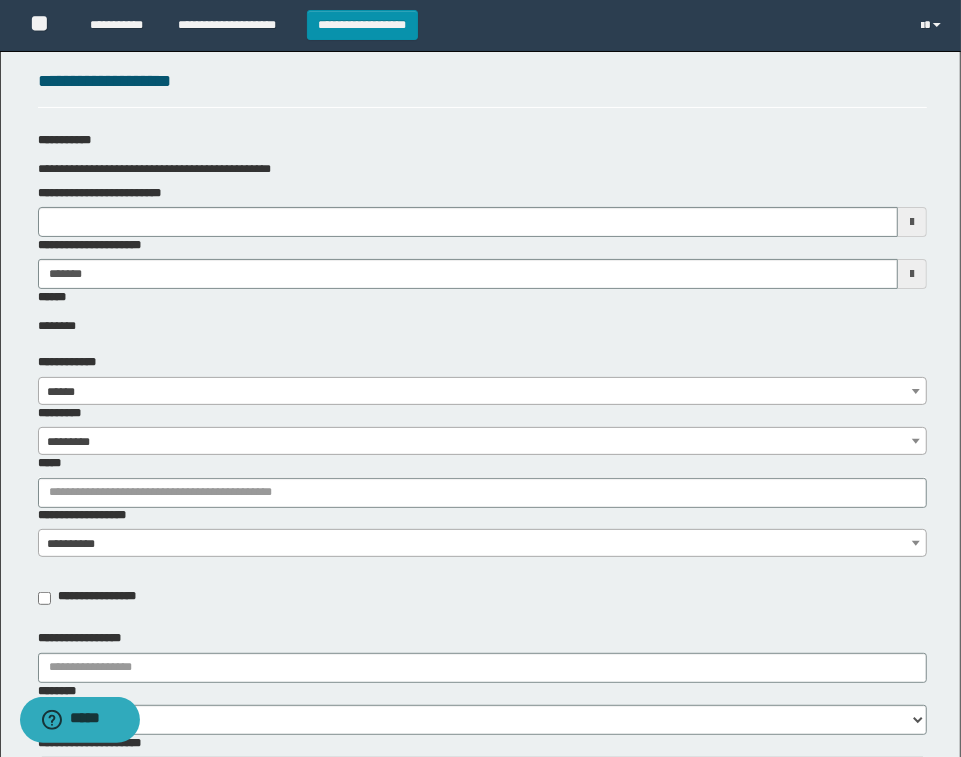 scroll, scrollTop: 125, scrollLeft: 0, axis: vertical 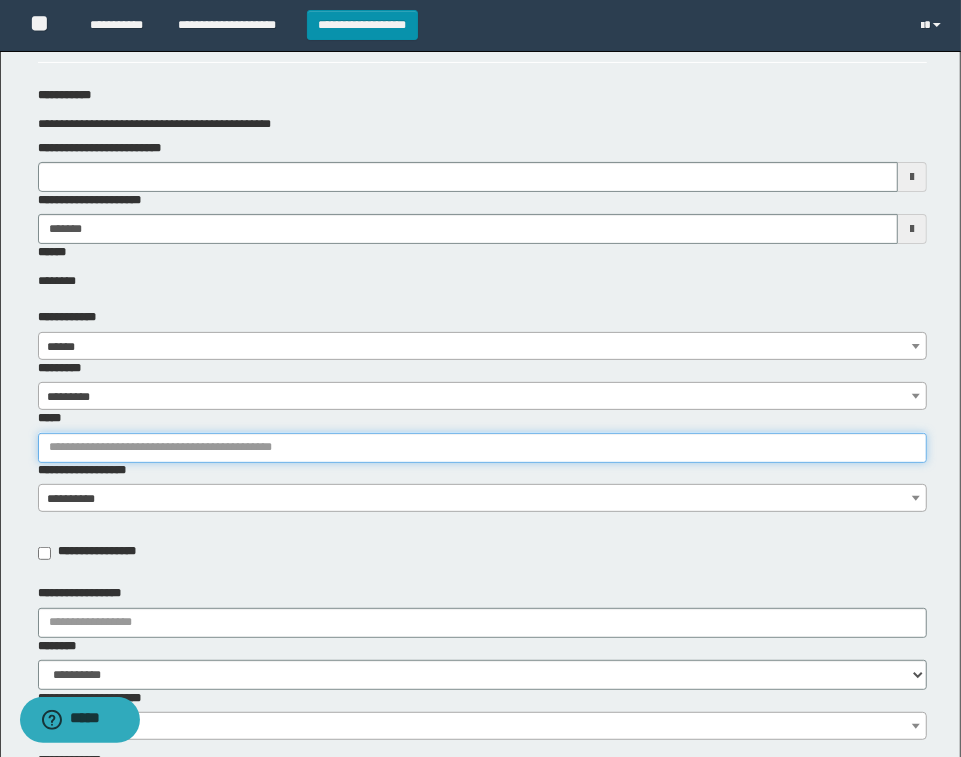 click on "*****" at bounding box center [482, 448] 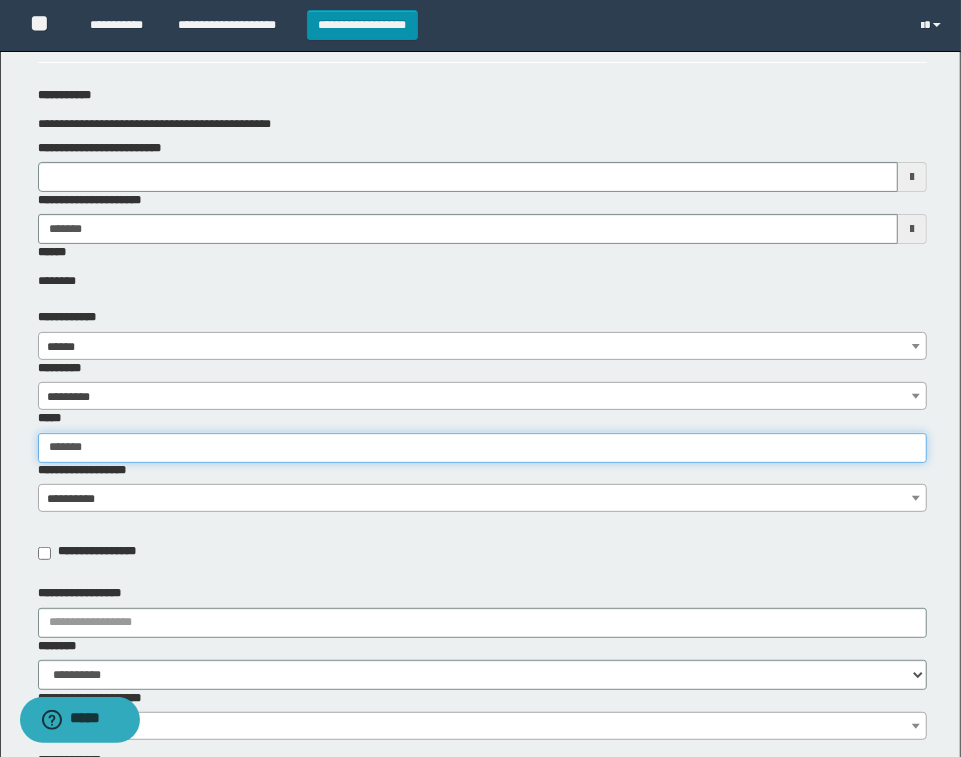 type on "********" 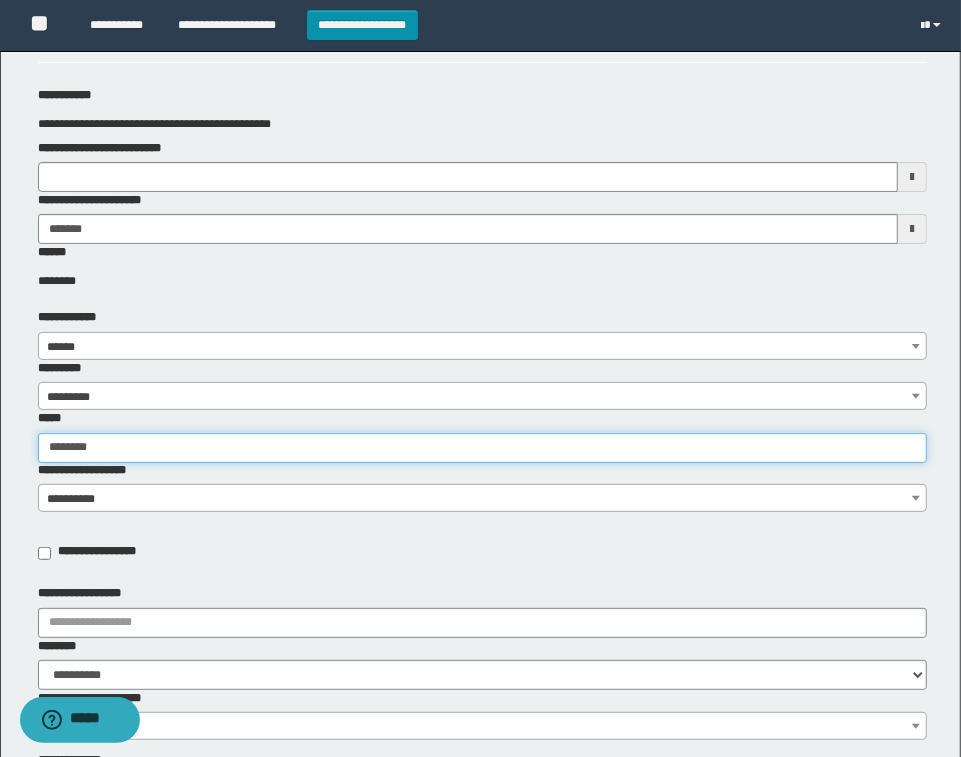 type on "********" 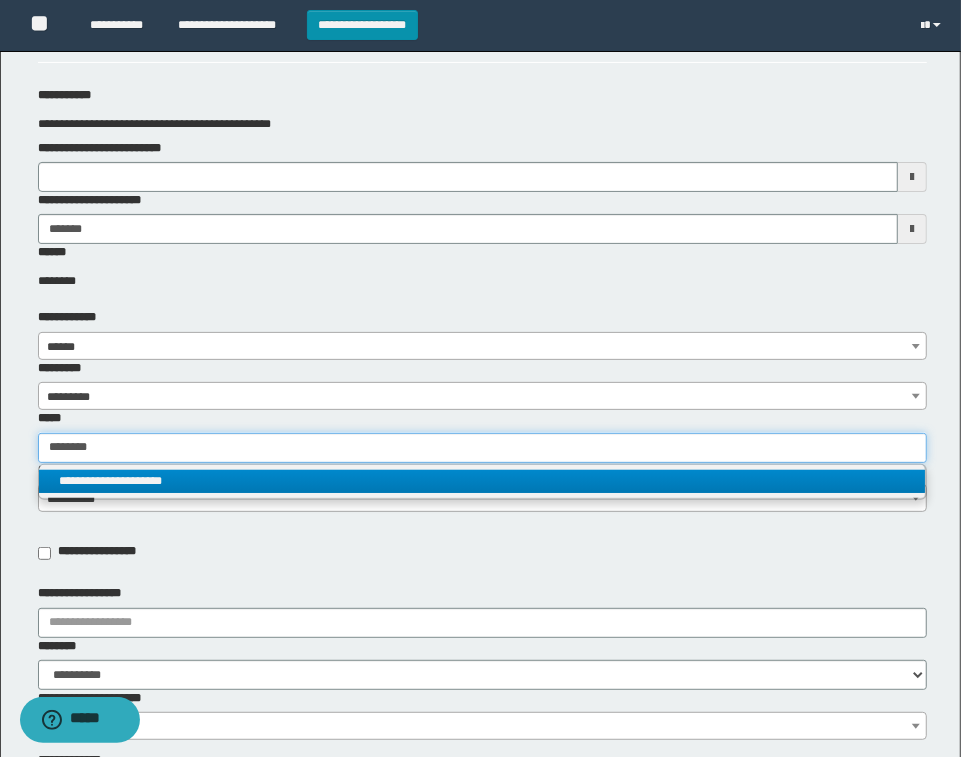 type on "********" 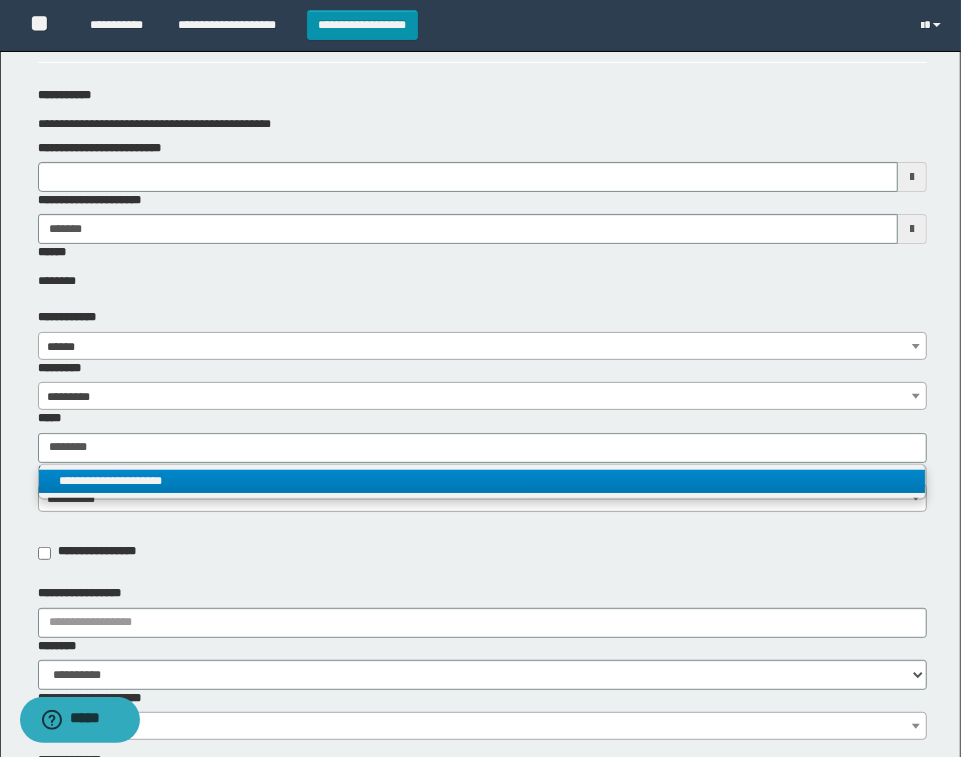 type 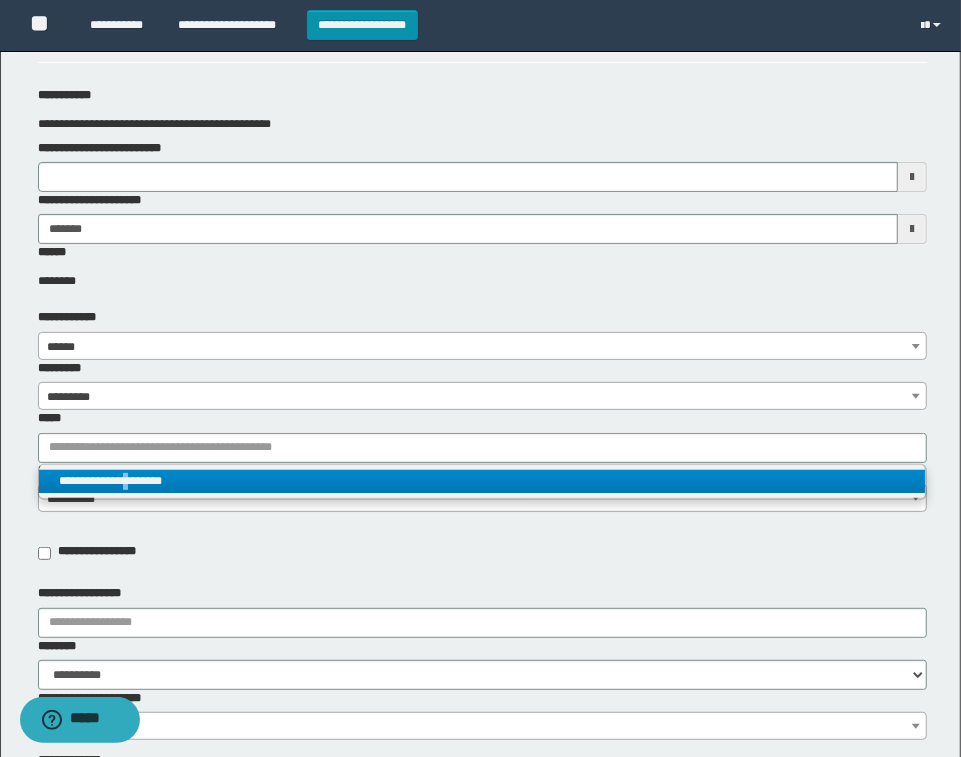 click on "**********" at bounding box center (482, 481) 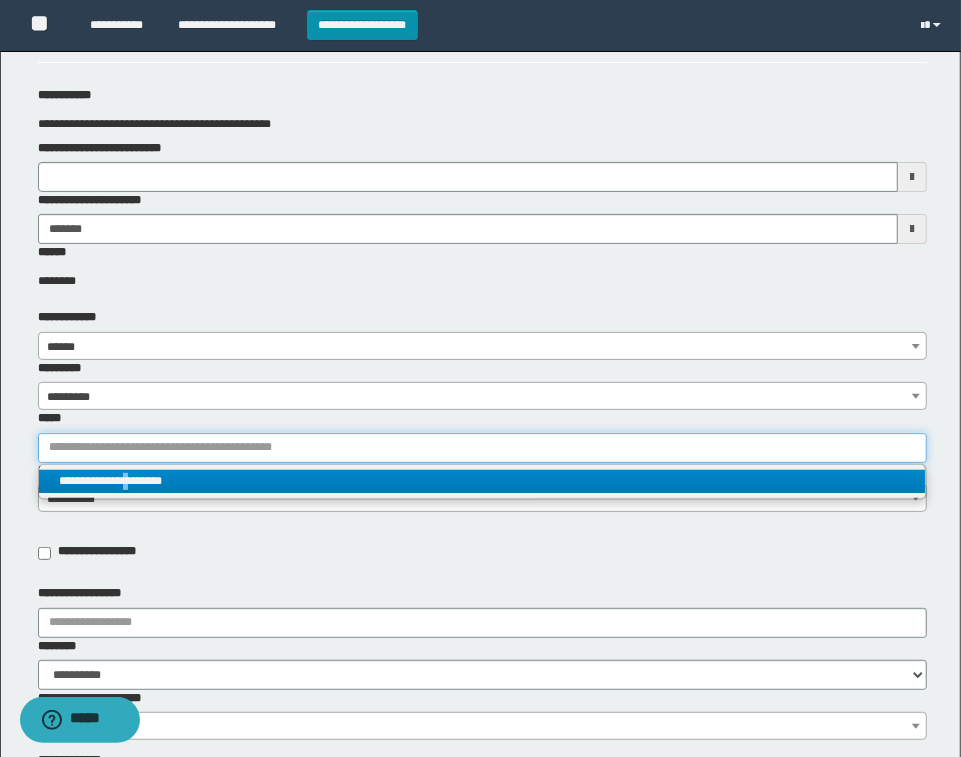 type 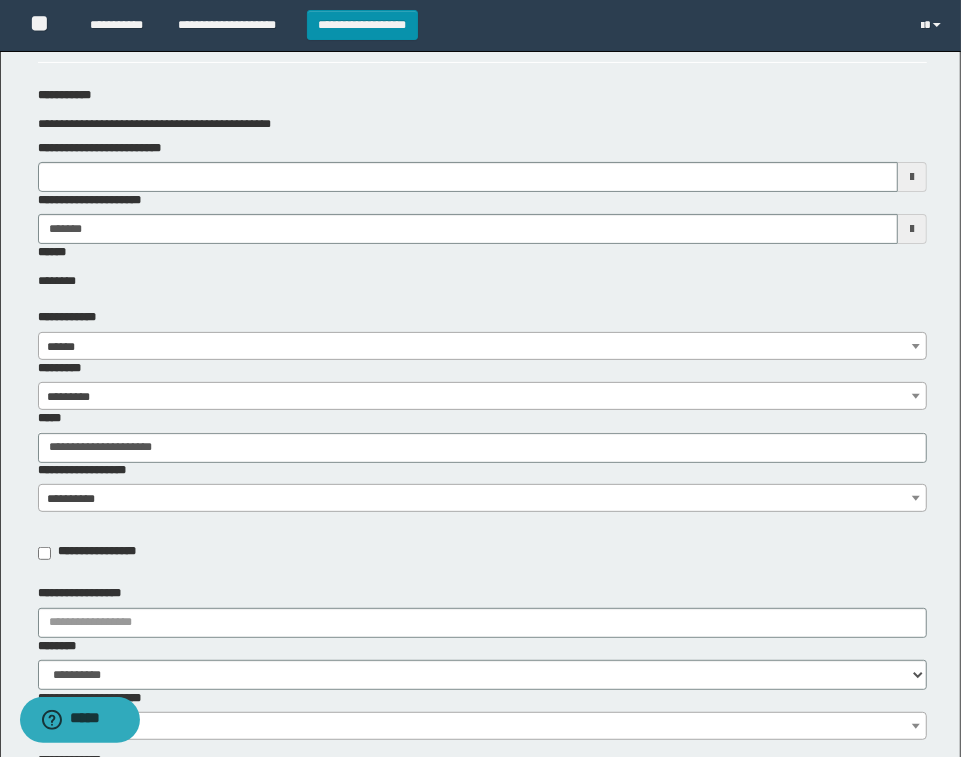 click on "**********" at bounding box center (482, 499) 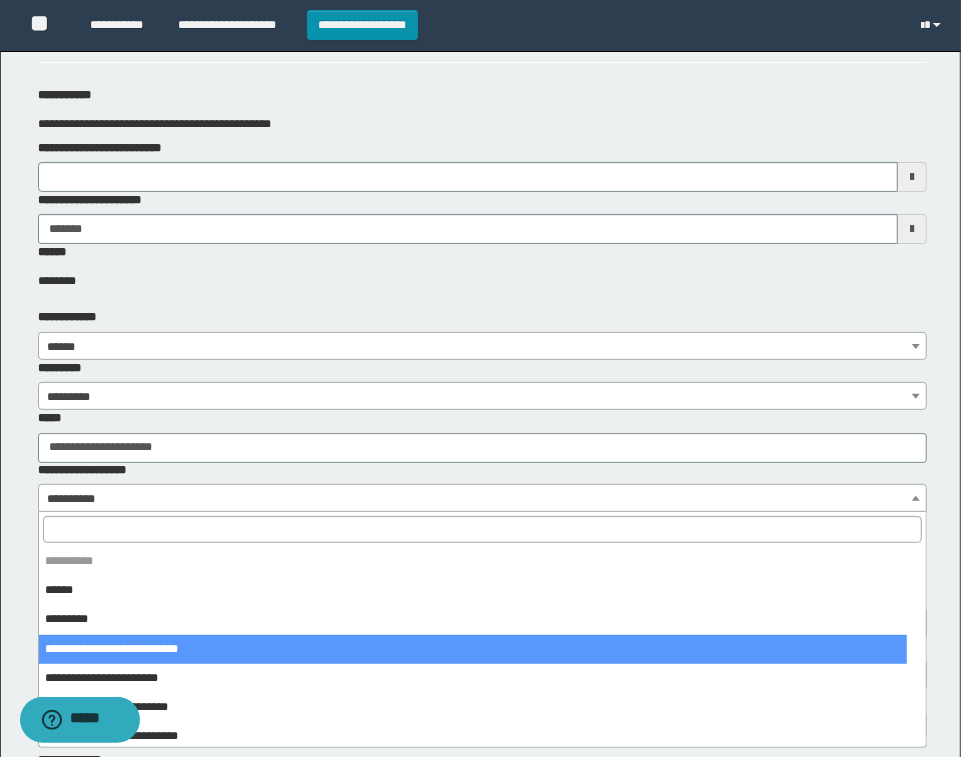scroll, scrollTop: 3, scrollLeft: 0, axis: vertical 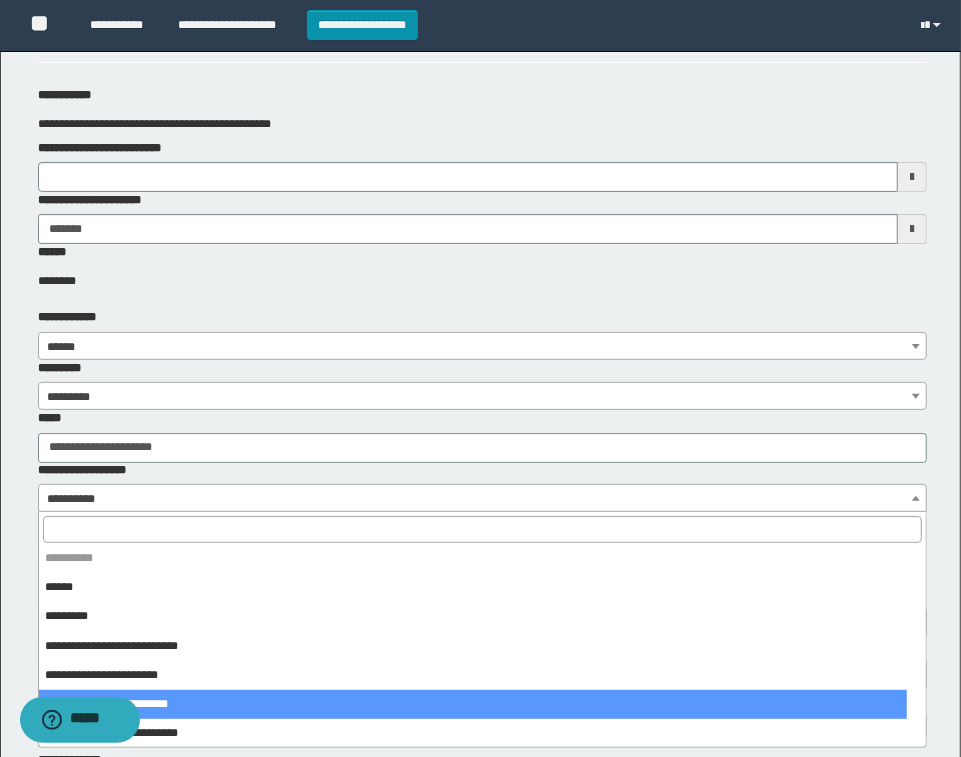 select on "****" 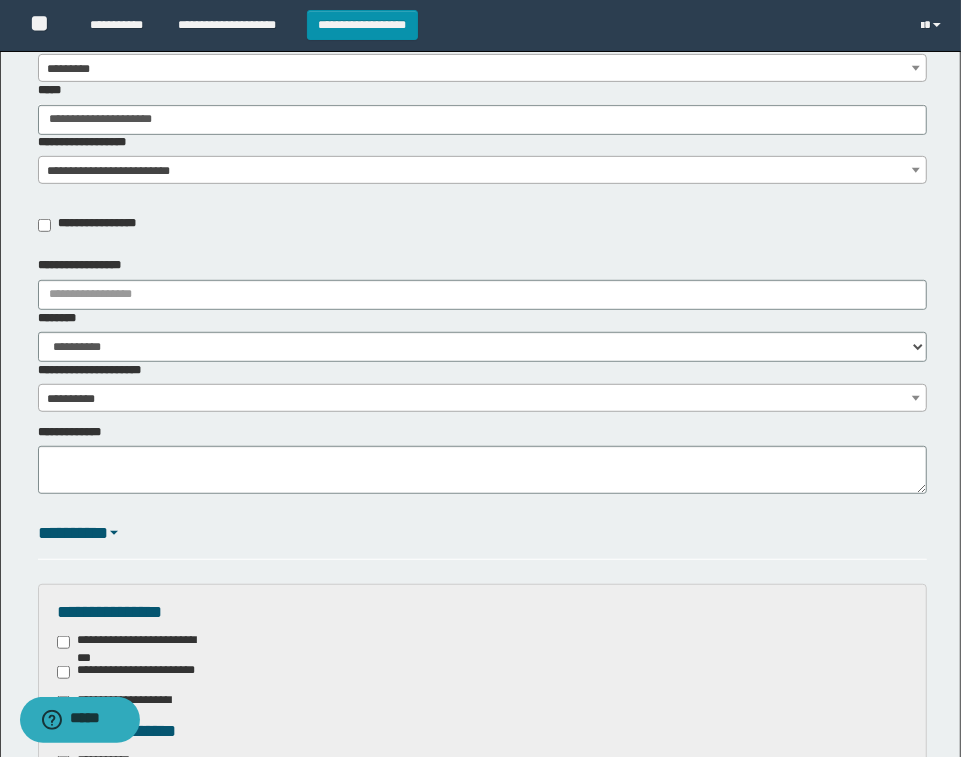 scroll, scrollTop: 500, scrollLeft: 0, axis: vertical 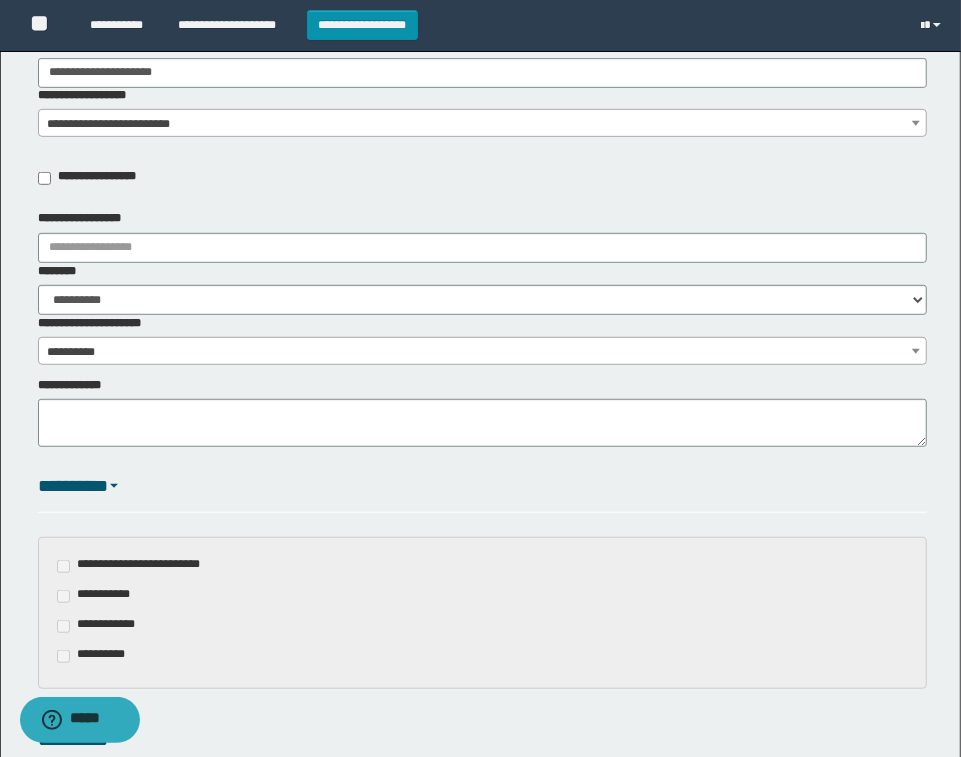 click on "**********" at bounding box center (482, 287) 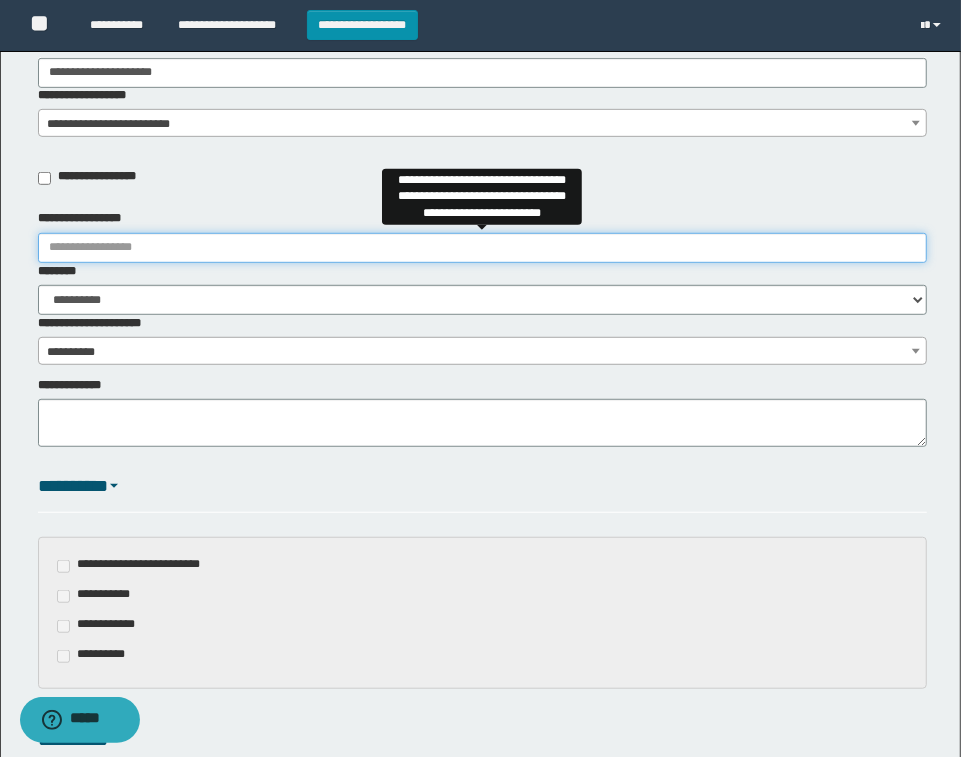 click on "**********" at bounding box center (482, 248) 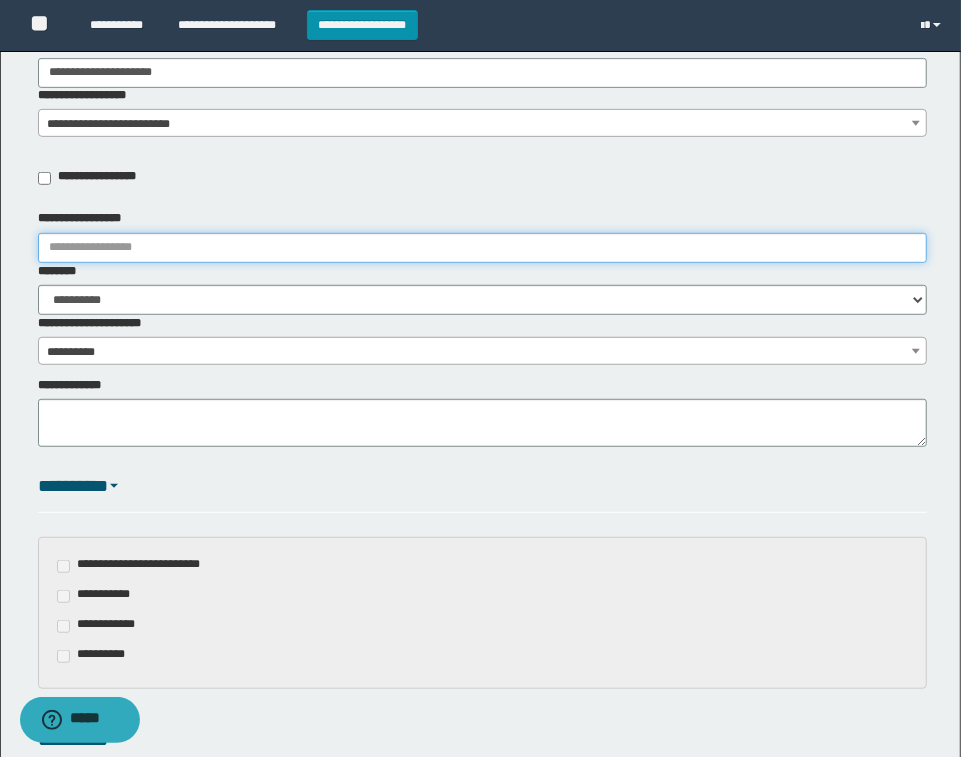 type on "**********" 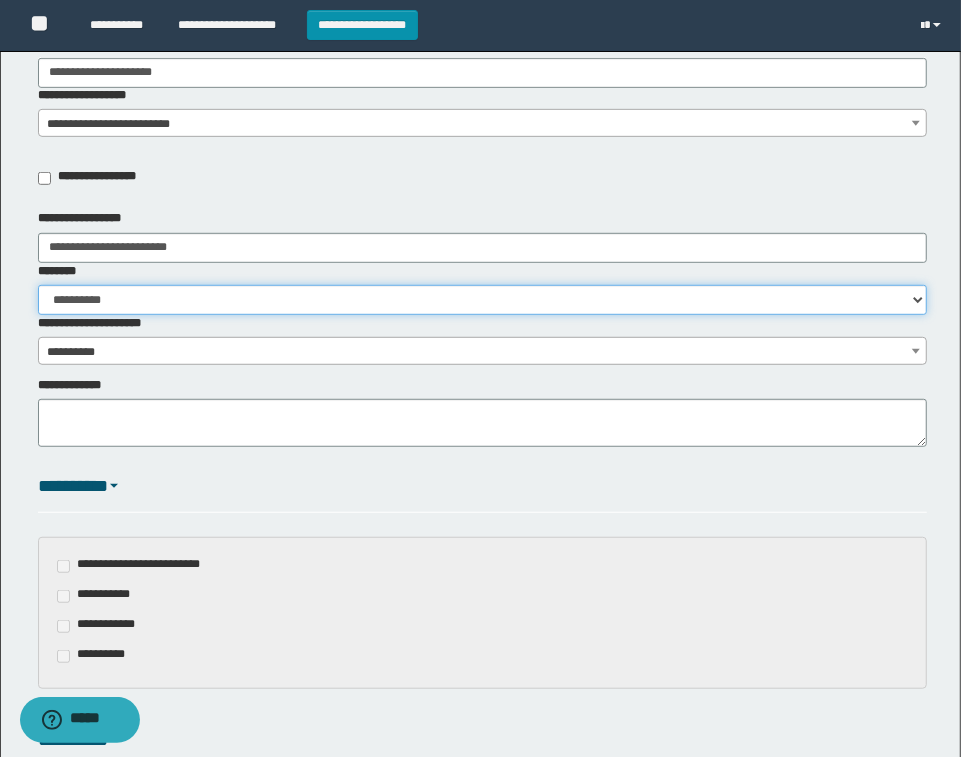 click on "**********" at bounding box center [482, 300] 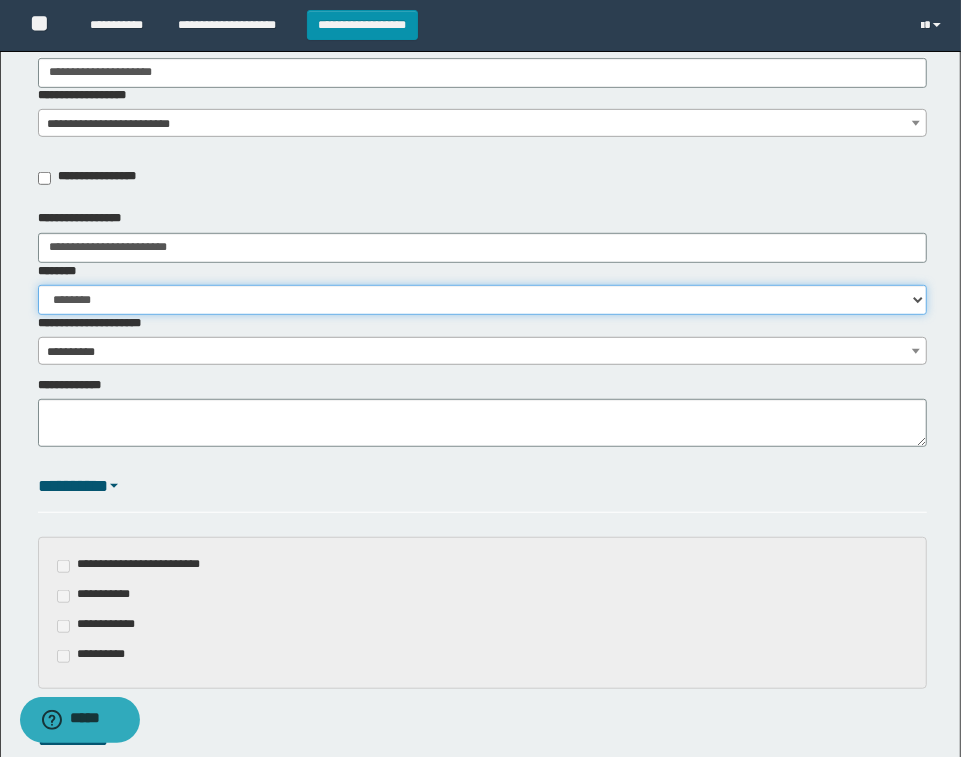 click on "**********" at bounding box center (482, 300) 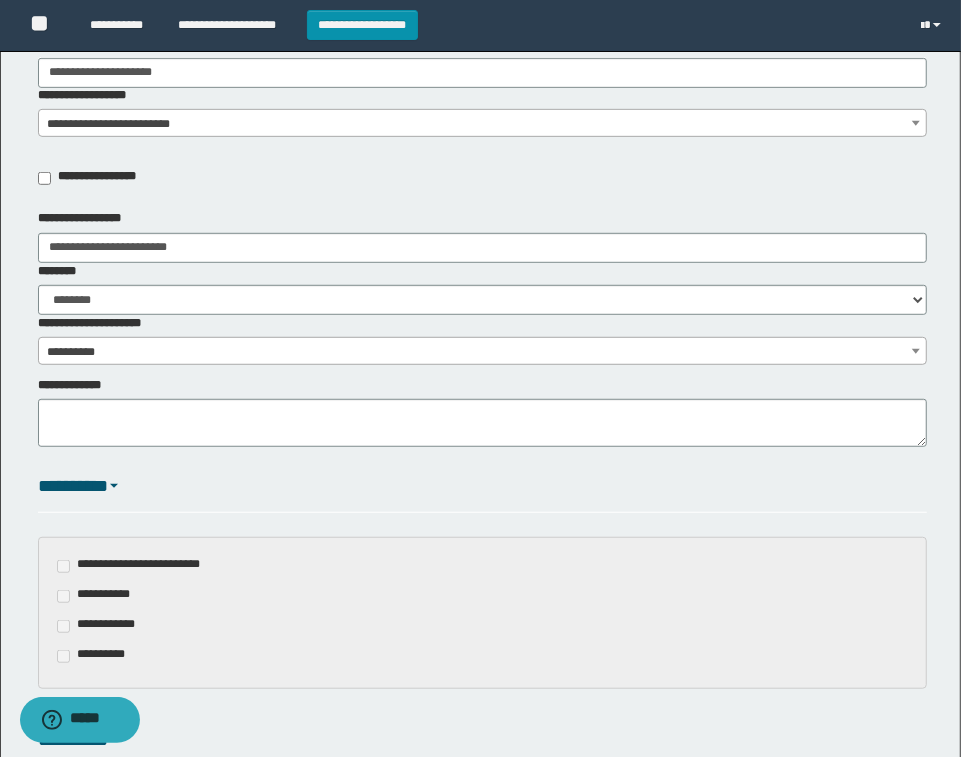 click on "**********" at bounding box center (480, 269) 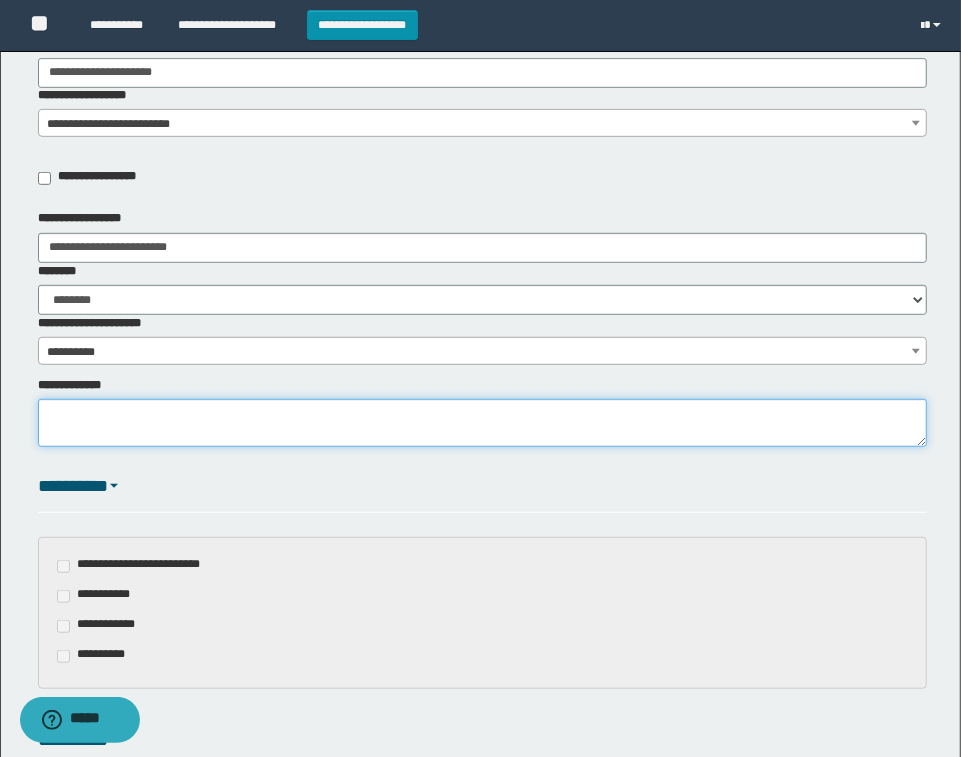 click on "**********" at bounding box center (482, 423) 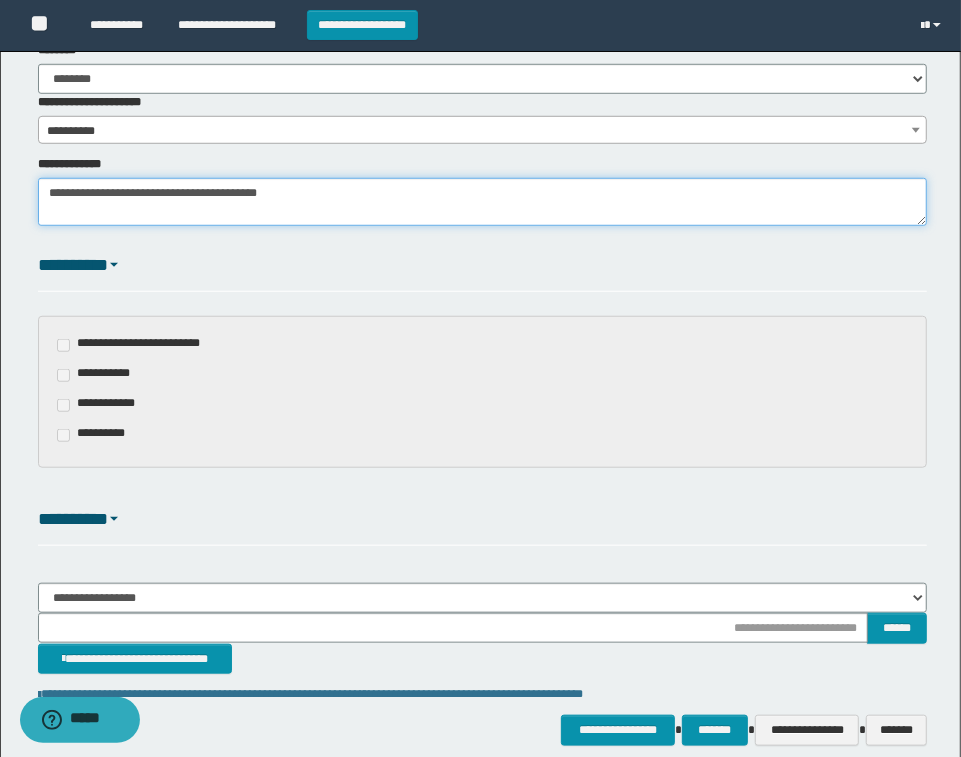 scroll, scrollTop: 750, scrollLeft: 0, axis: vertical 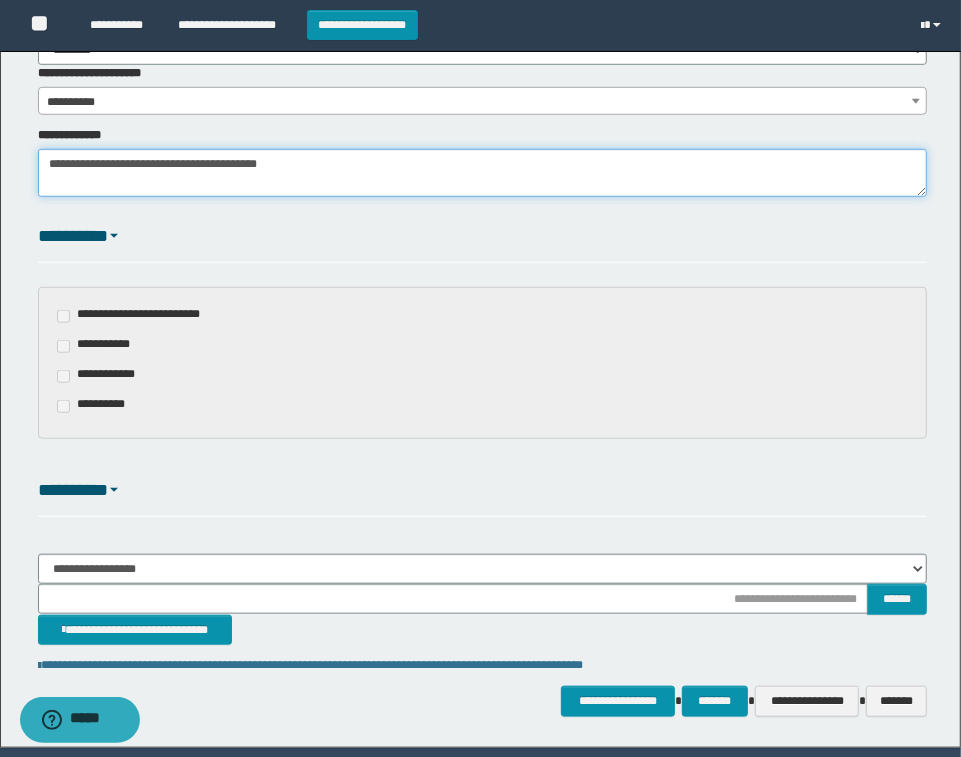 type on "**********" 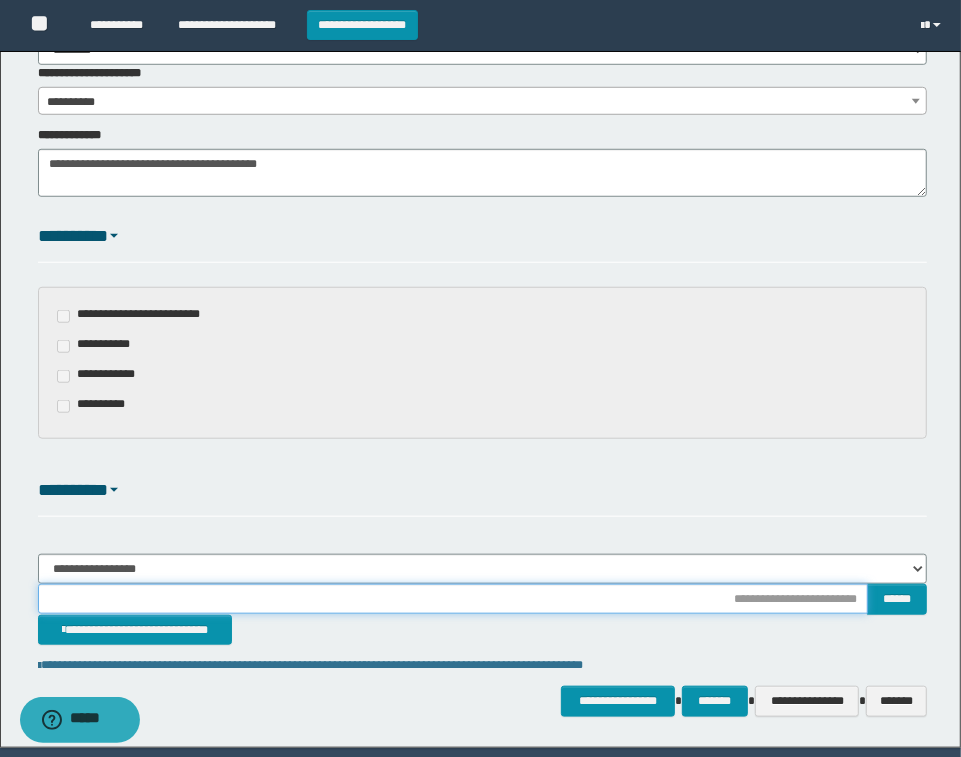 click at bounding box center (453, 599) 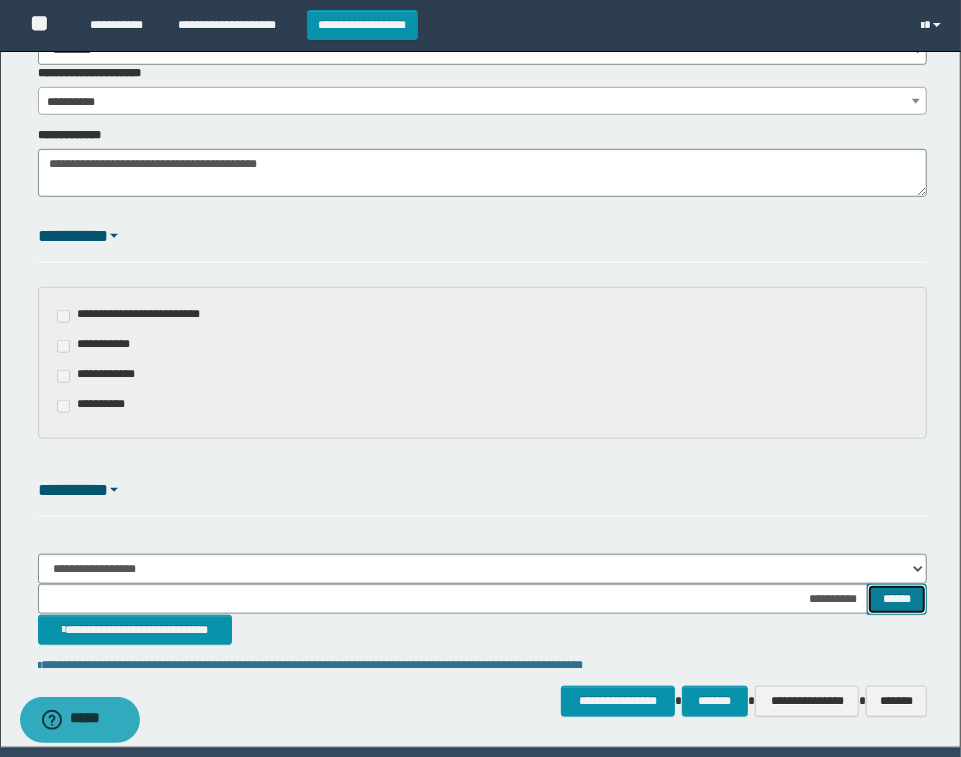 click on "******" at bounding box center (897, 599) 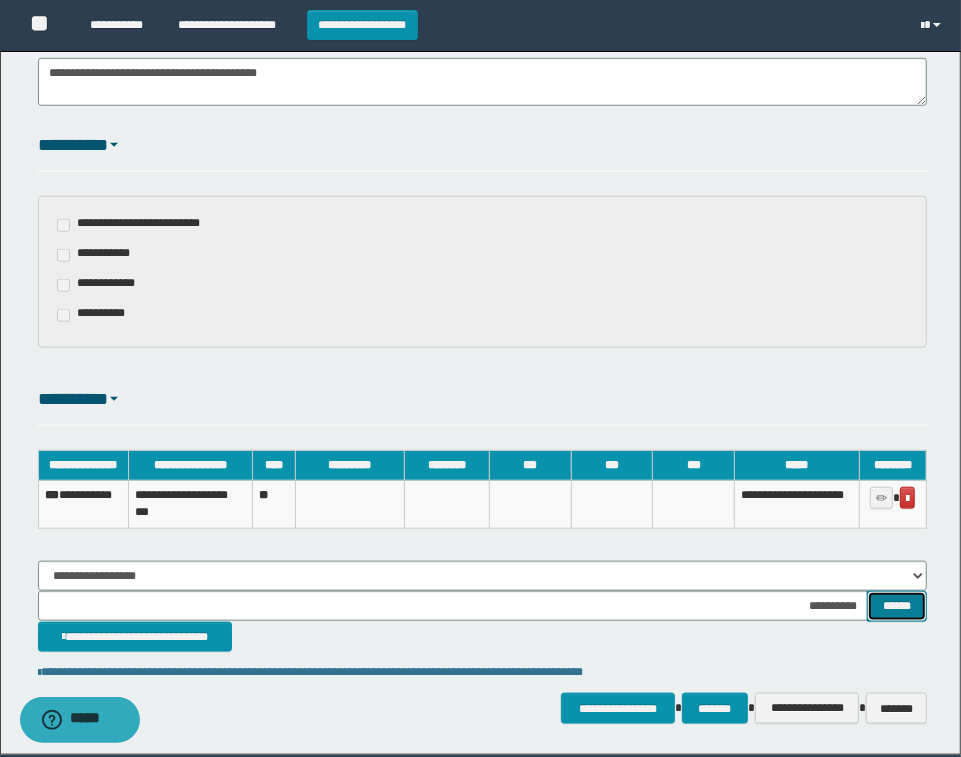 scroll, scrollTop: 875, scrollLeft: 0, axis: vertical 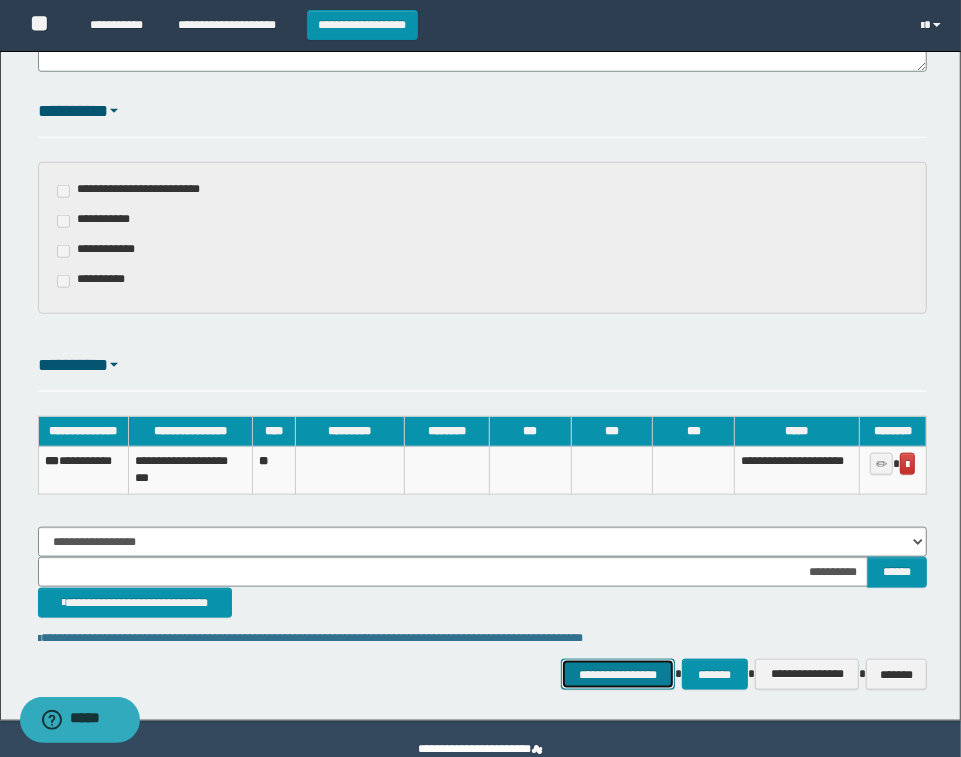 click on "**********" at bounding box center (618, 674) 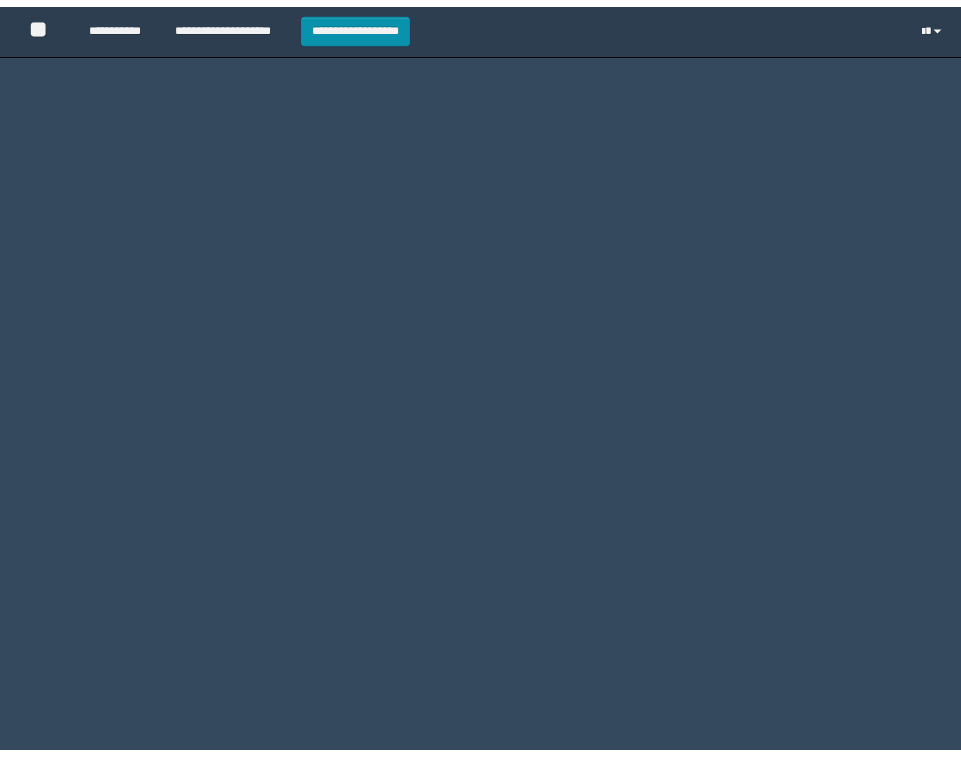 scroll, scrollTop: 0, scrollLeft: 0, axis: both 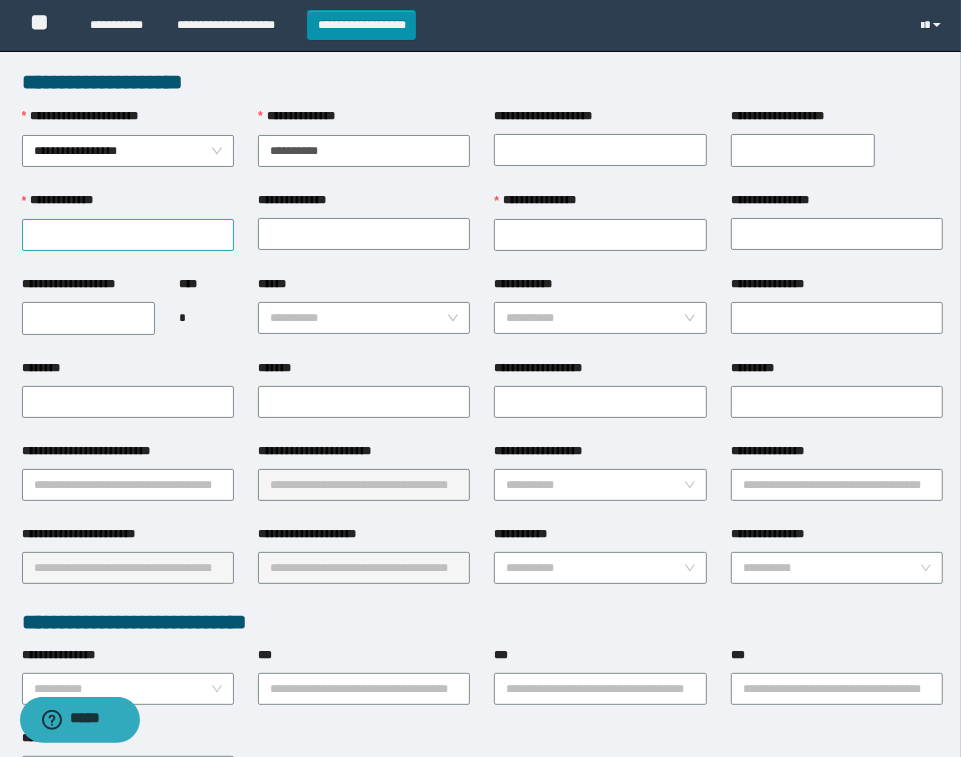 type on "**********" 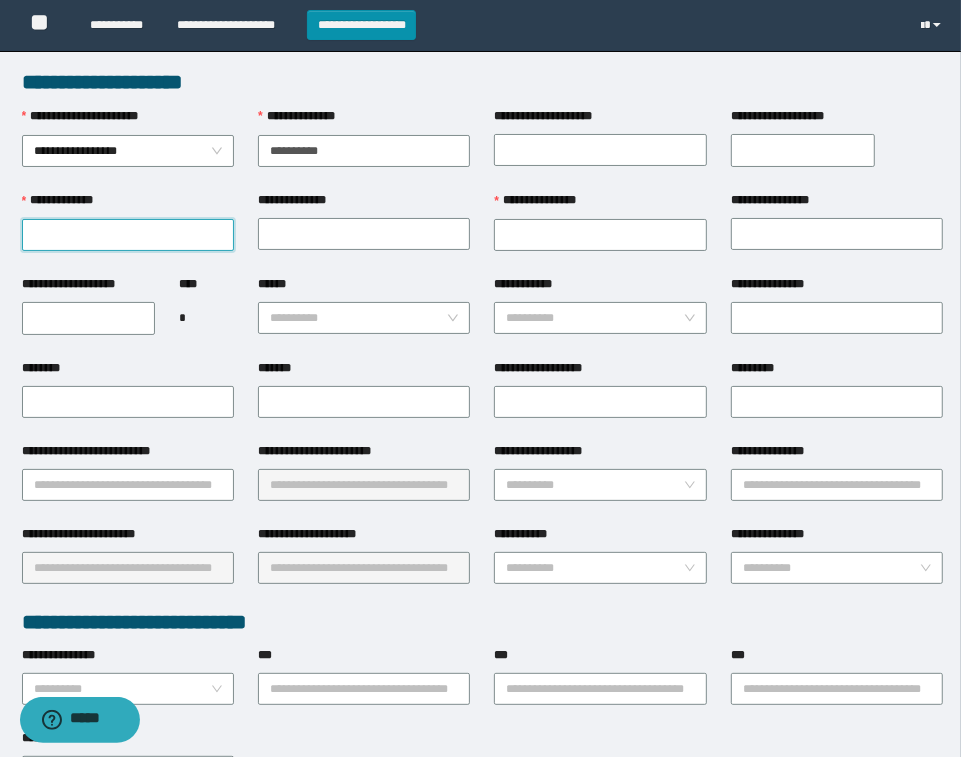 click on "**********" at bounding box center [128, 235] 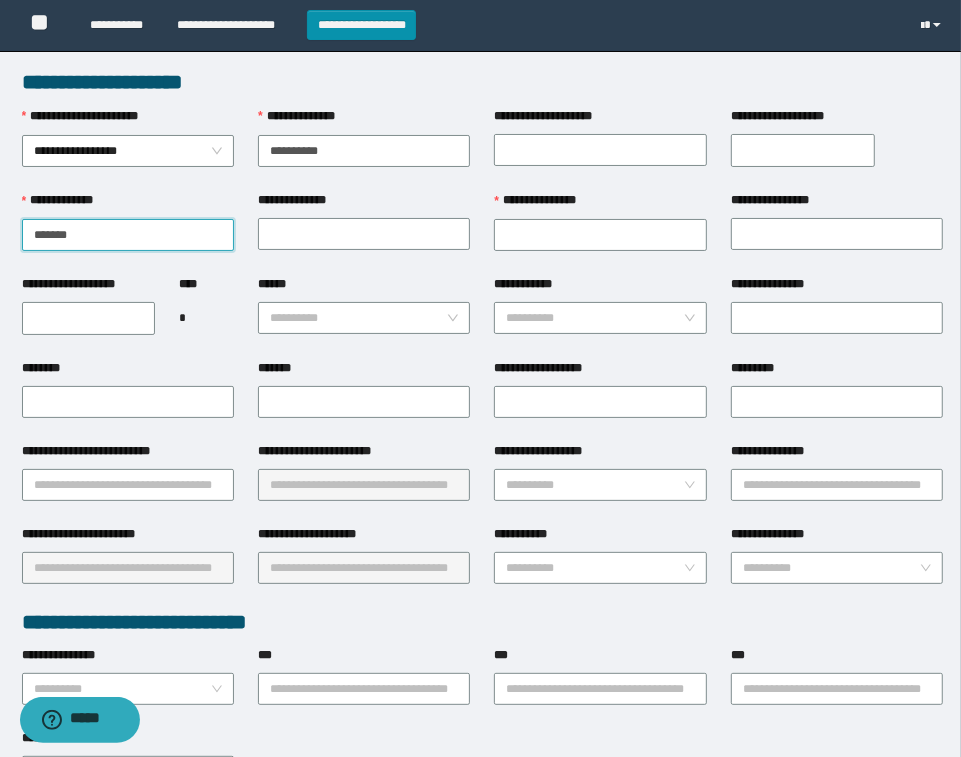 type on "*******" 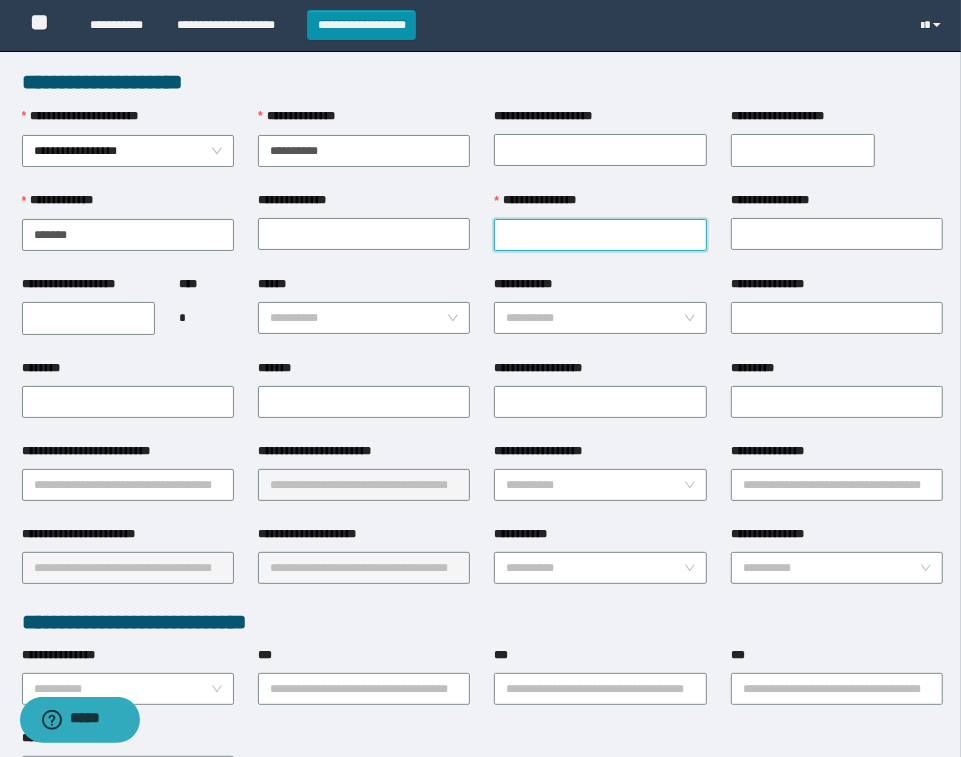 click on "**********" at bounding box center (600, 235) 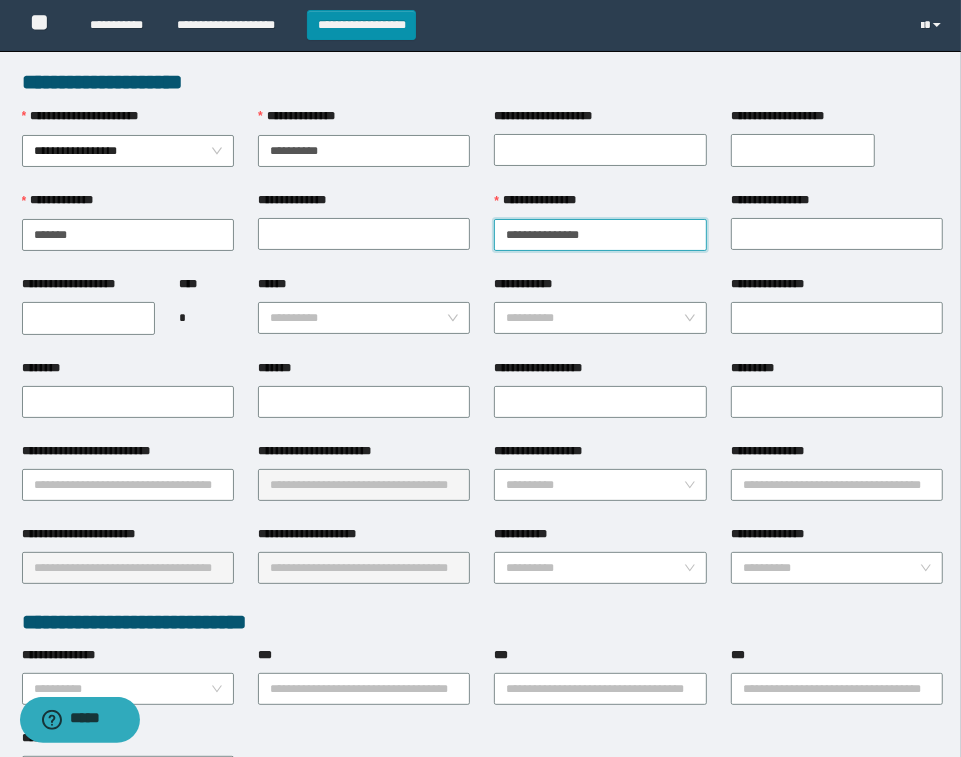 type on "**********" 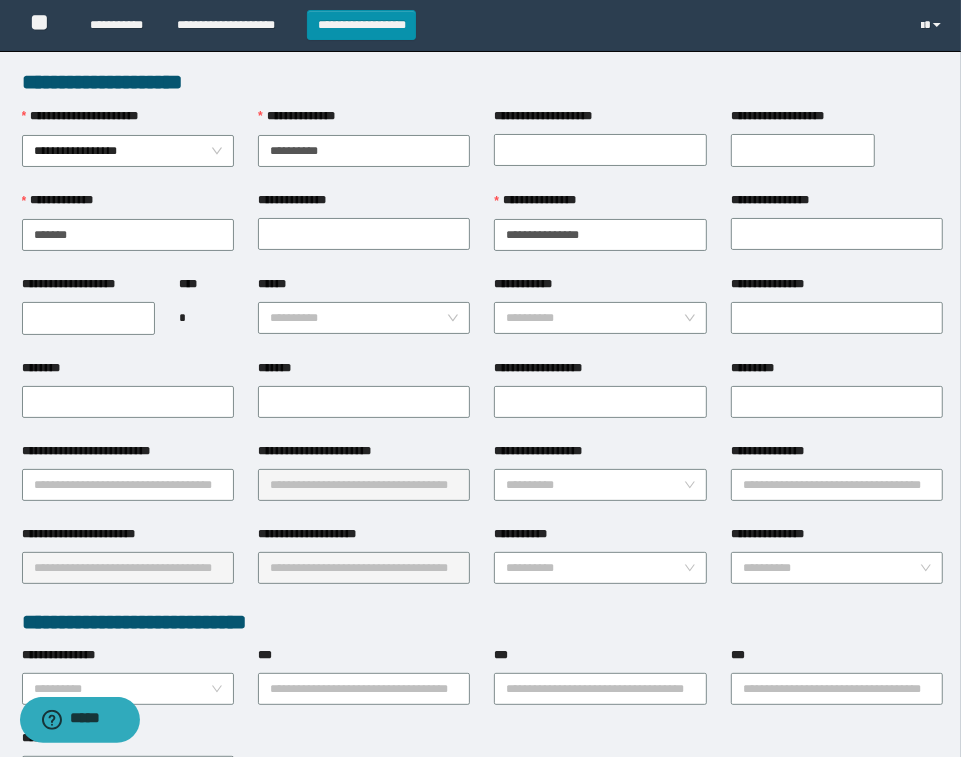 click on "**********" at bounding box center (89, 318) 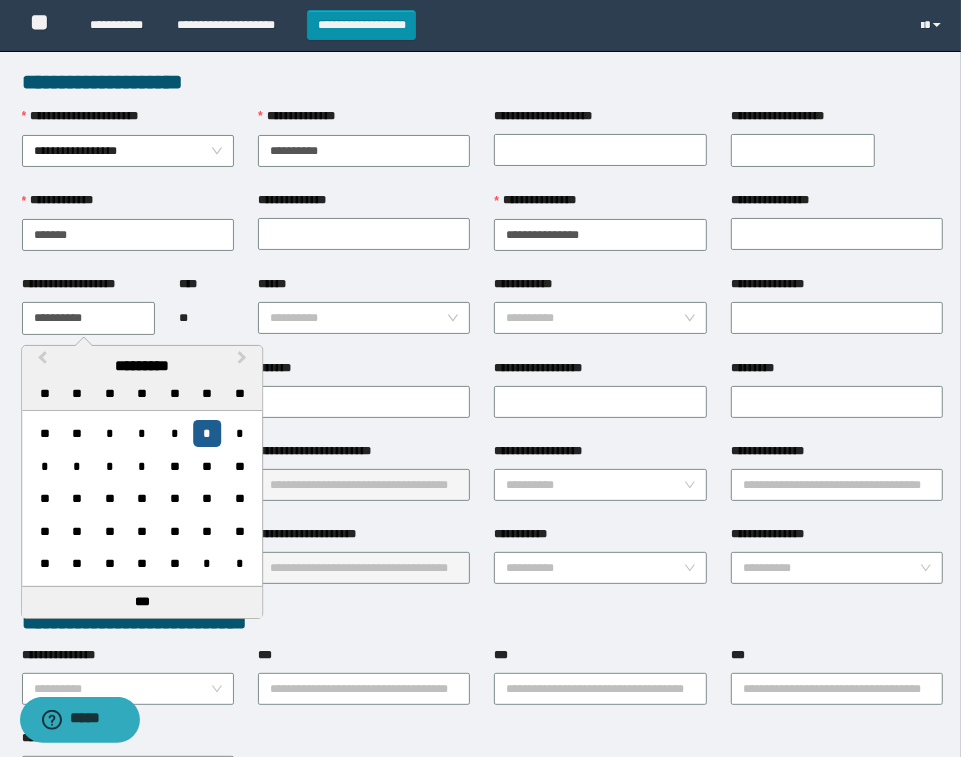 type on "**********" 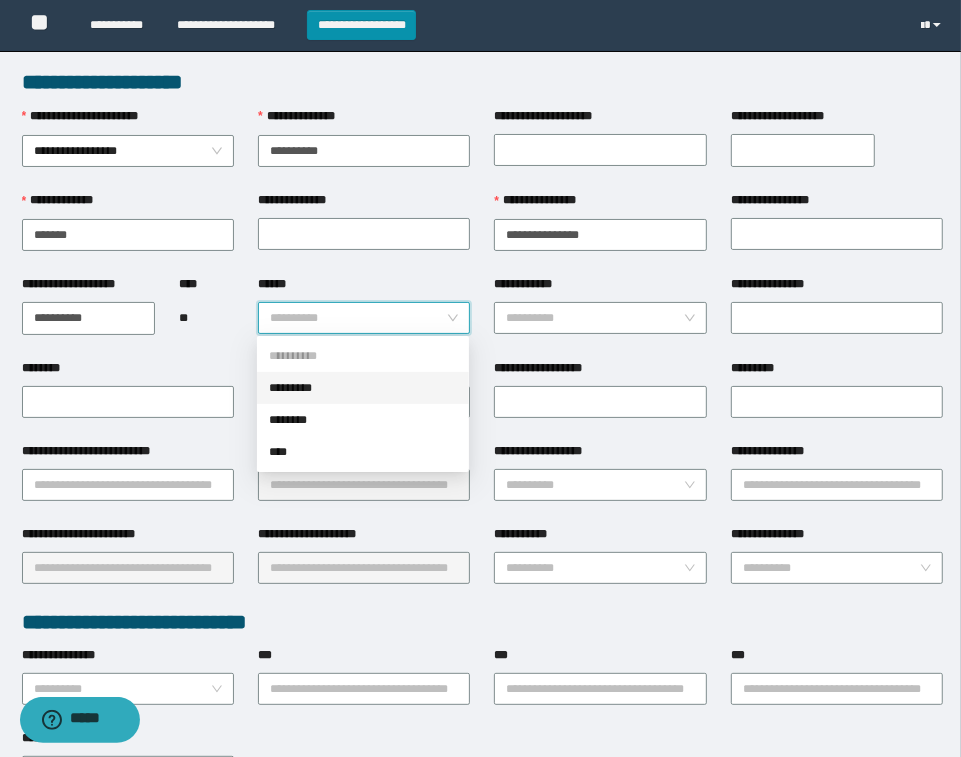 click on "******" at bounding box center [358, 318] 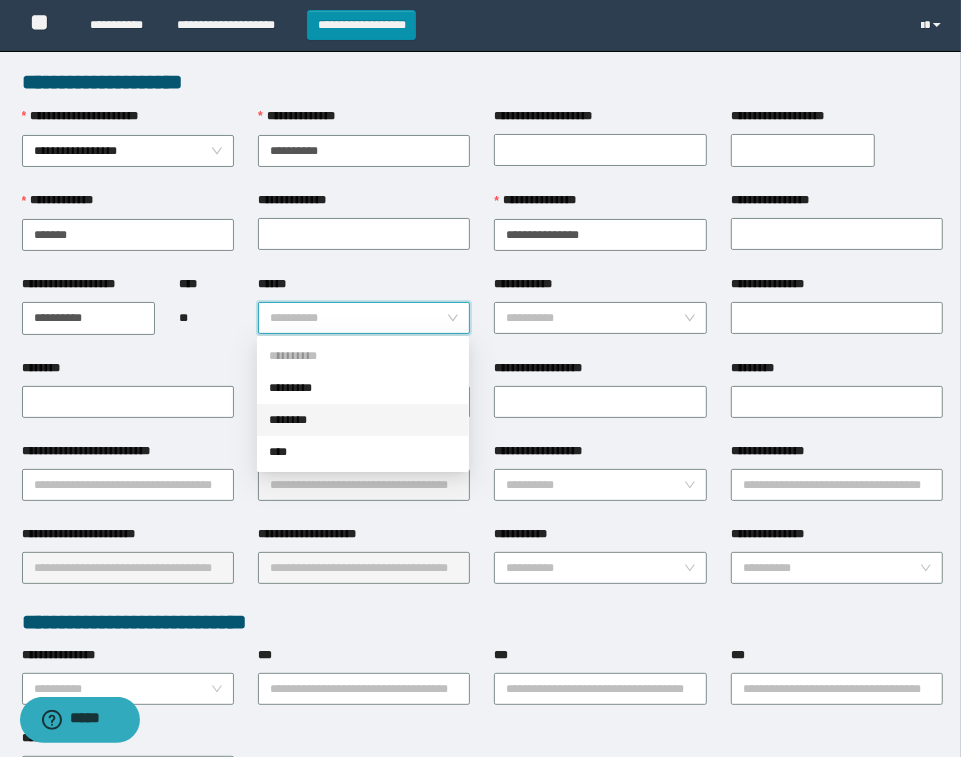 click on "********" at bounding box center (363, 420) 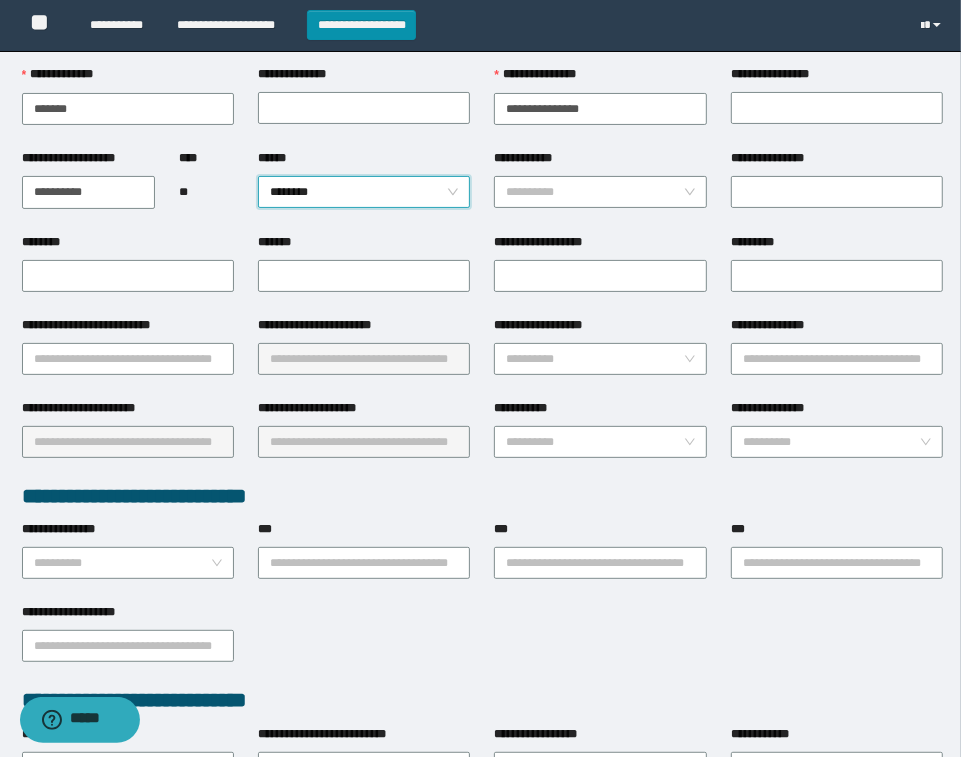 scroll, scrollTop: 125, scrollLeft: 0, axis: vertical 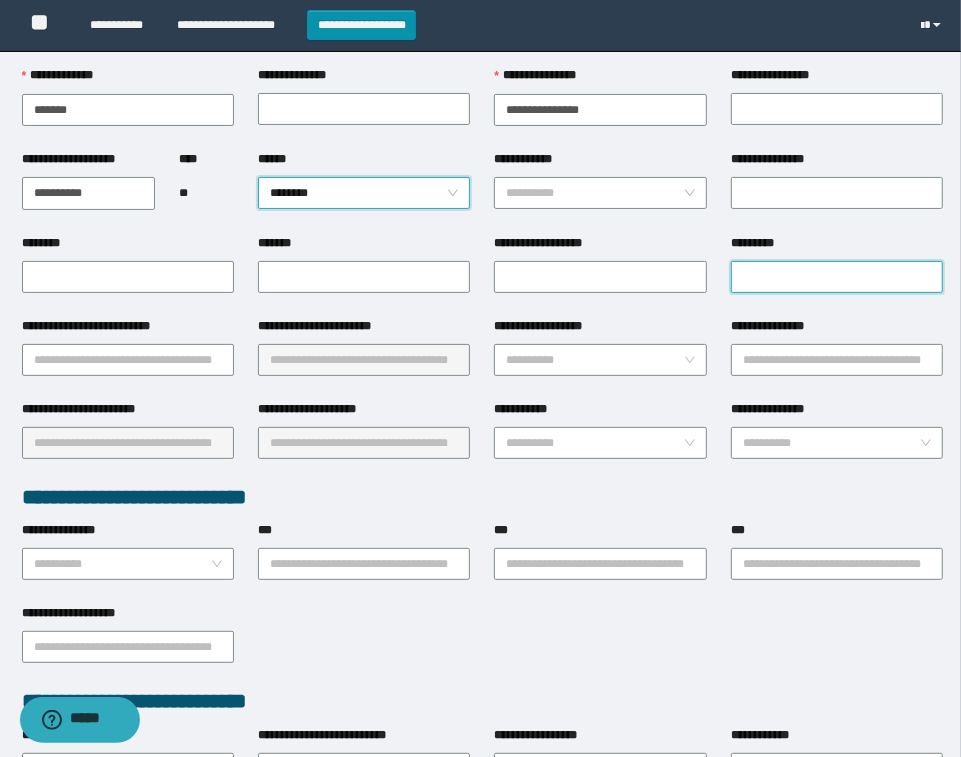 click on "*********" at bounding box center (837, 277) 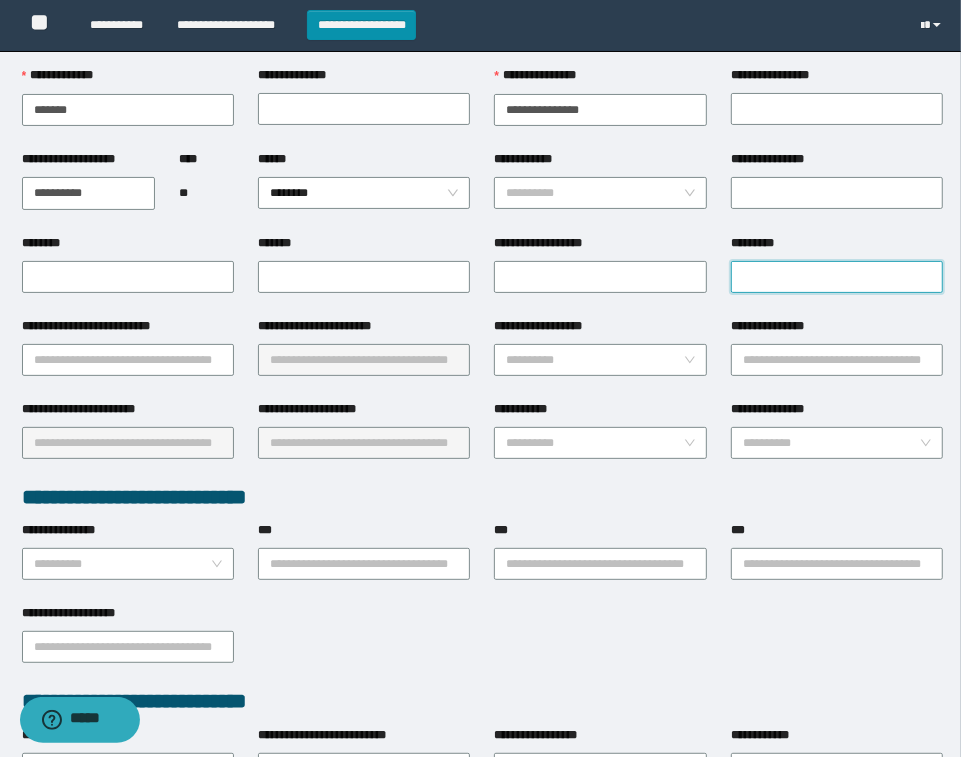 click on "*********" at bounding box center [837, 277] 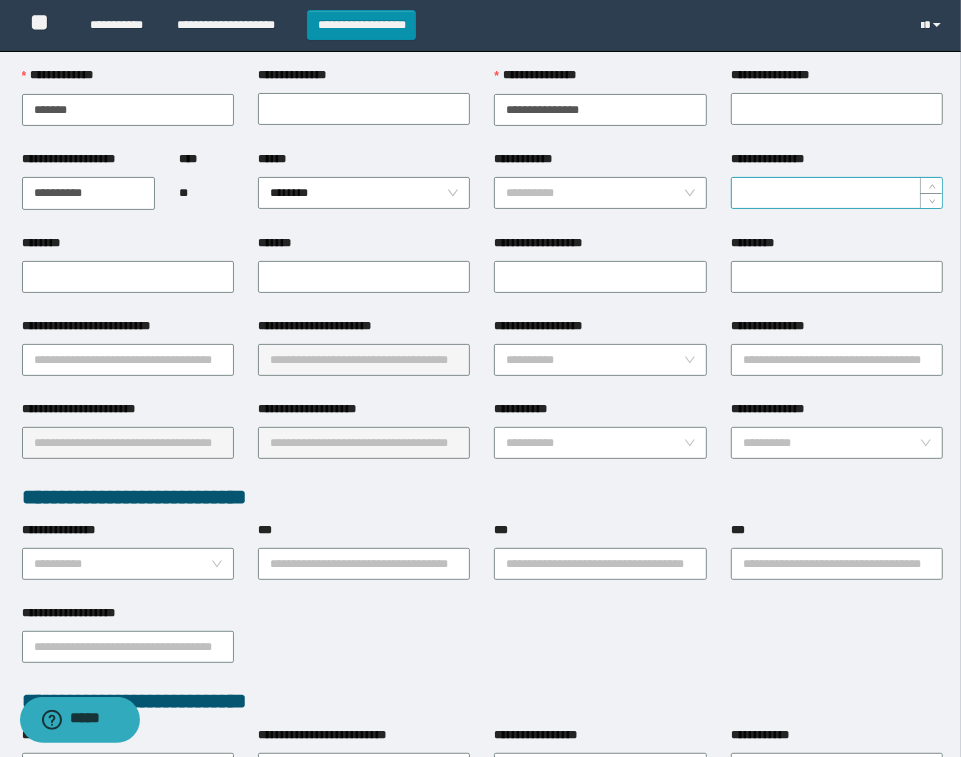 click on "**********" at bounding box center (837, 193) 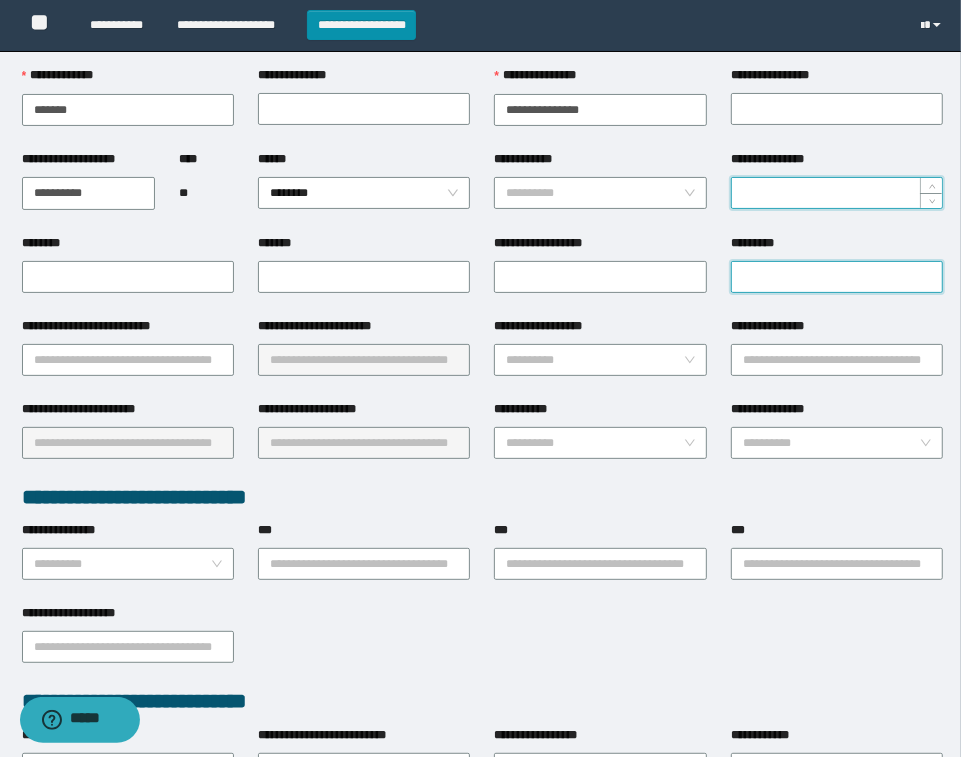 click on "*********" at bounding box center [837, 277] 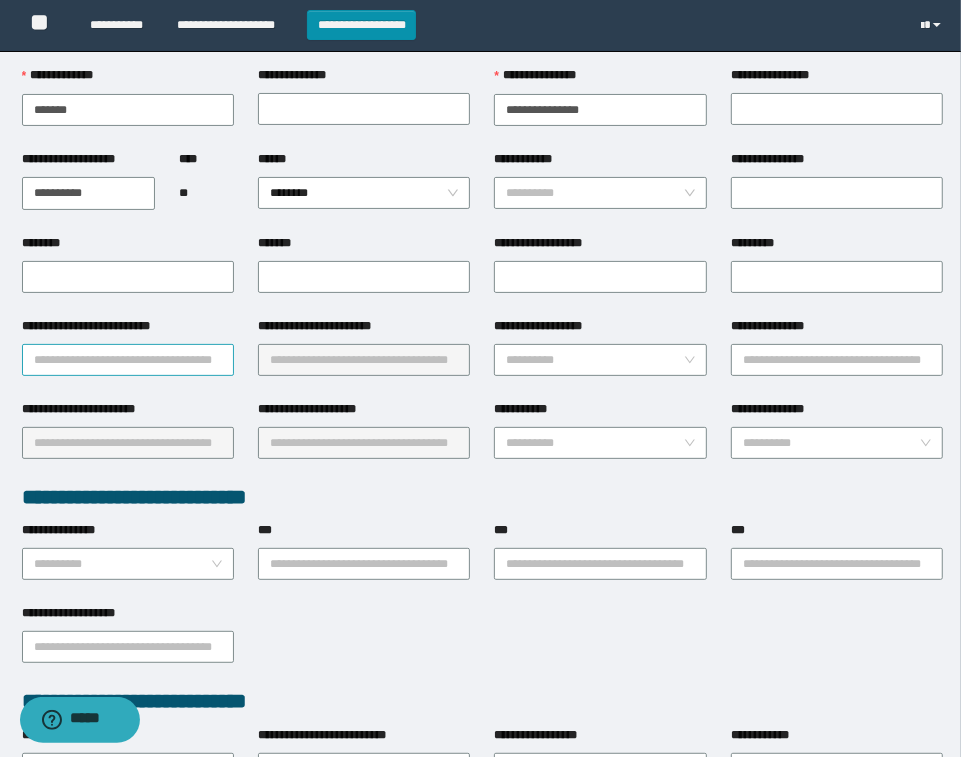 click on "**********" at bounding box center [128, 360] 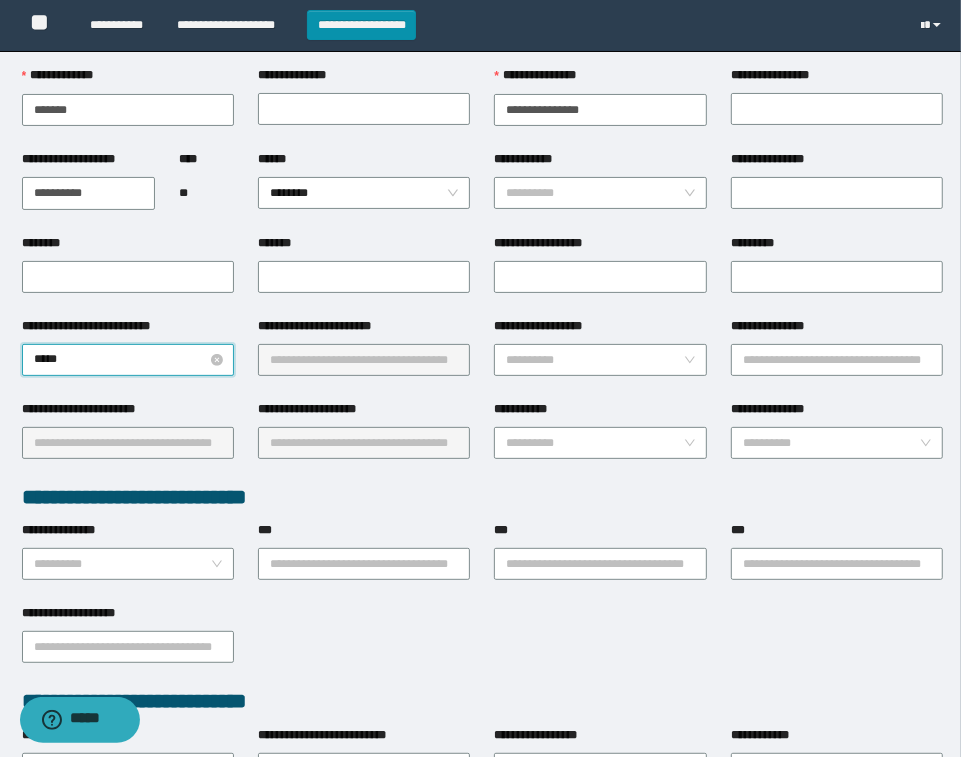type on "******" 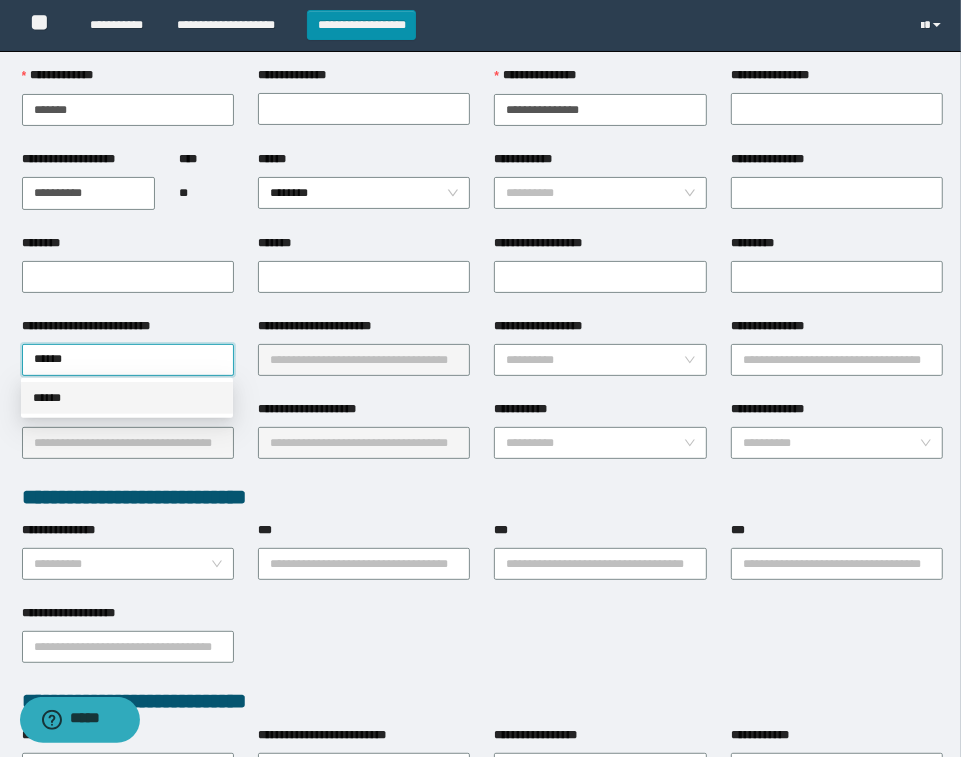 click on "******" at bounding box center (127, 398) 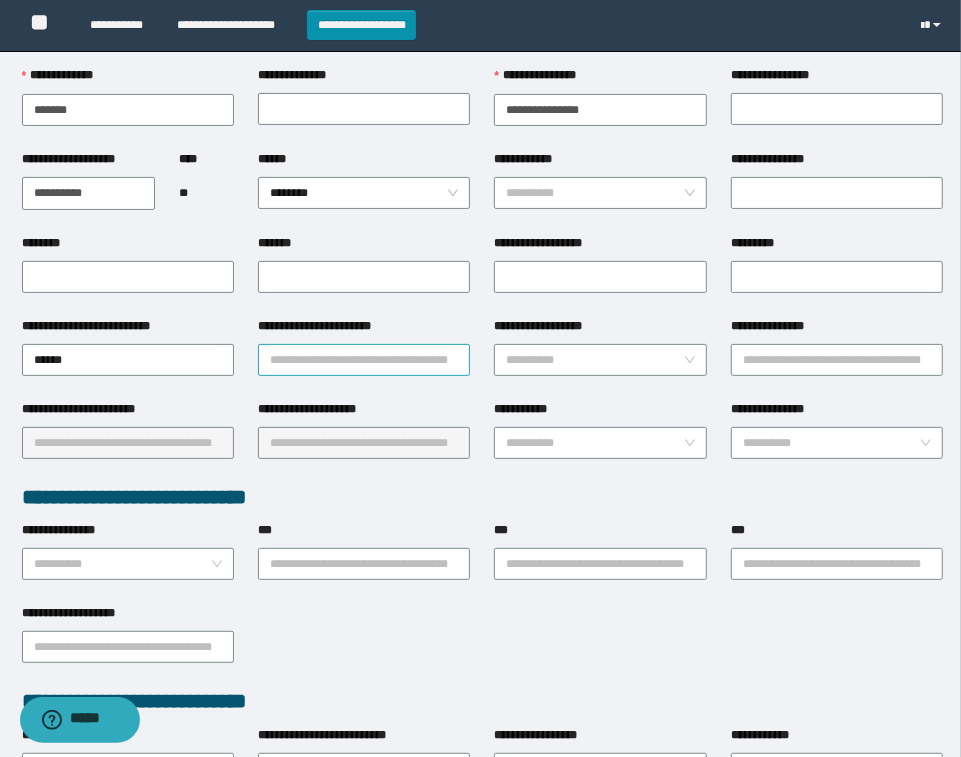 click on "**********" at bounding box center [364, 360] 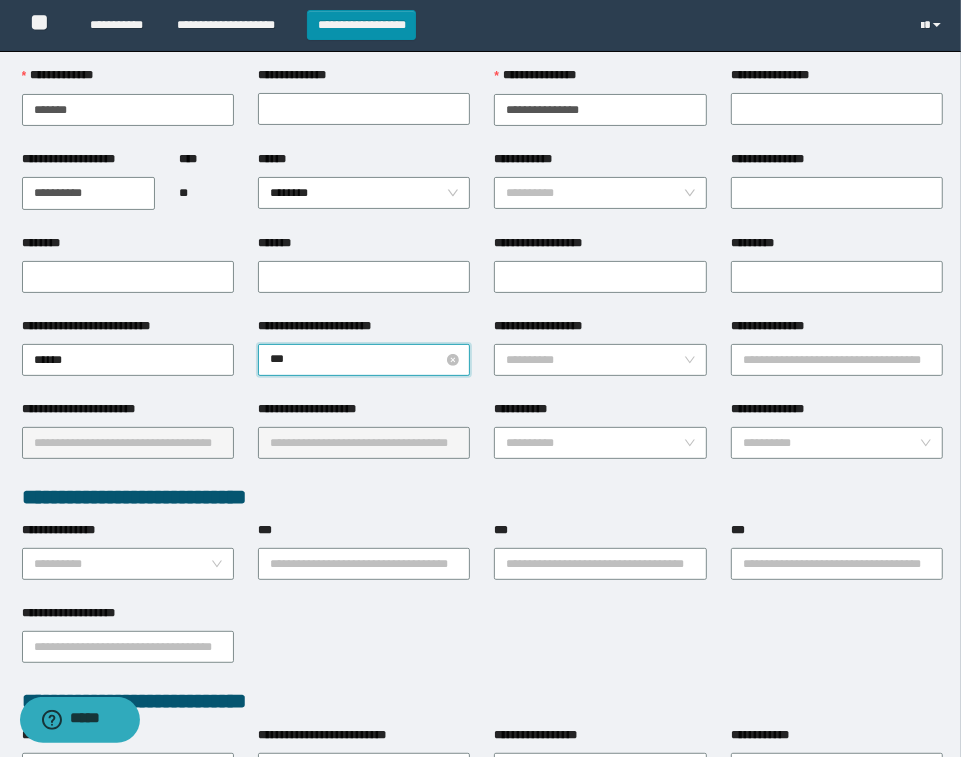type on "****" 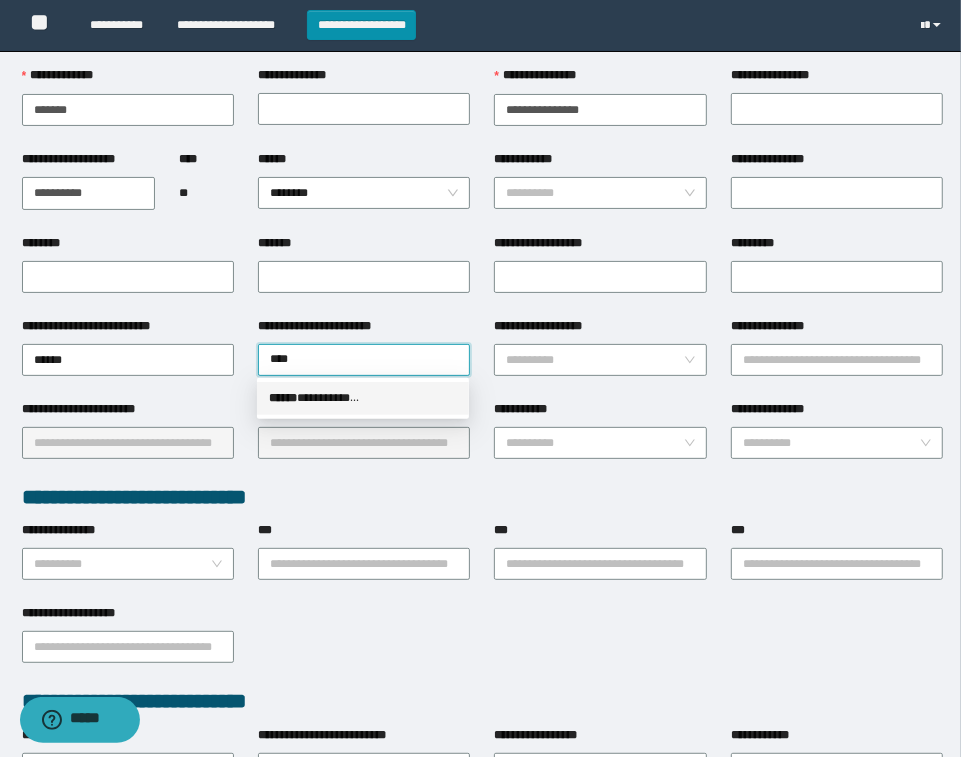 click on "**********" at bounding box center [363, 398] 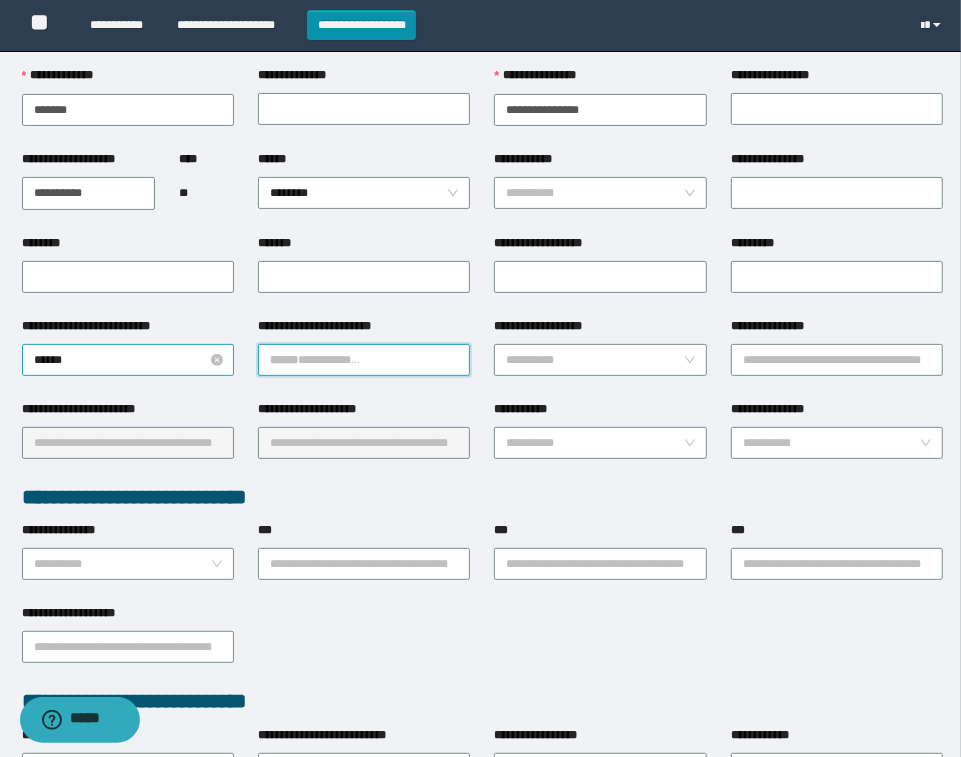 drag, startPoint x: 406, startPoint y: 355, endPoint x: 233, endPoint y: 361, distance: 173.10402 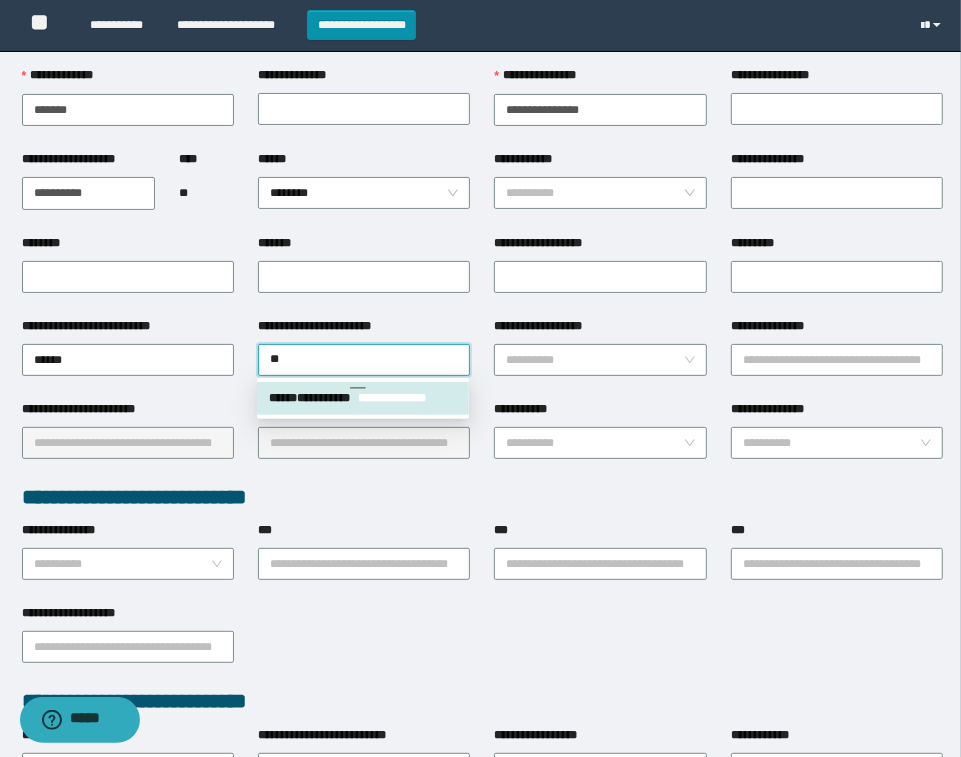 type on "*" 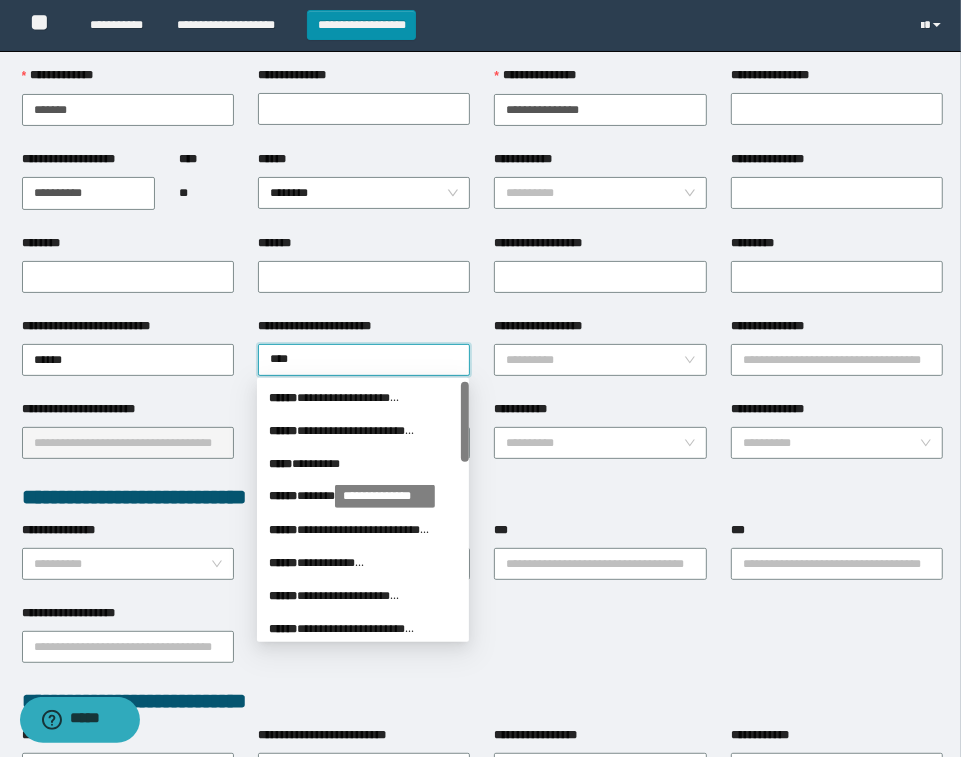 type on "*****" 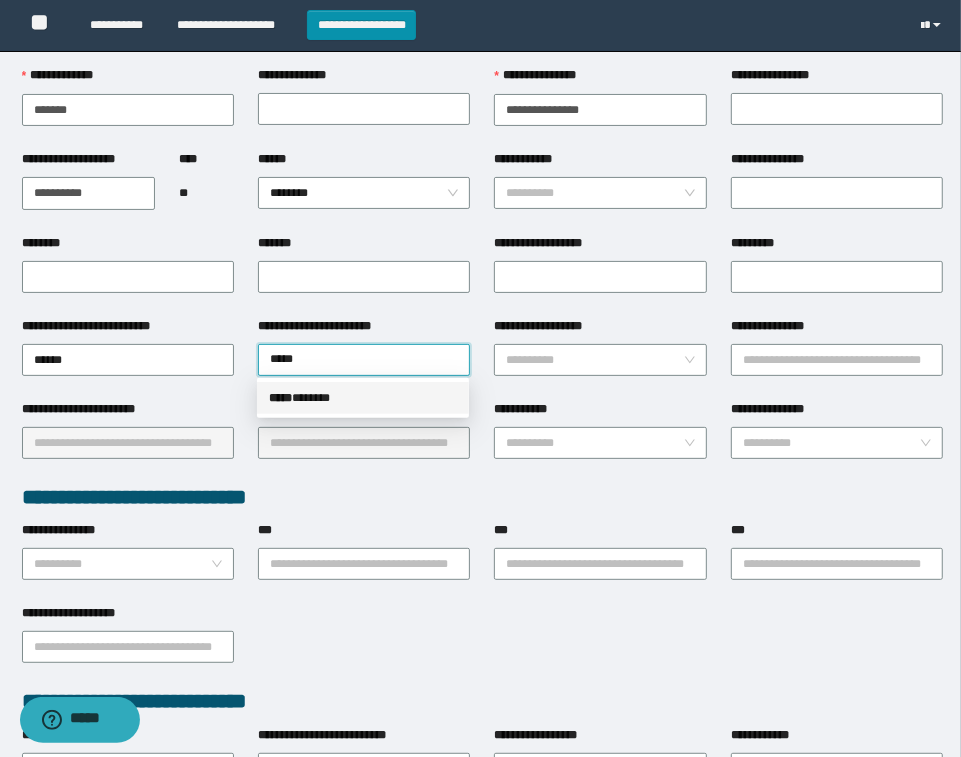 click on "***** * *****" at bounding box center [363, 398] 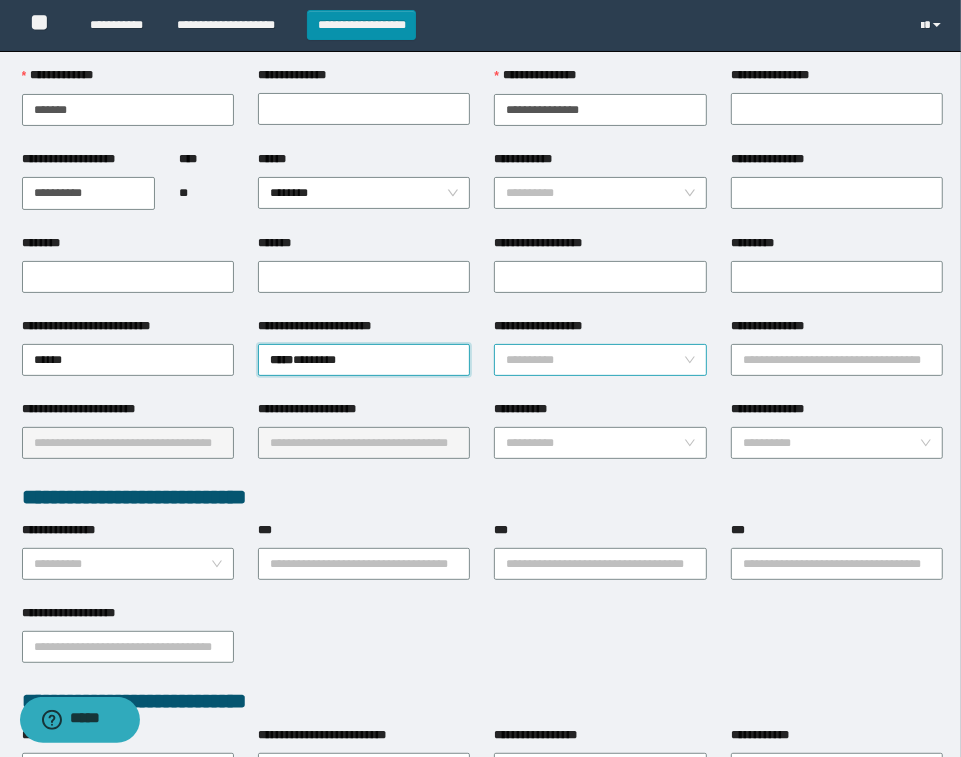 click on "**********" at bounding box center [594, 360] 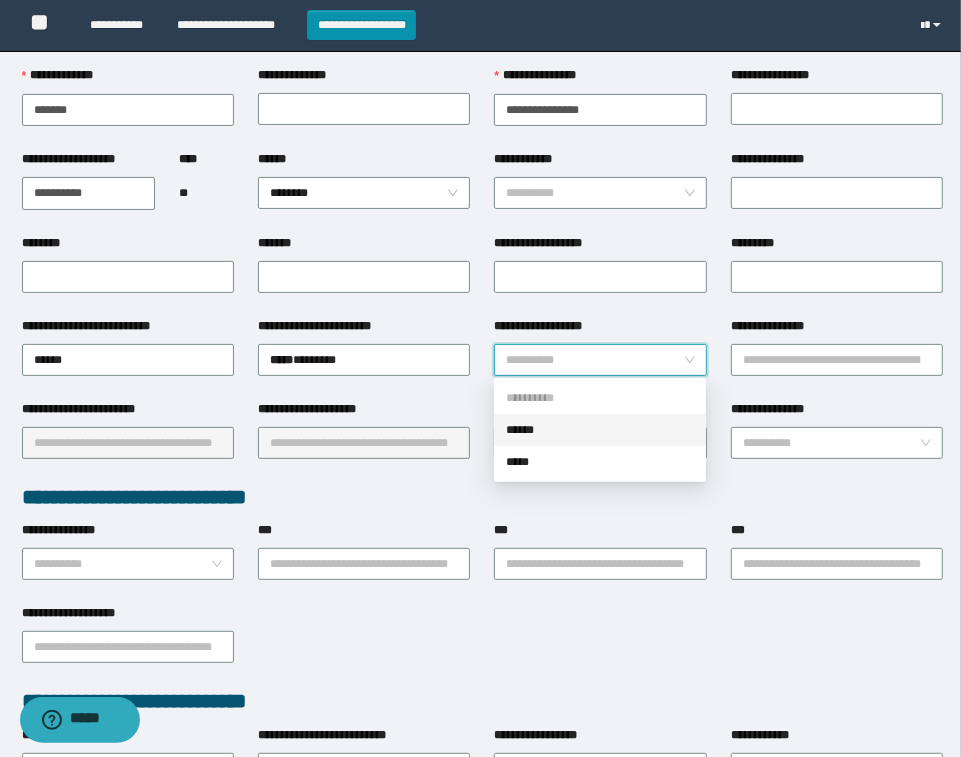 click on "******" at bounding box center [600, 430] 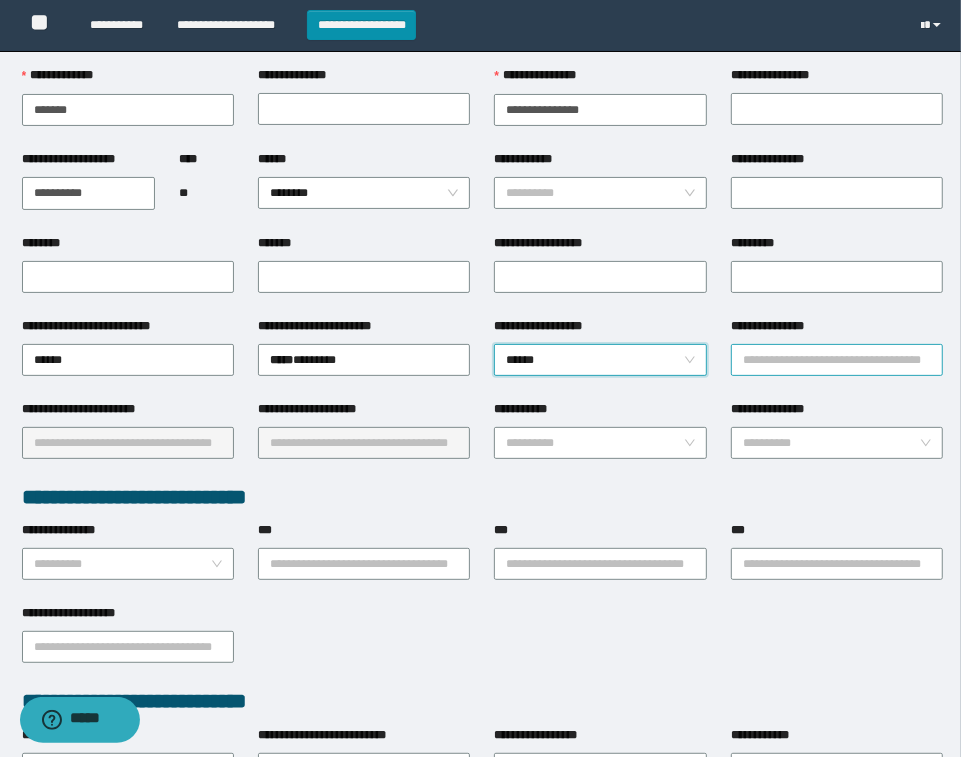 click on "**********" at bounding box center (837, 360) 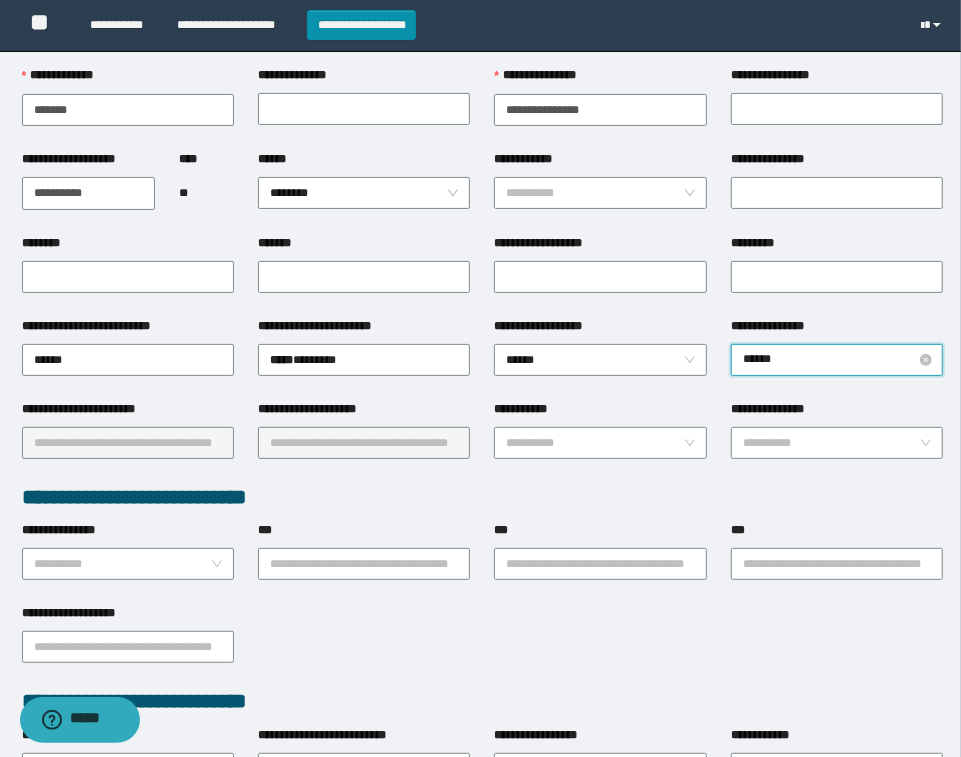 type on "*******" 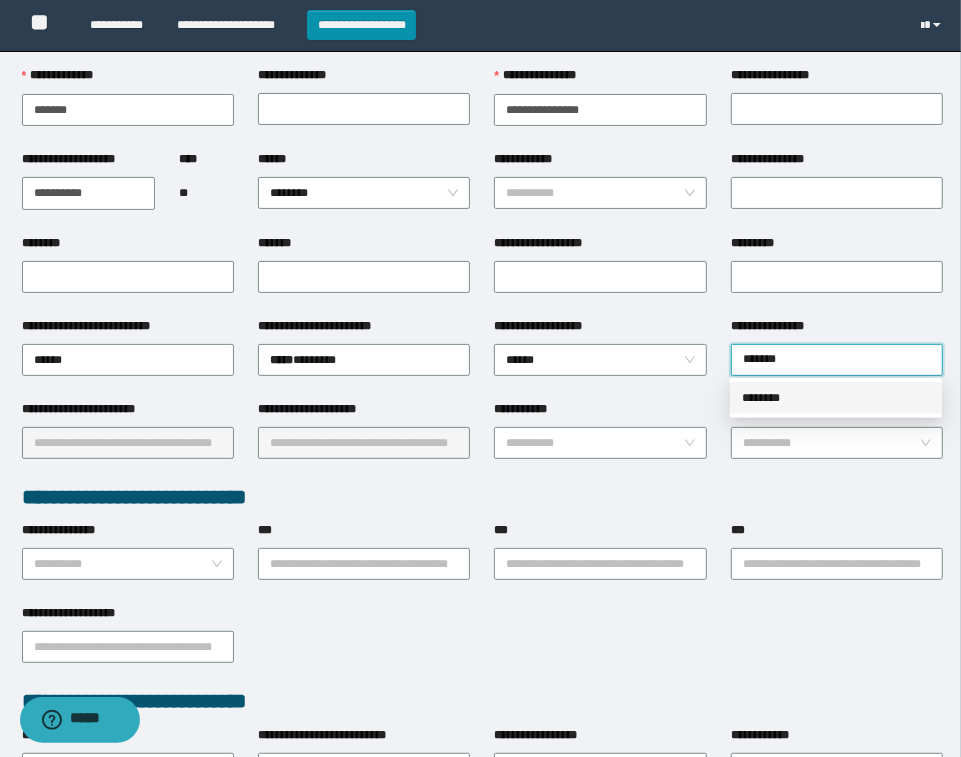 click on "********" at bounding box center (836, 398) 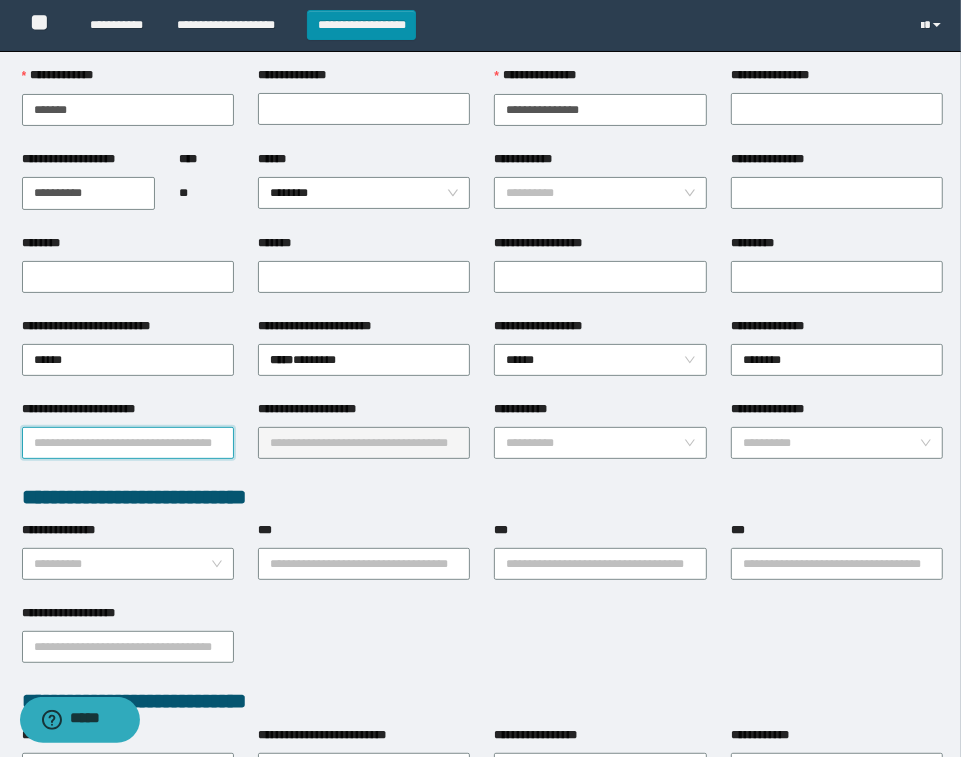 click on "**********" at bounding box center [128, 443] 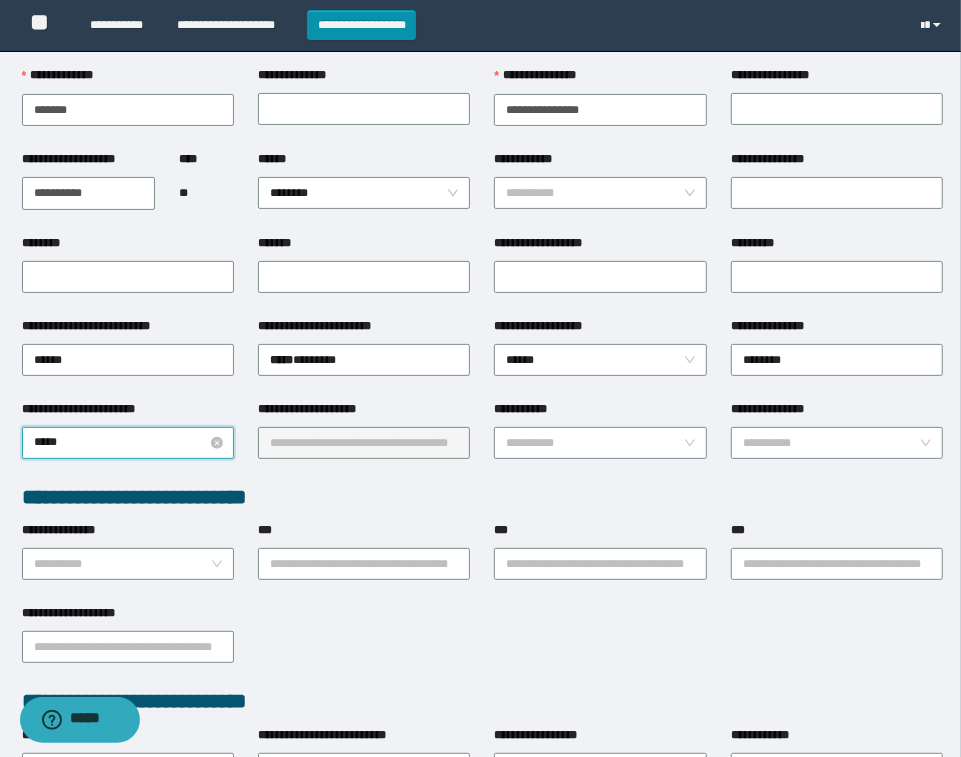 type on "******" 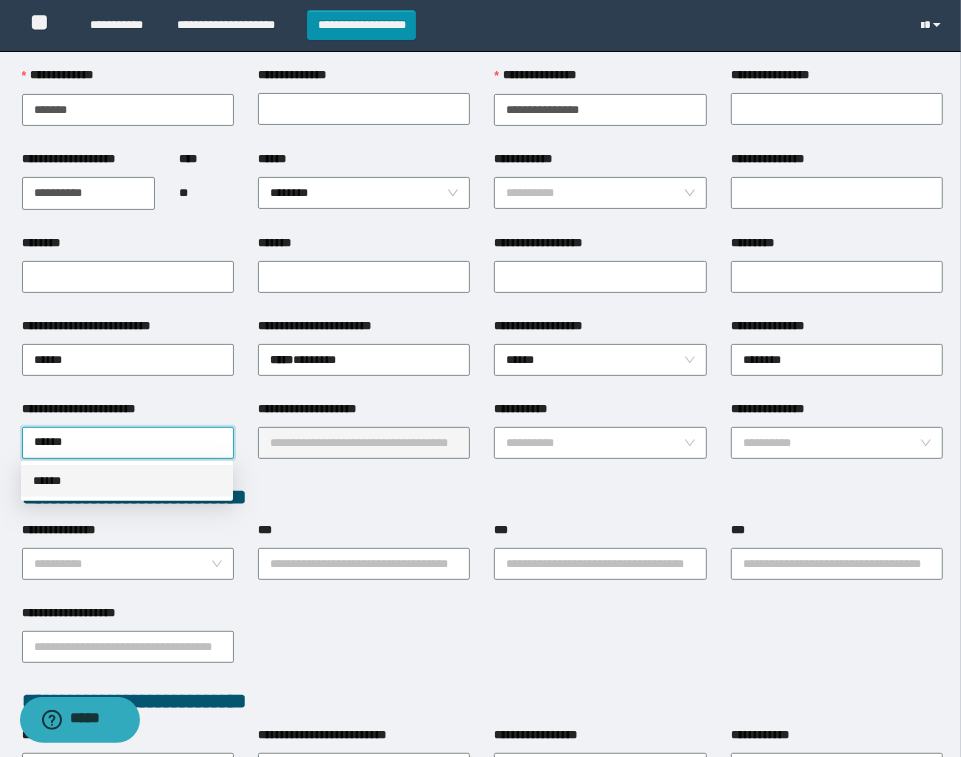 click on "******" at bounding box center [127, 481] 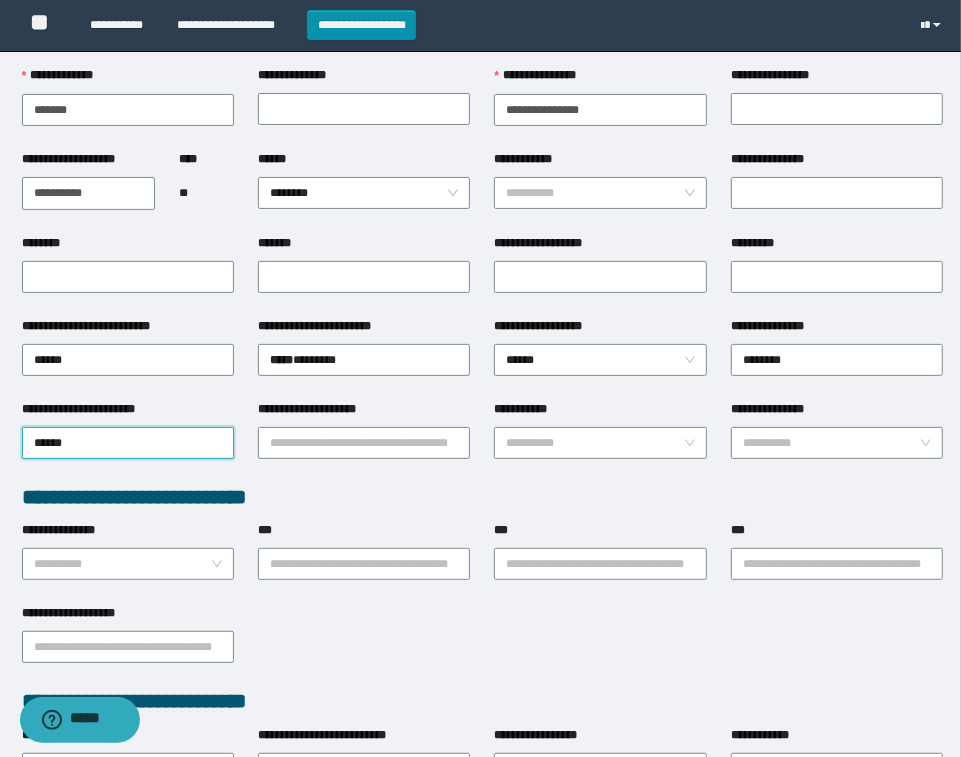 click on "**********" at bounding box center (364, 441) 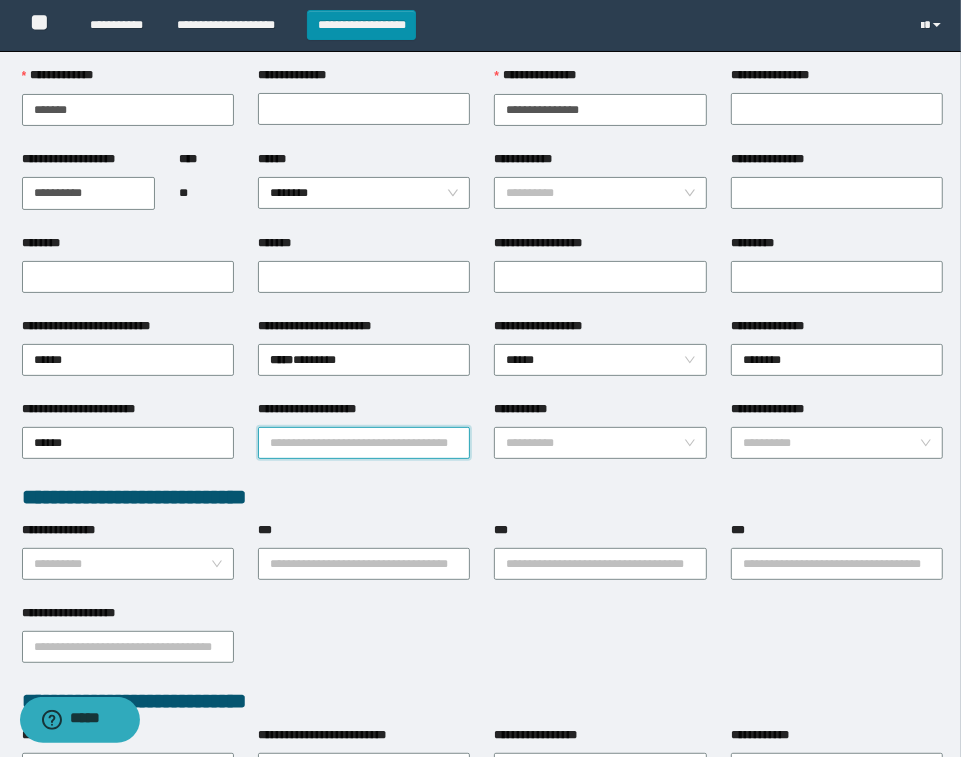 click on "**********" at bounding box center [364, 443] 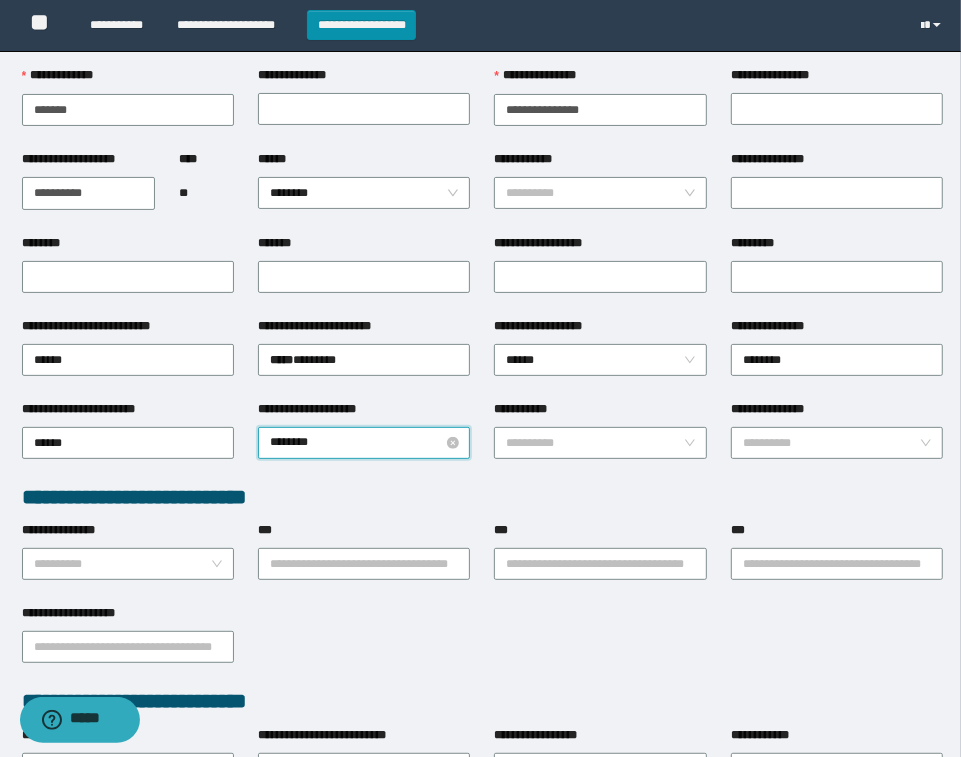 type on "*********" 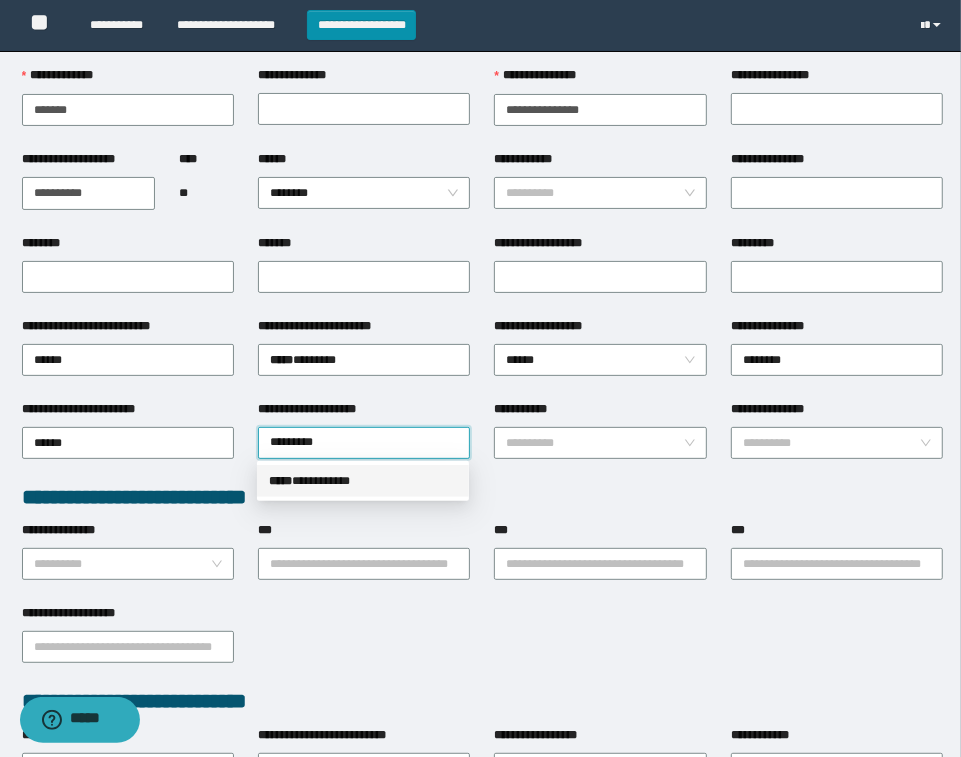 click on "***** * *********" at bounding box center (363, 481) 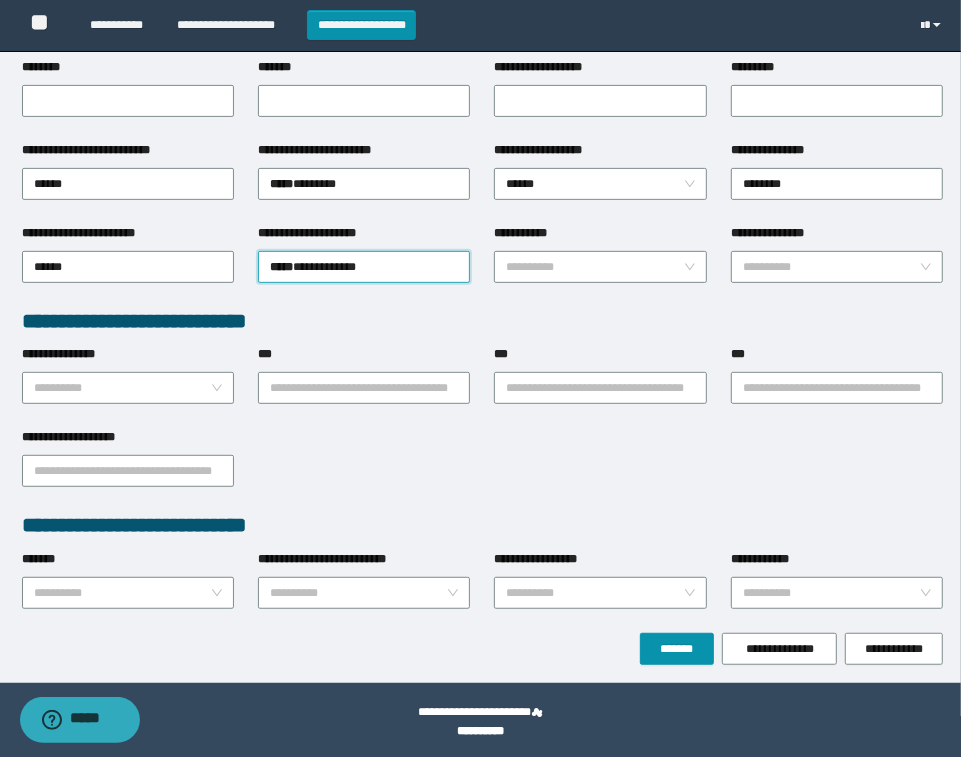 scroll, scrollTop: 305, scrollLeft: 0, axis: vertical 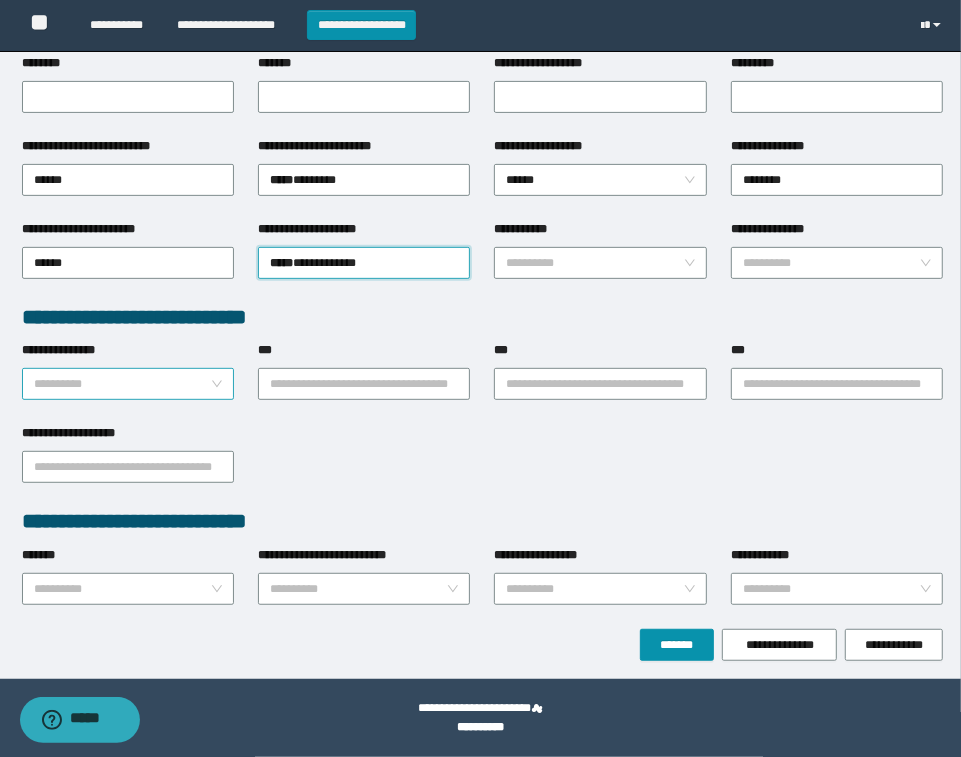 click on "**********" at bounding box center [122, 384] 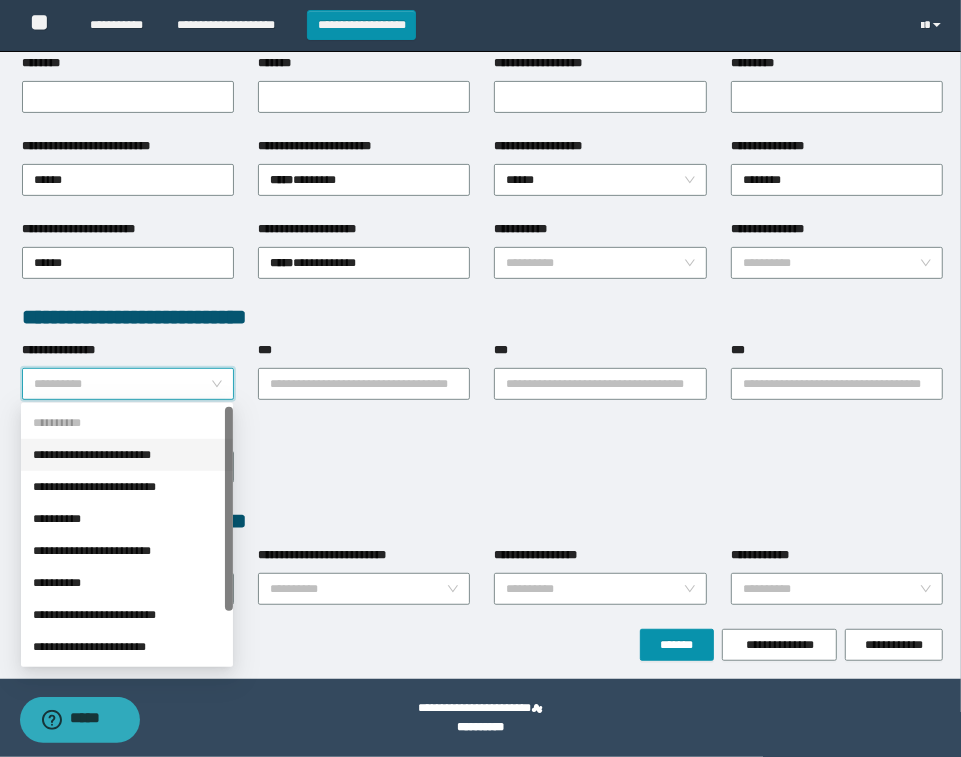 click on "**********" at bounding box center (127, 455) 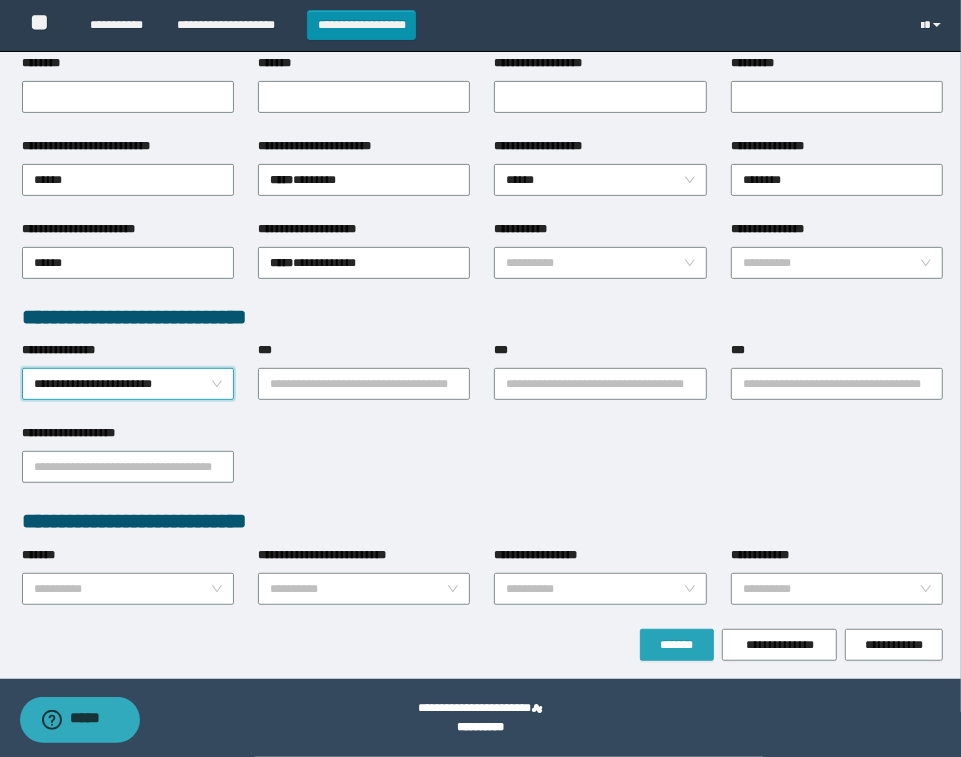 click on "*******" at bounding box center (677, 645) 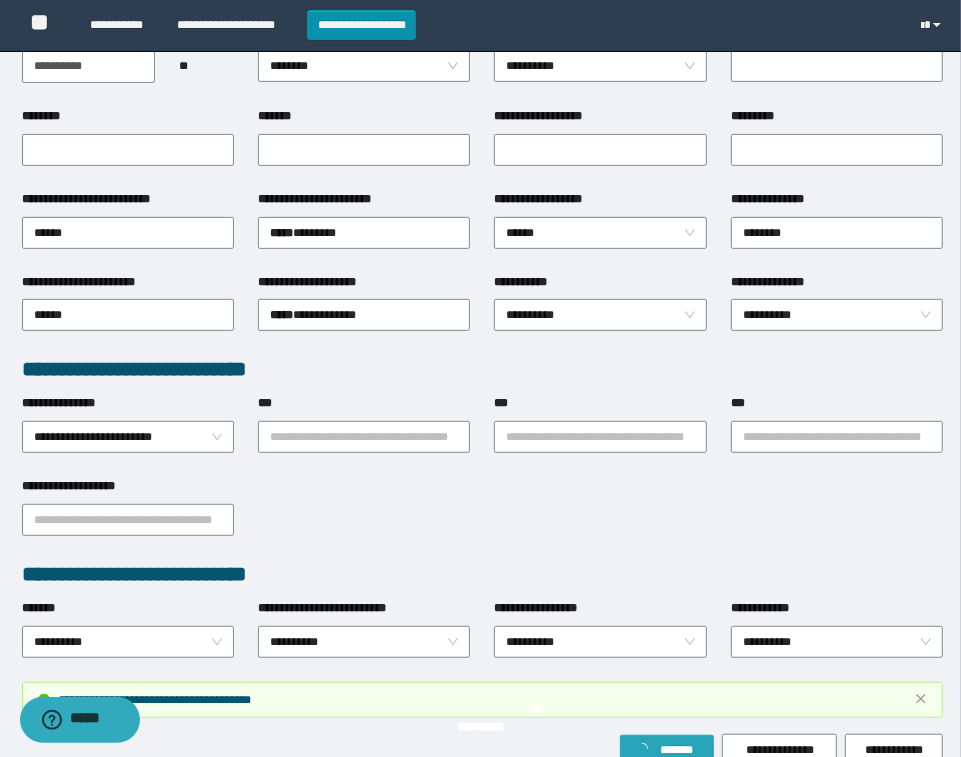 scroll, scrollTop: 358, scrollLeft: 0, axis: vertical 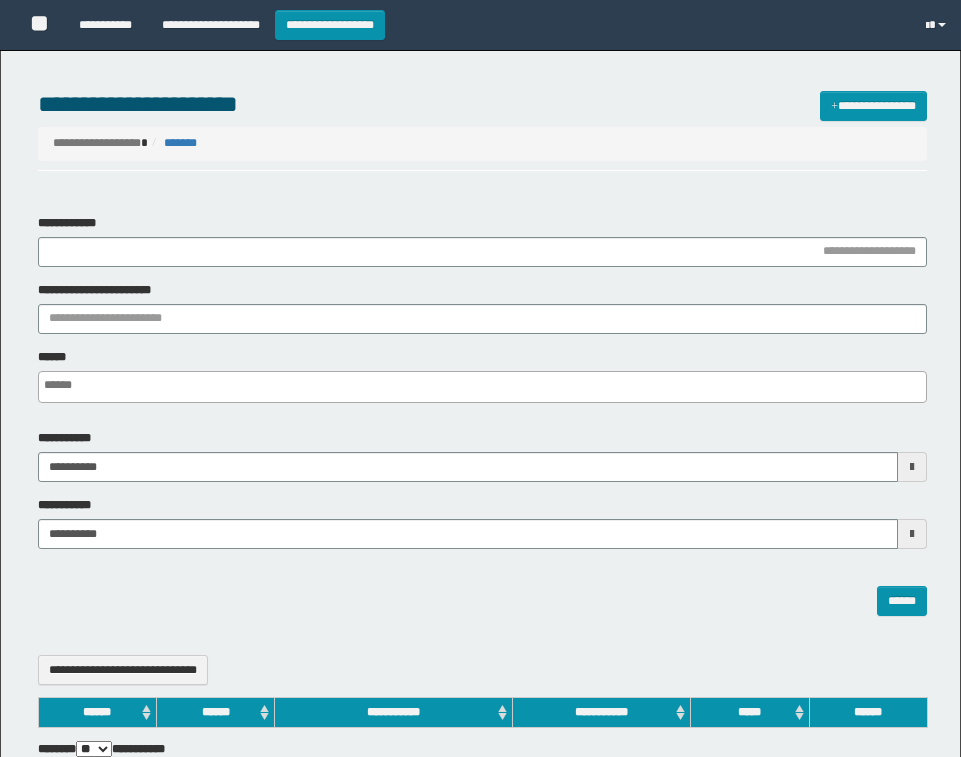 select 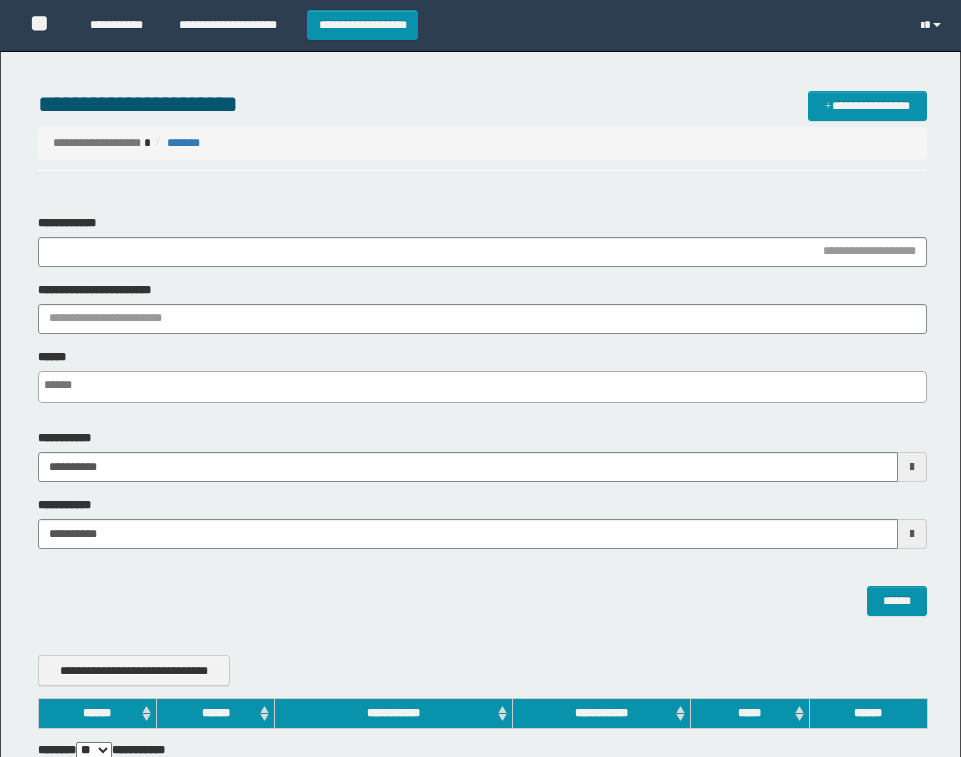 scroll, scrollTop: 0, scrollLeft: 0, axis: both 